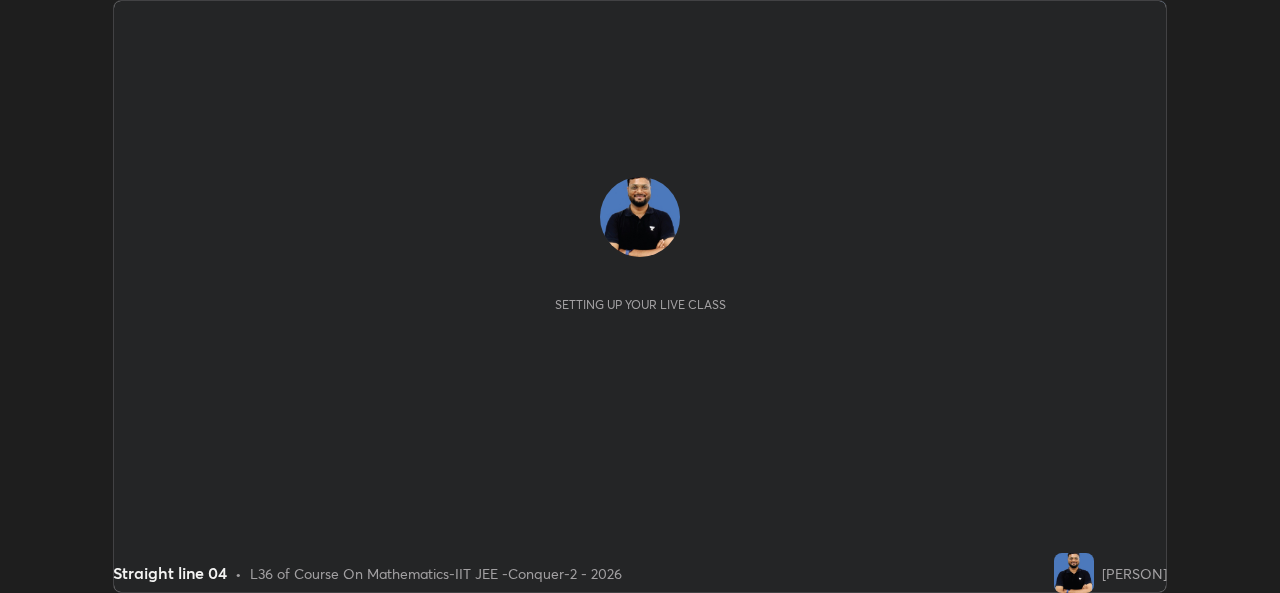 scroll, scrollTop: 0, scrollLeft: 0, axis: both 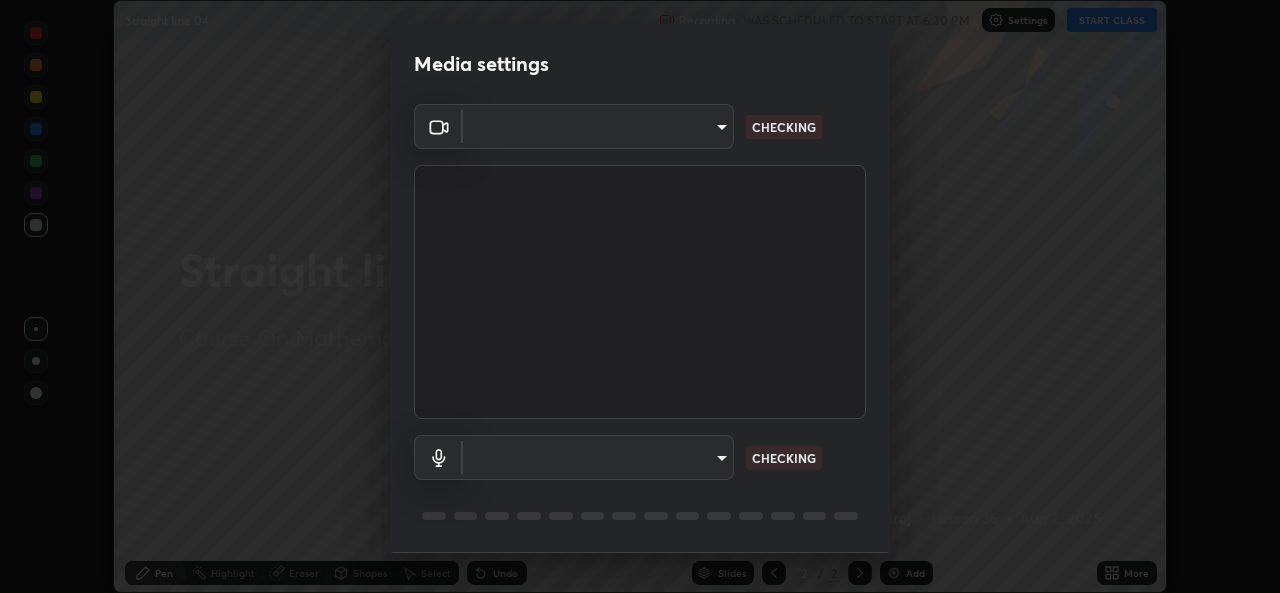 type on "05e0618f62b054dcc40553c7fbd7031c96524e68235480b96fb1515208e4dd7f" 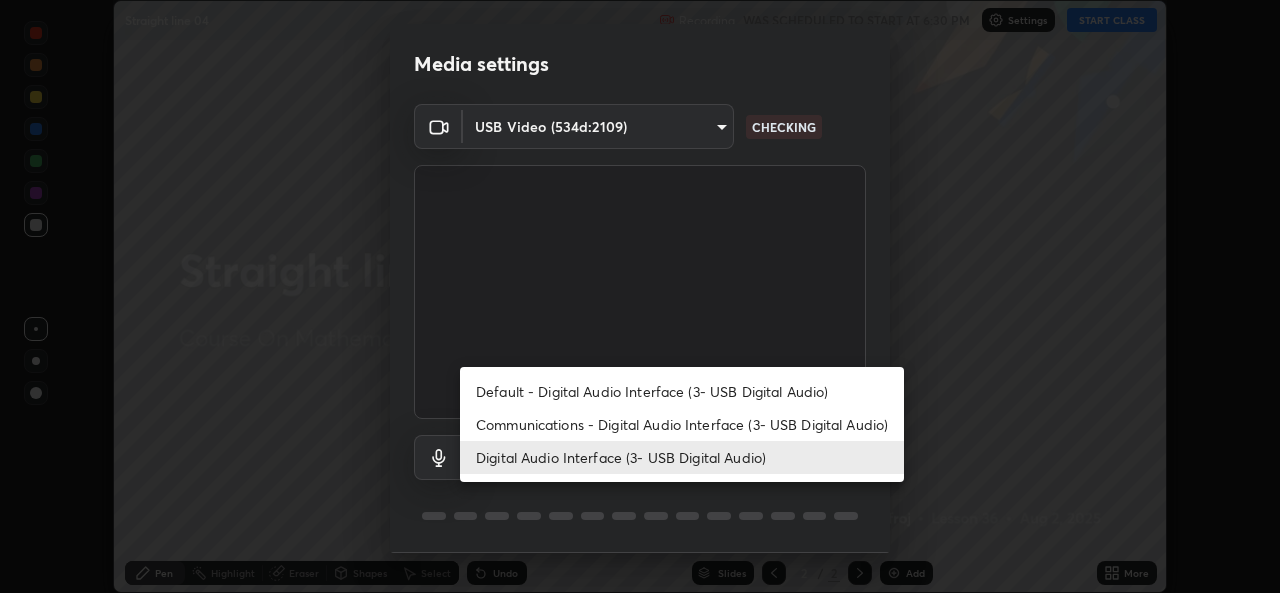 click on "Communications - Digital Audio Interface (3- USB Digital Audio)" at bounding box center [682, 424] 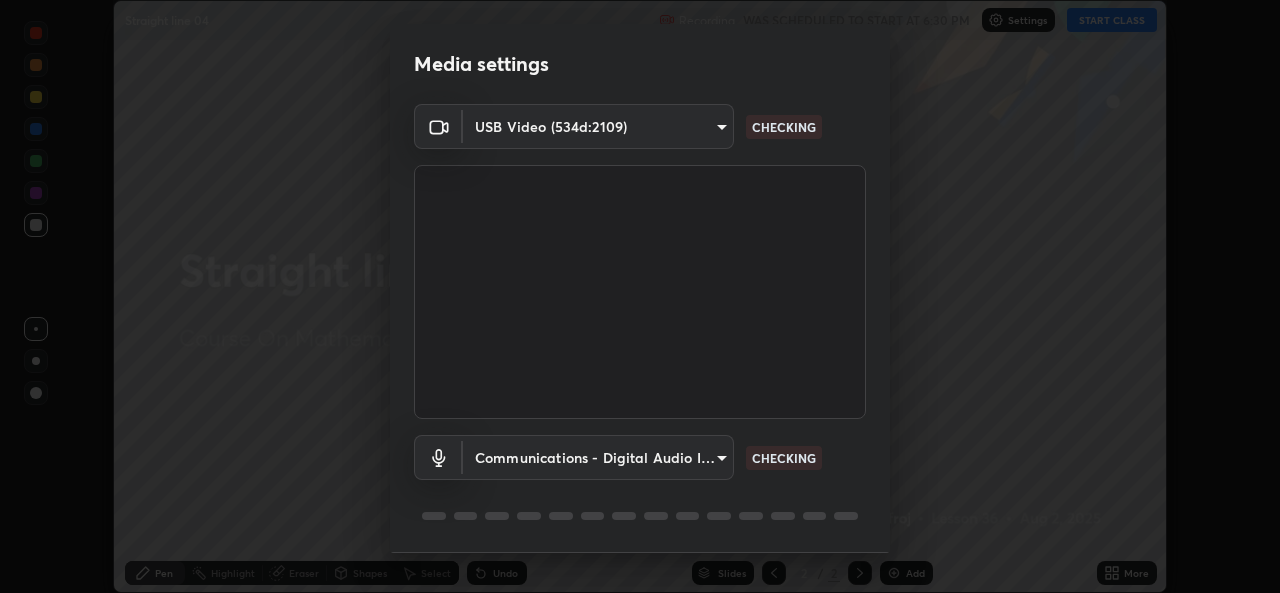 click on "Digital Audio Interface (3- USB Digital Audio)" at bounding box center (626, 457) 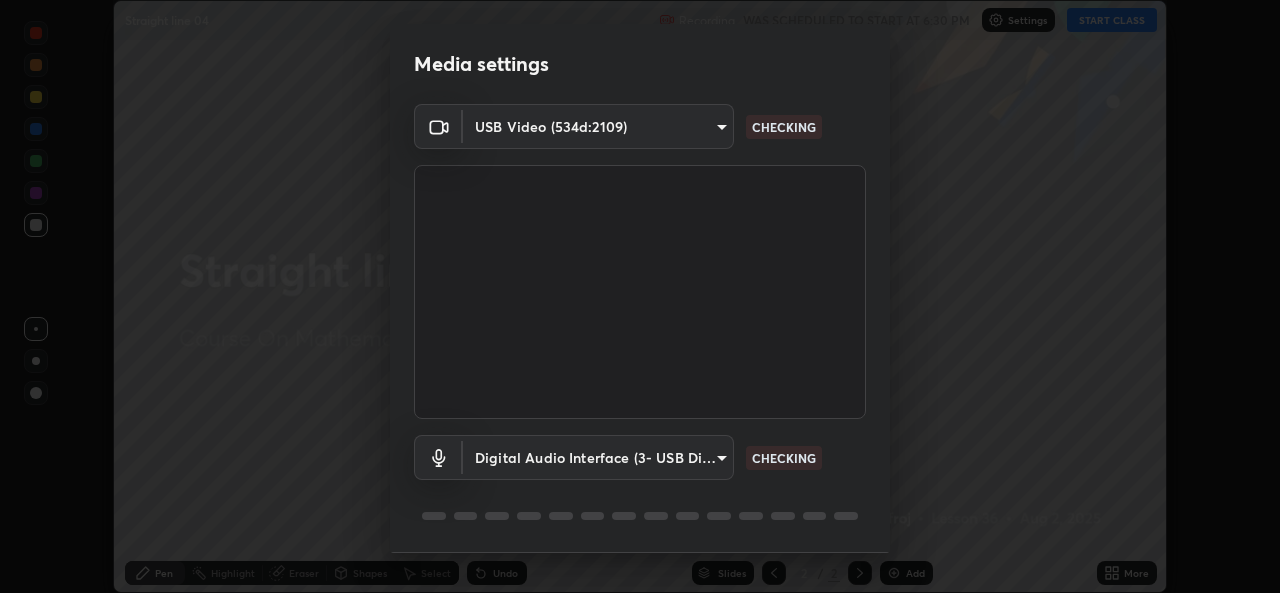 scroll, scrollTop: 63, scrollLeft: 0, axis: vertical 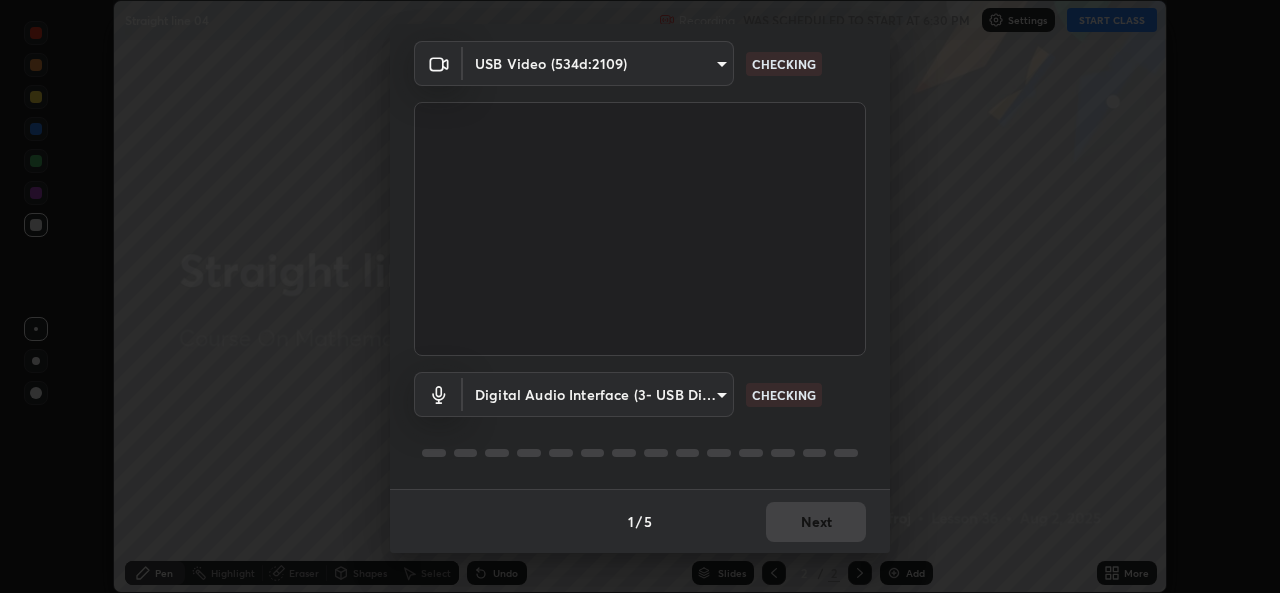 click on "1 / 5 Next" at bounding box center (640, 521) 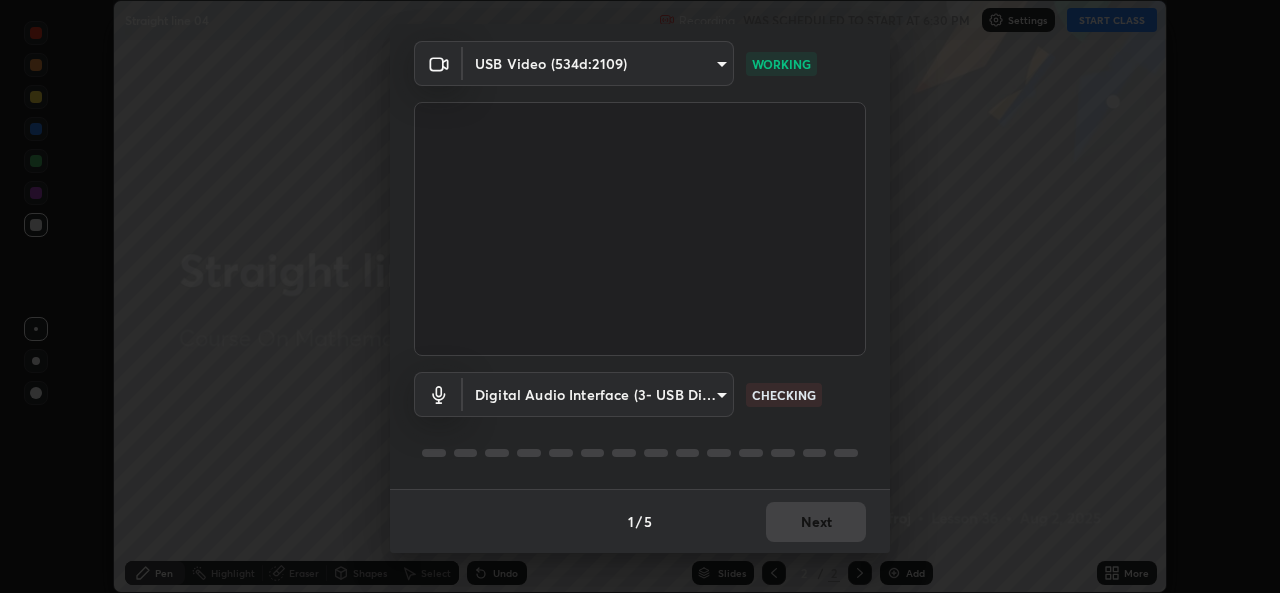 click on "1 / 5 Next" at bounding box center [640, 521] 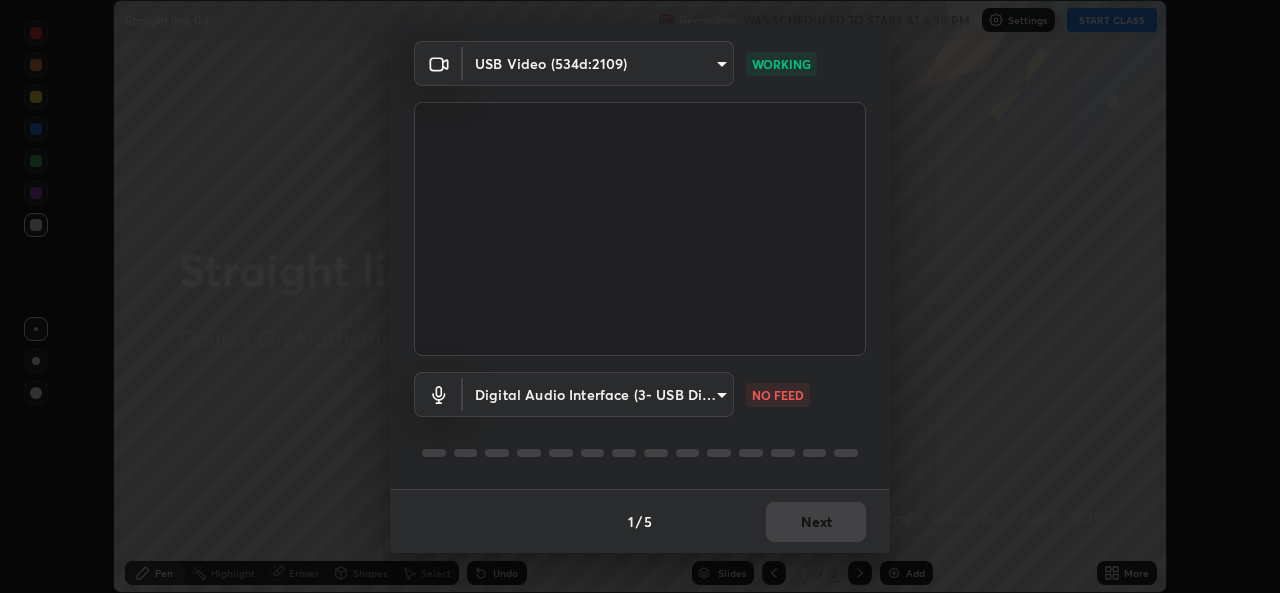 click on "1 / 5 Next" at bounding box center [640, 521] 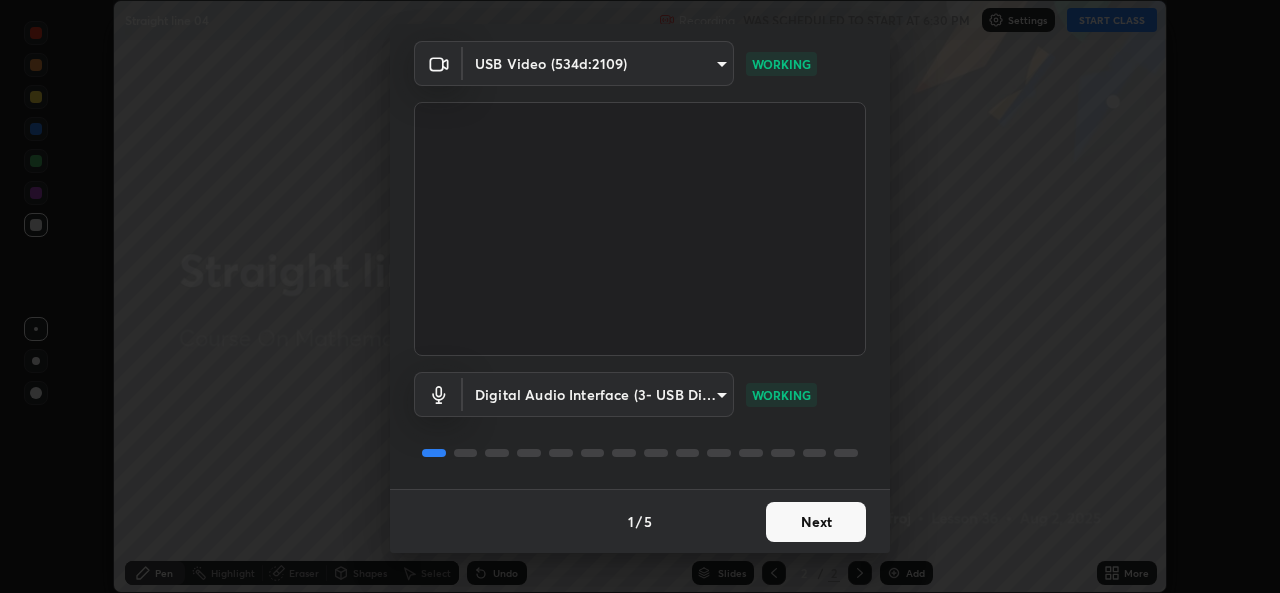click on "Next" at bounding box center [816, 522] 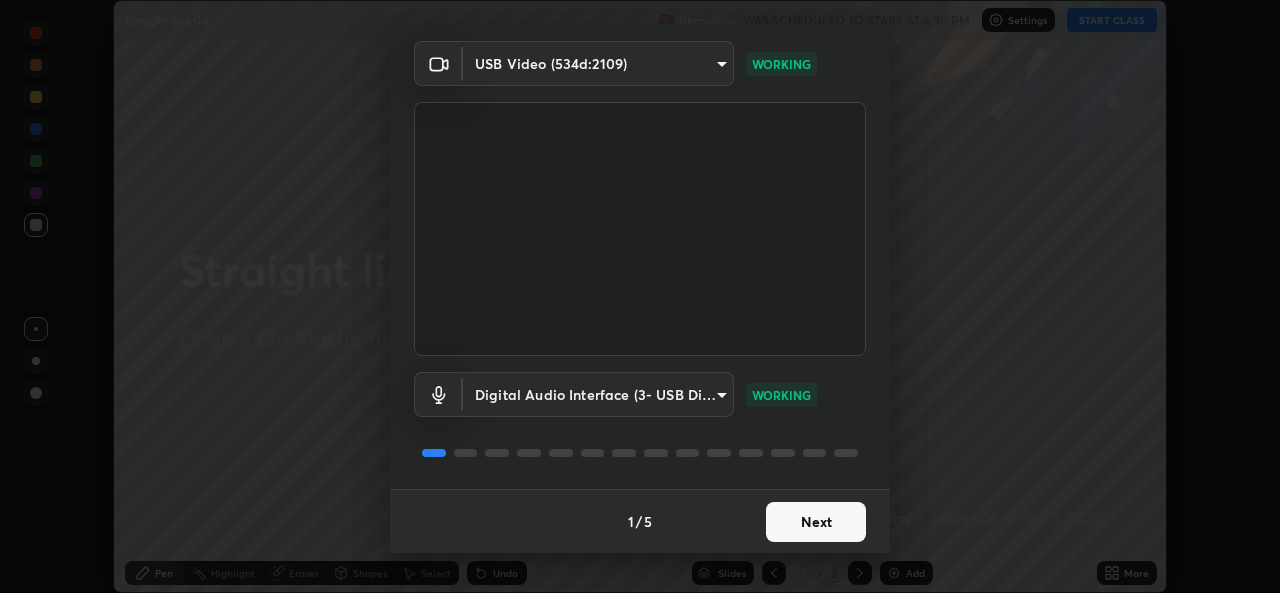 scroll, scrollTop: 0, scrollLeft: 0, axis: both 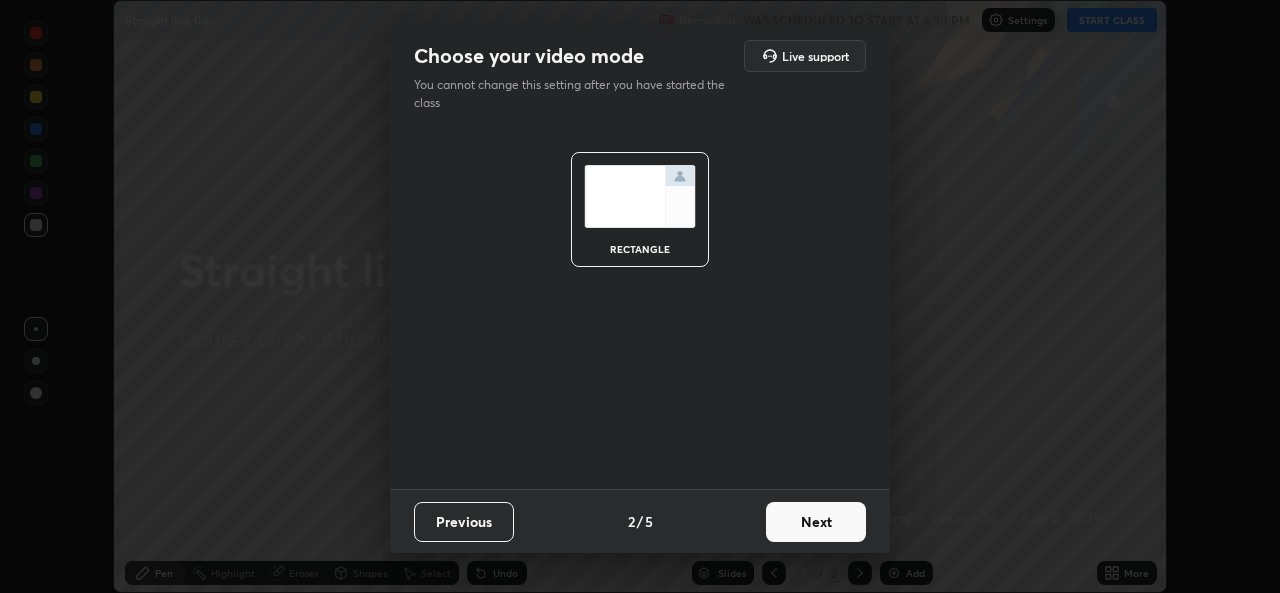 click on "Next" at bounding box center [816, 522] 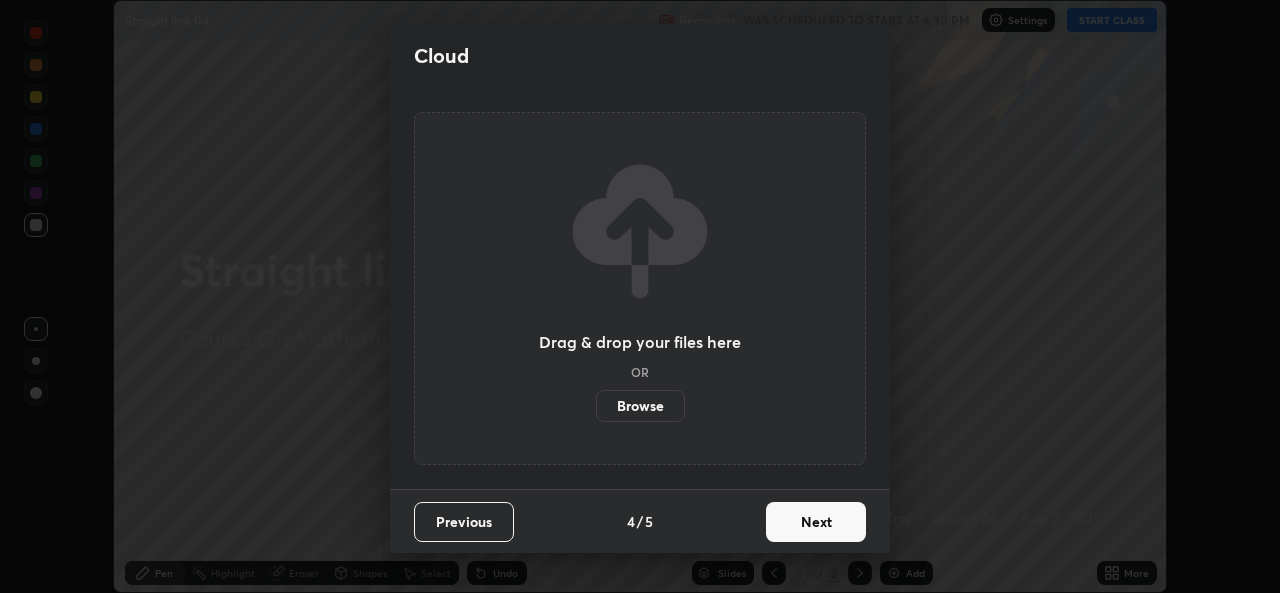 click on "Next" at bounding box center (816, 522) 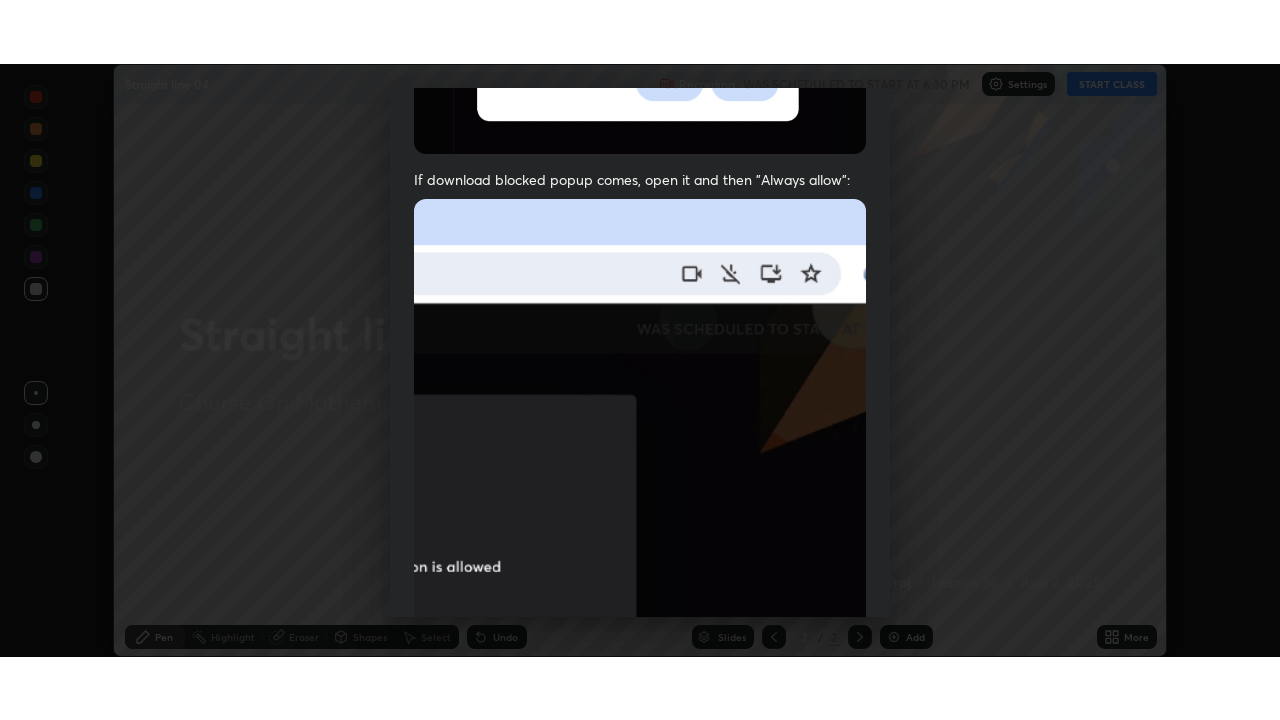 scroll, scrollTop: 471, scrollLeft: 0, axis: vertical 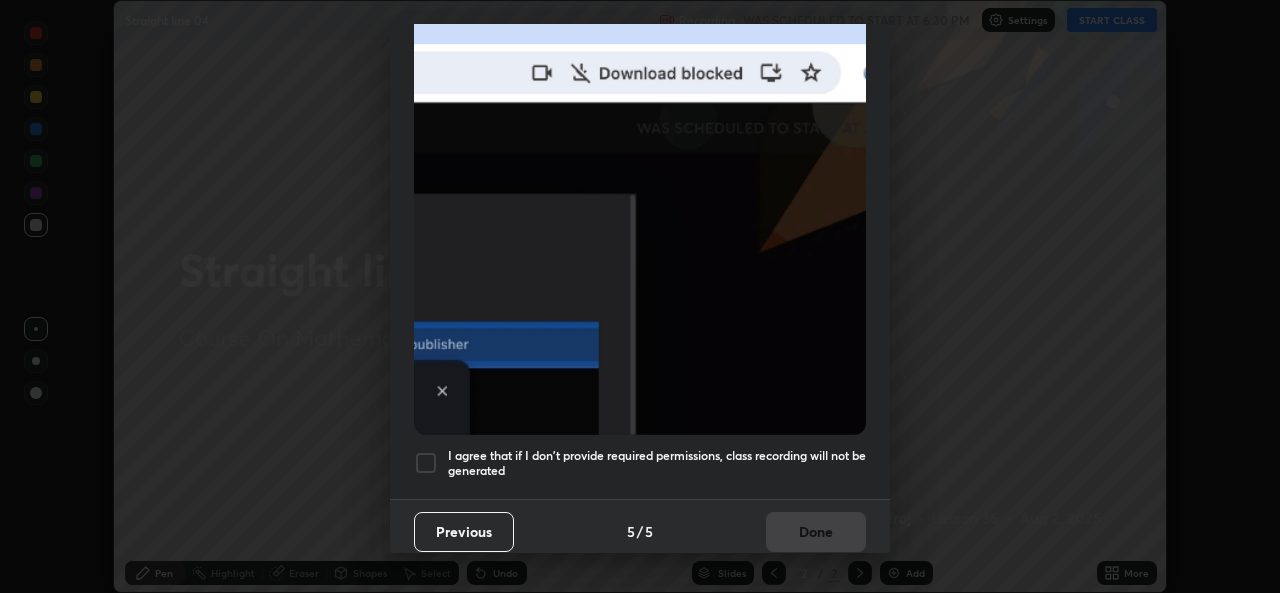 click at bounding box center [426, 463] 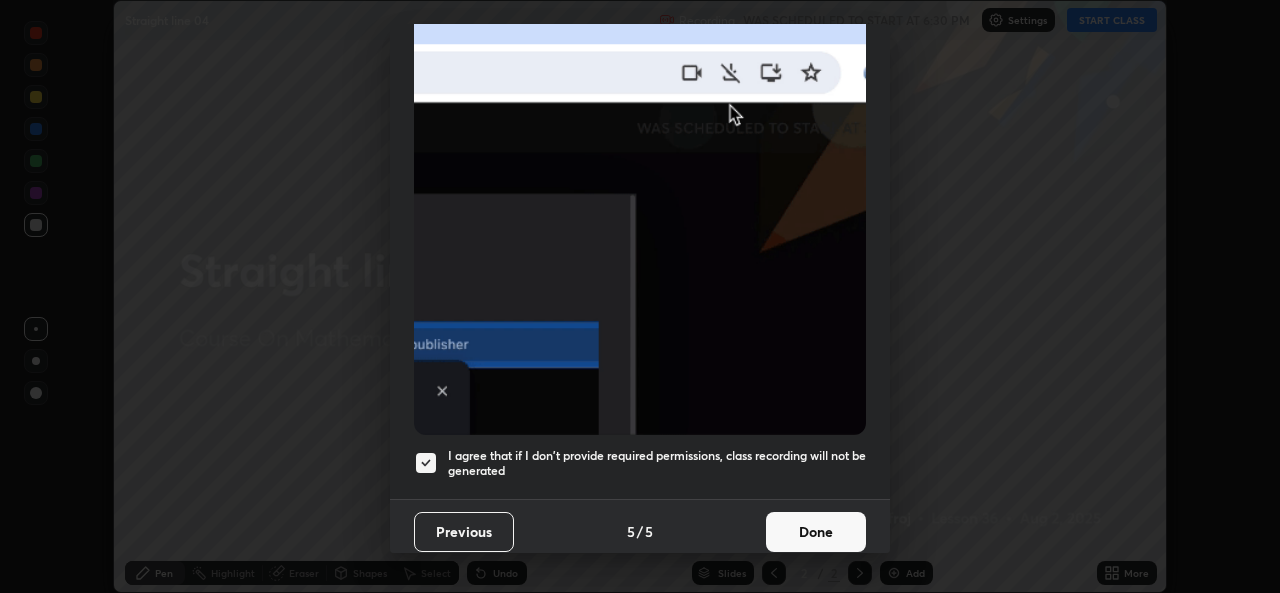 click on "Done" at bounding box center [816, 532] 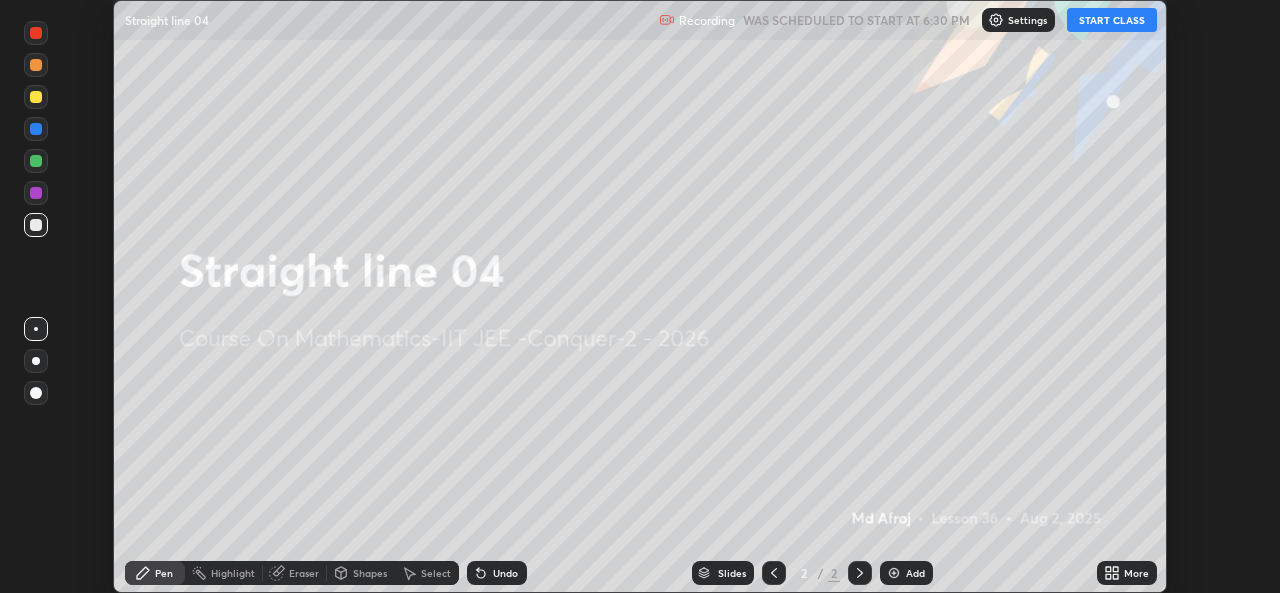 click 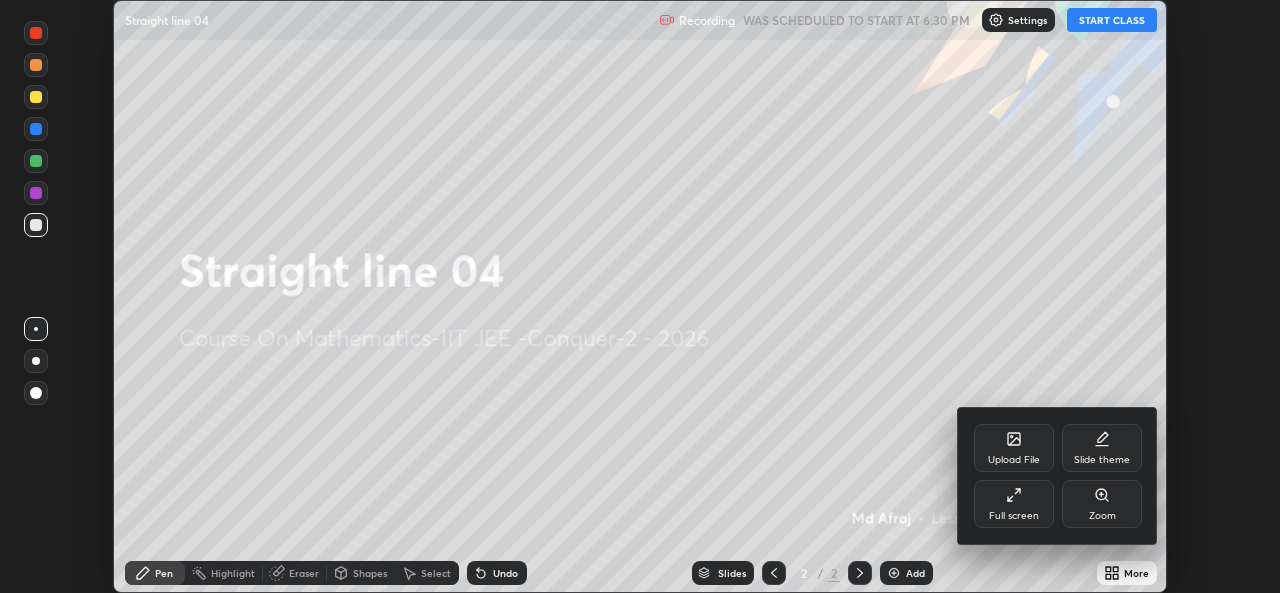 click 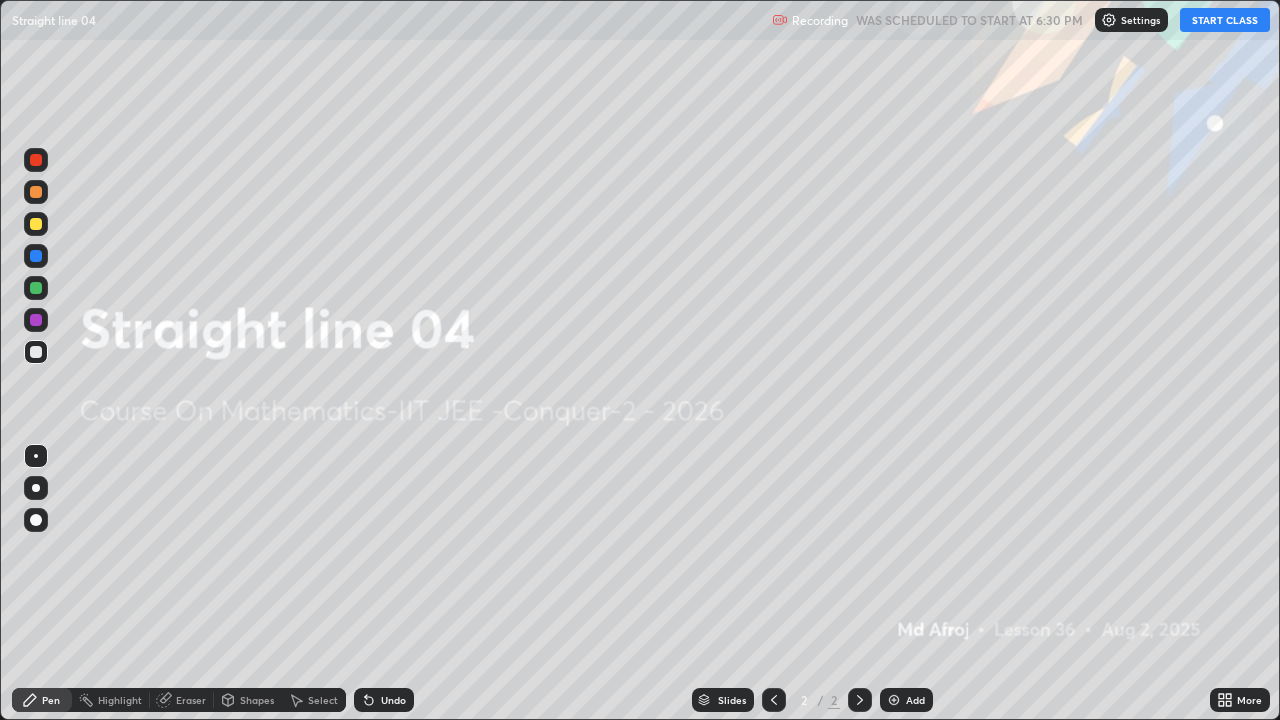 scroll, scrollTop: 99280, scrollLeft: 98720, axis: both 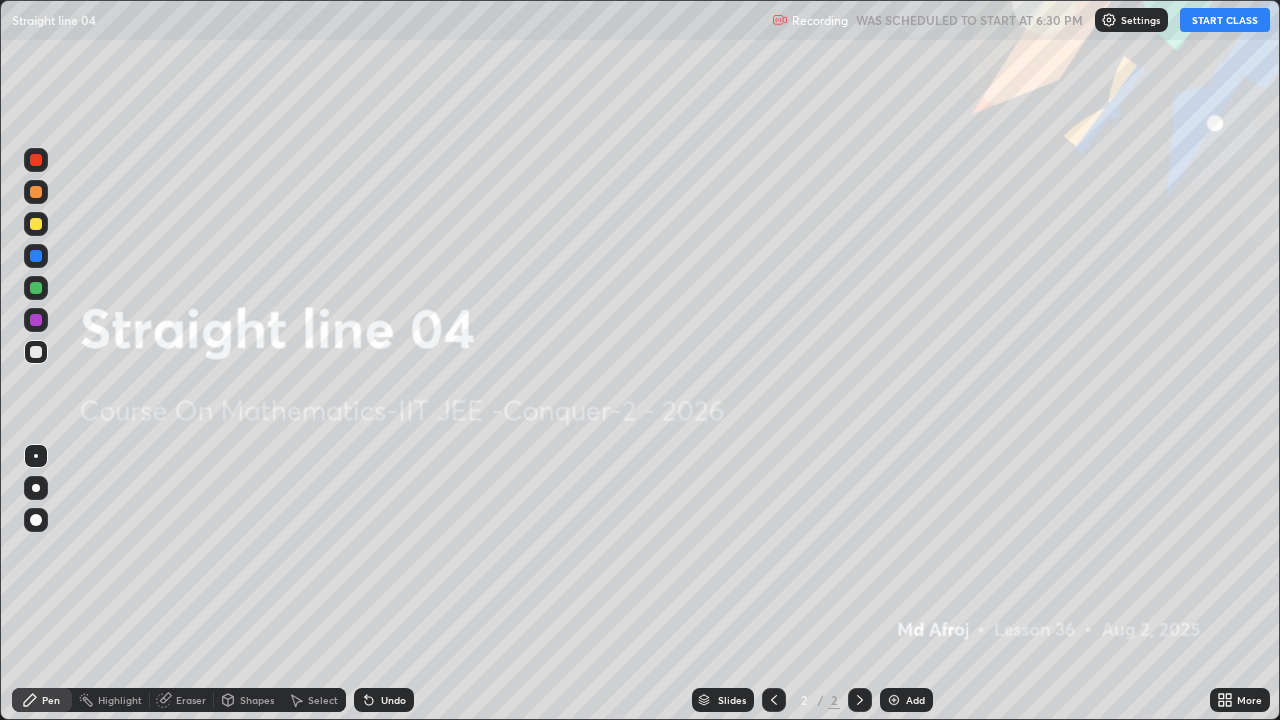 click on "Undo" at bounding box center [393, 700] 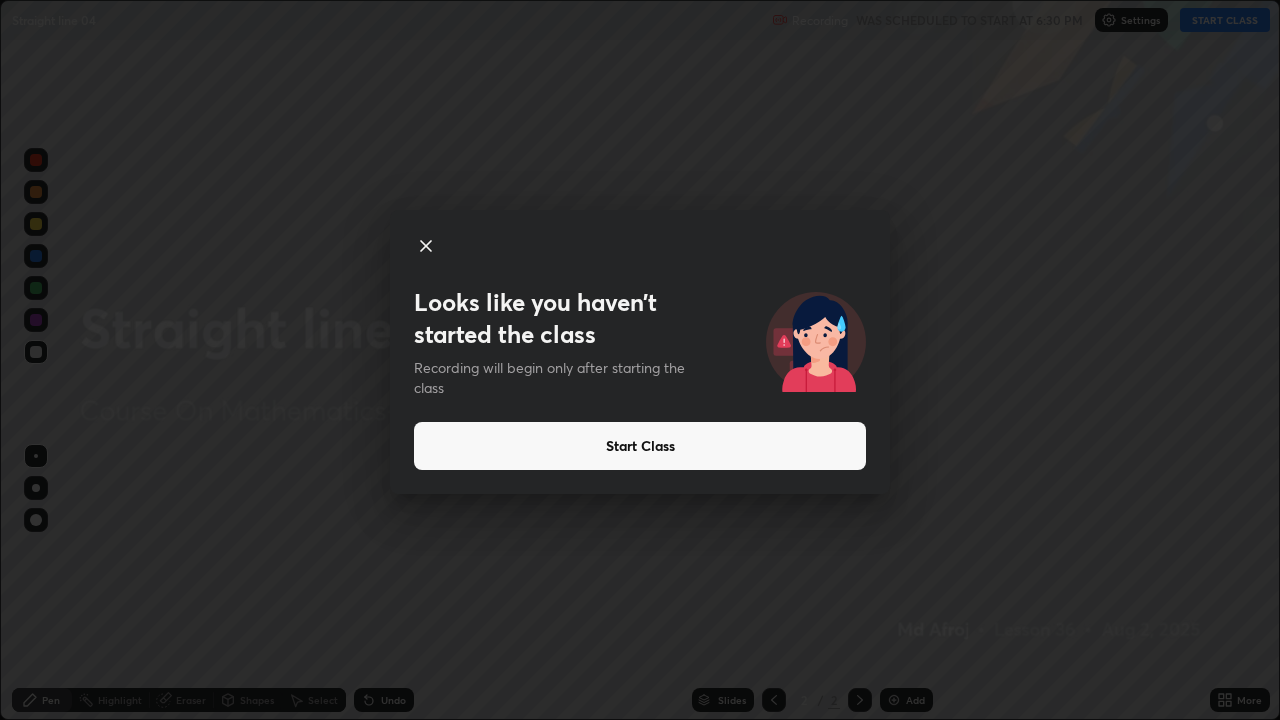 click on "Start Class" at bounding box center (640, 446) 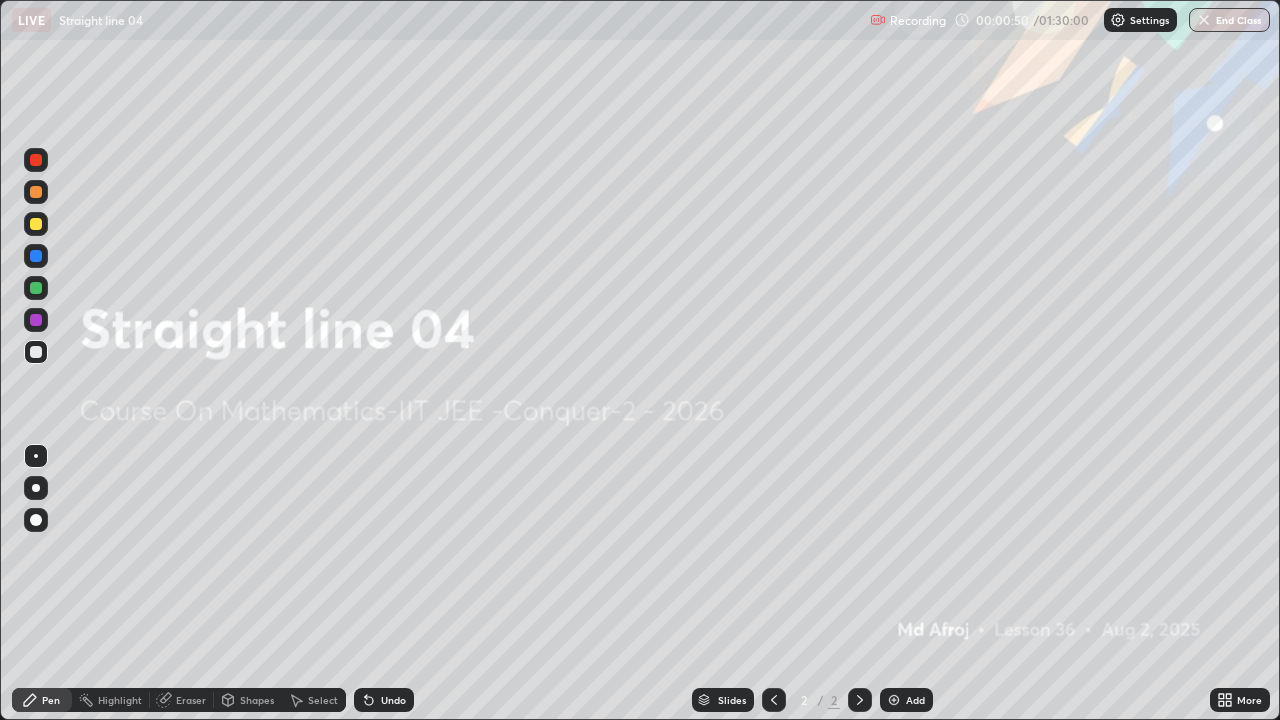 click at bounding box center [894, 700] 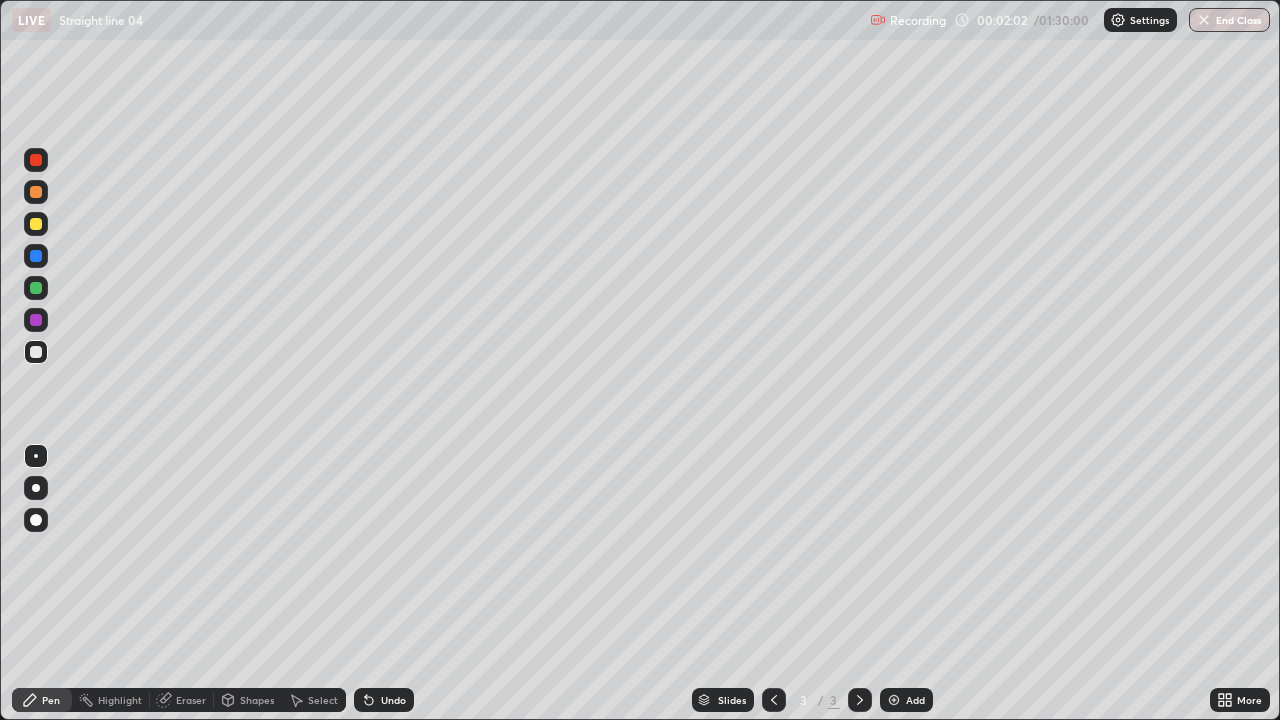 click at bounding box center (36, 160) 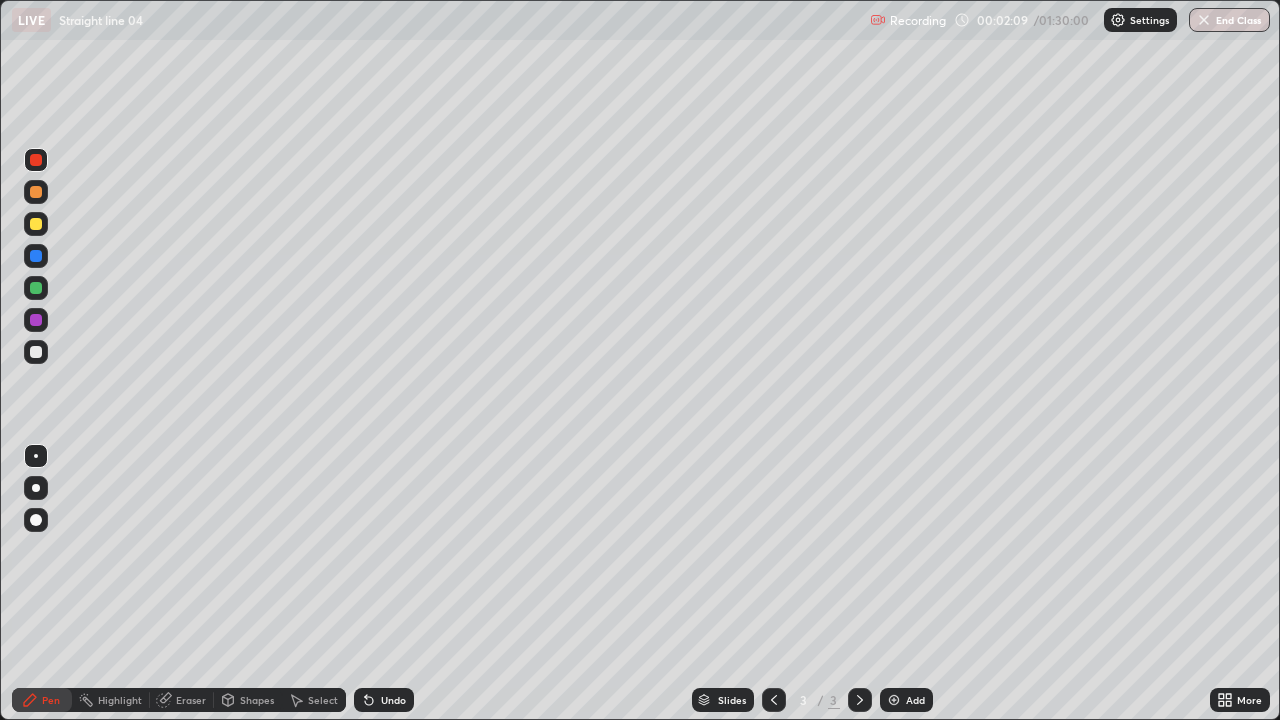 click at bounding box center (36, 352) 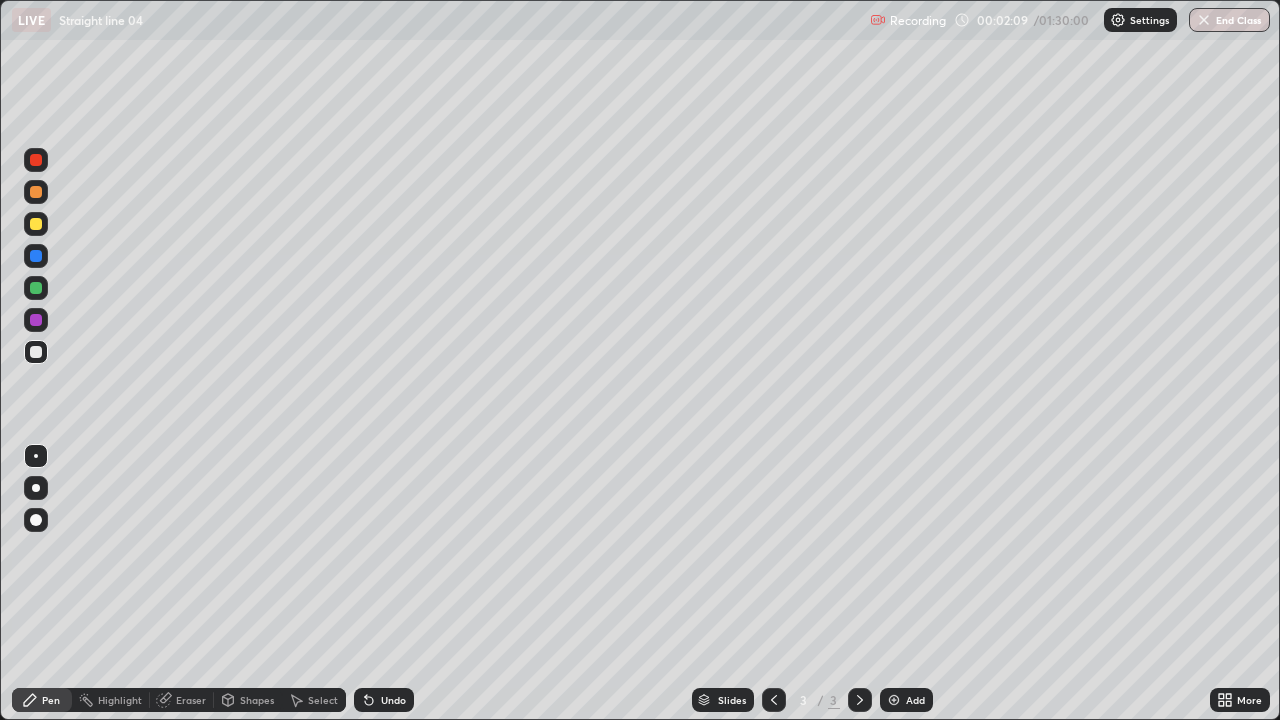 click at bounding box center [36, 320] 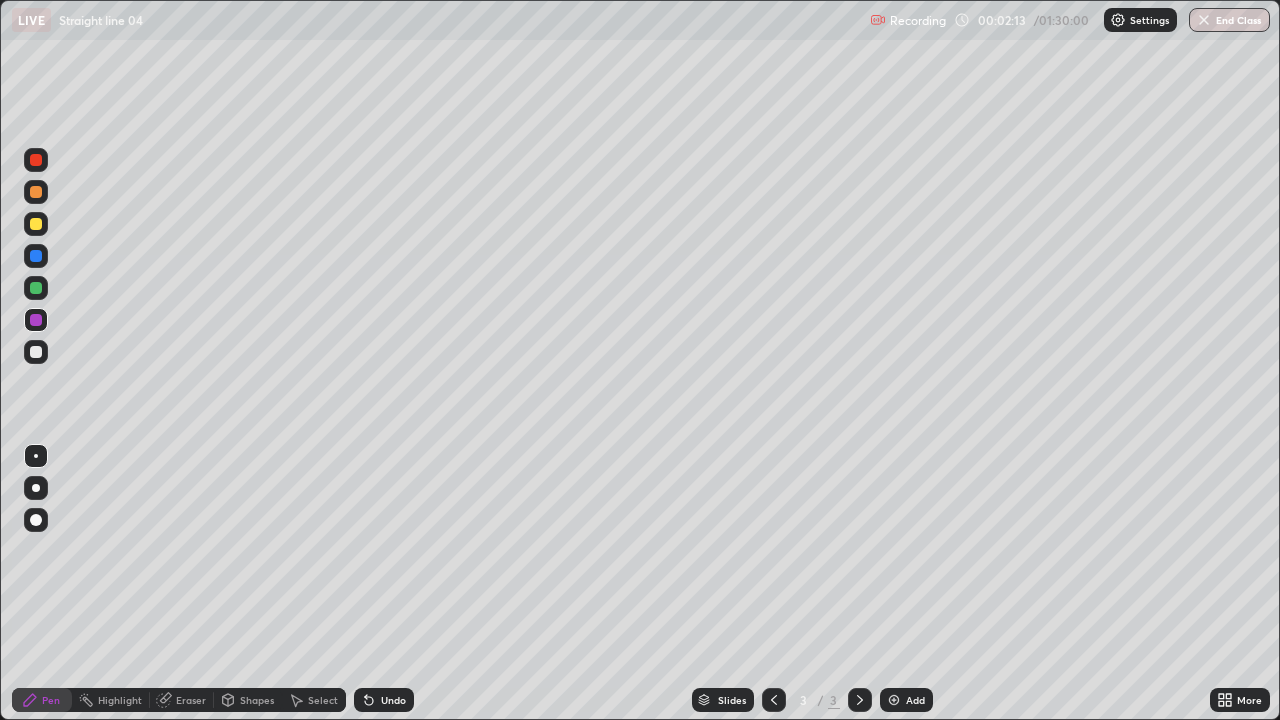 click on "Shapes" at bounding box center (257, 700) 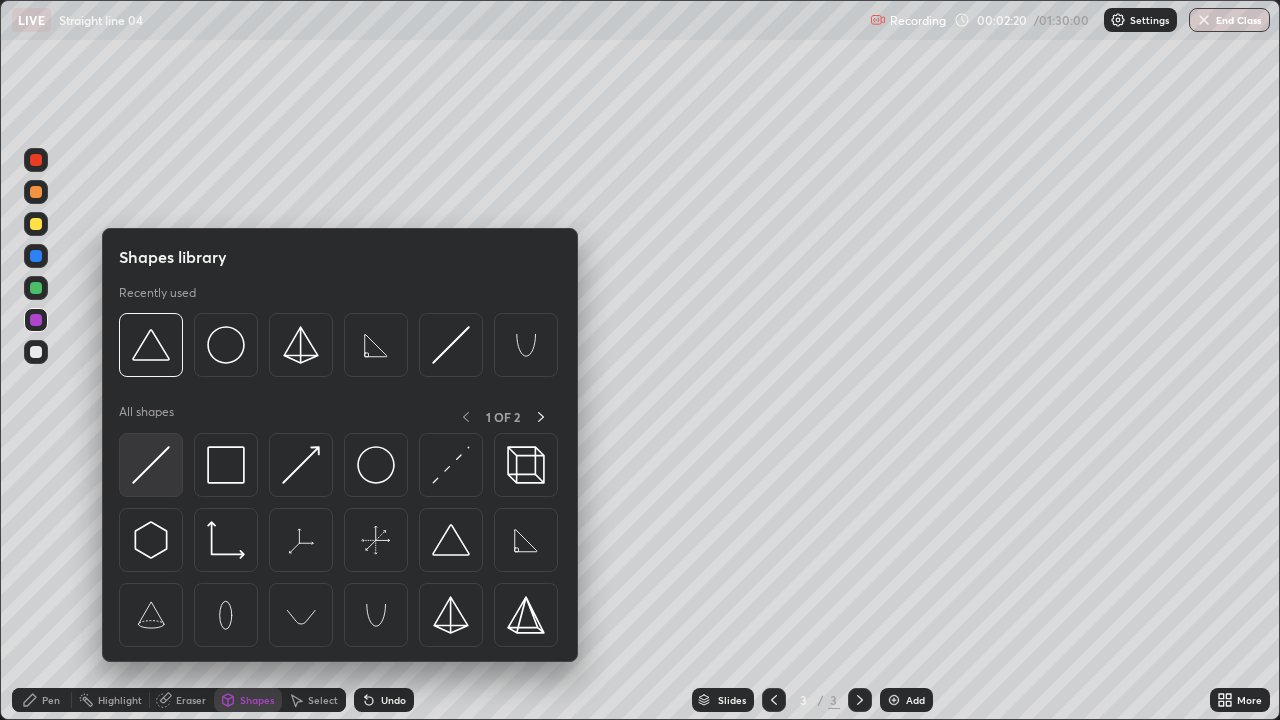click at bounding box center (151, 465) 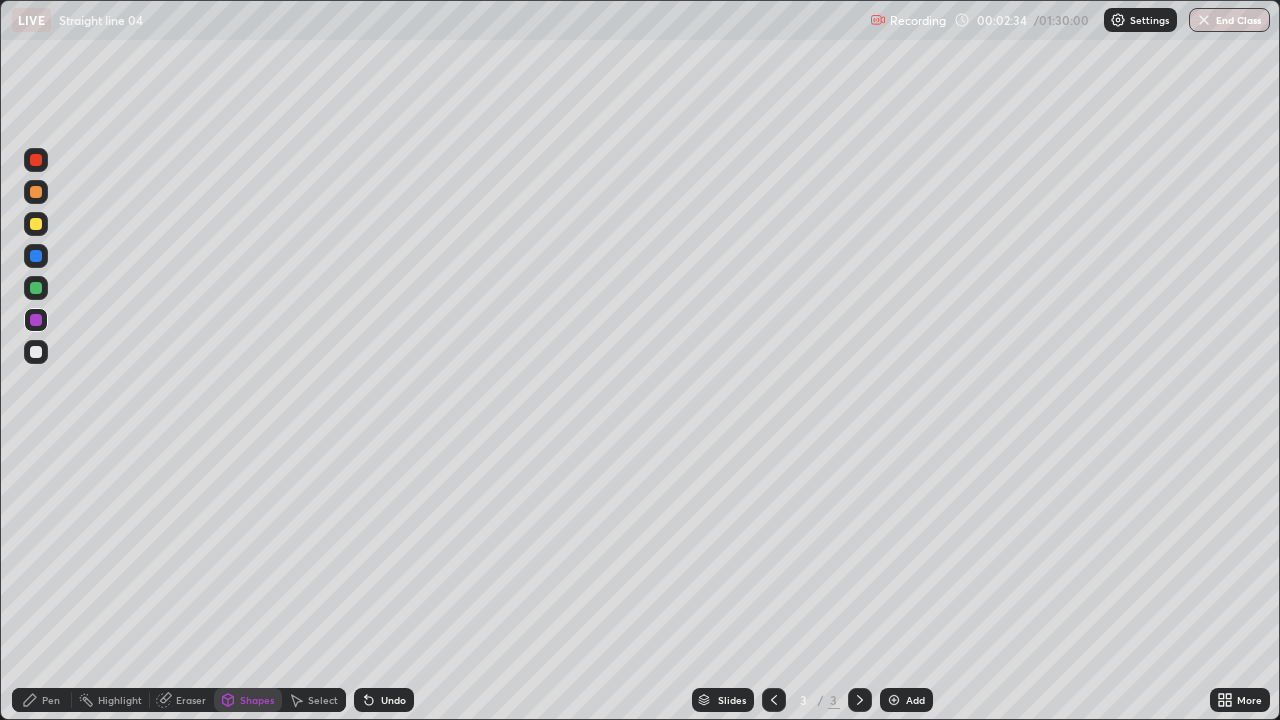 click on "Undo" at bounding box center [393, 700] 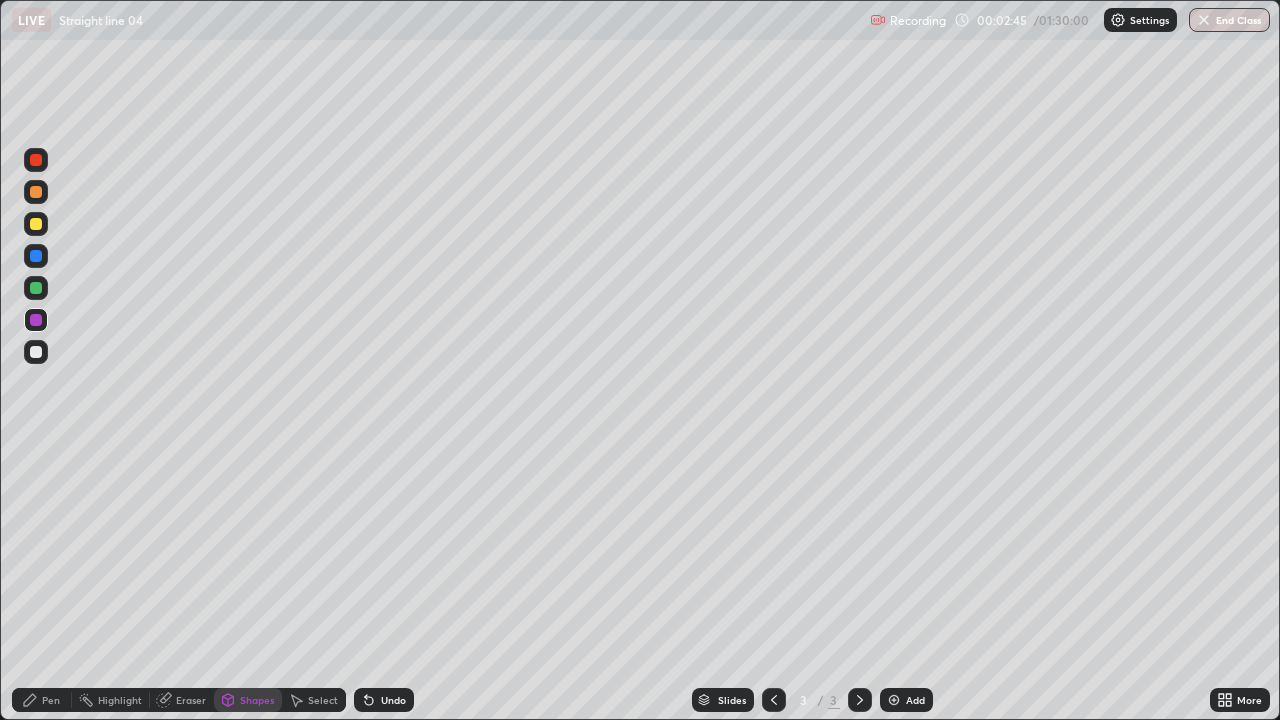 click on "Shapes" at bounding box center (248, 700) 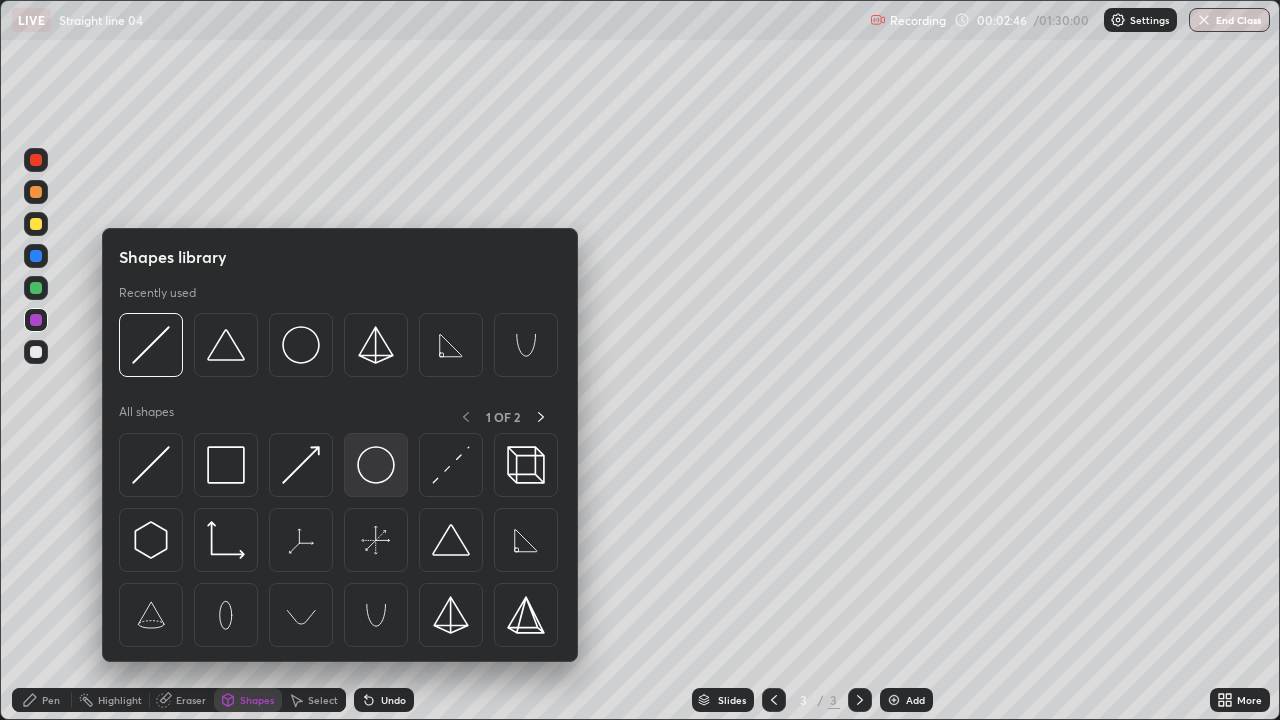click at bounding box center [376, 465] 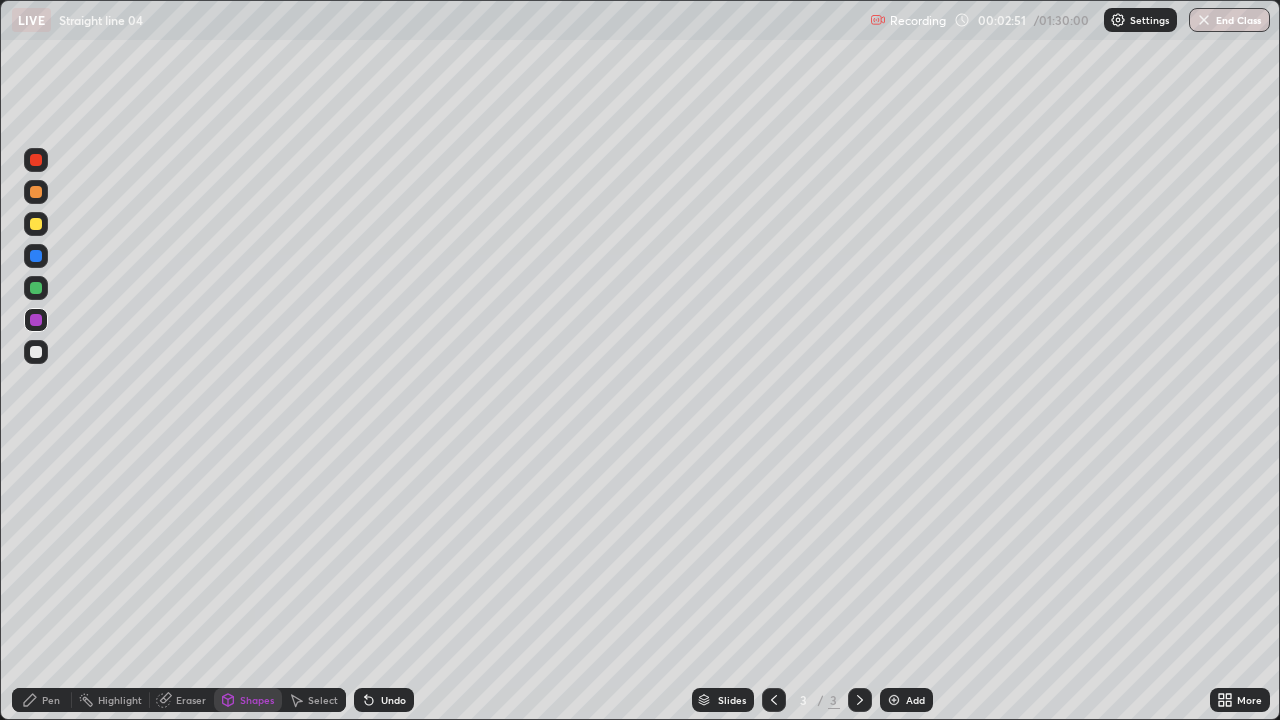 click on "Undo" at bounding box center (384, 700) 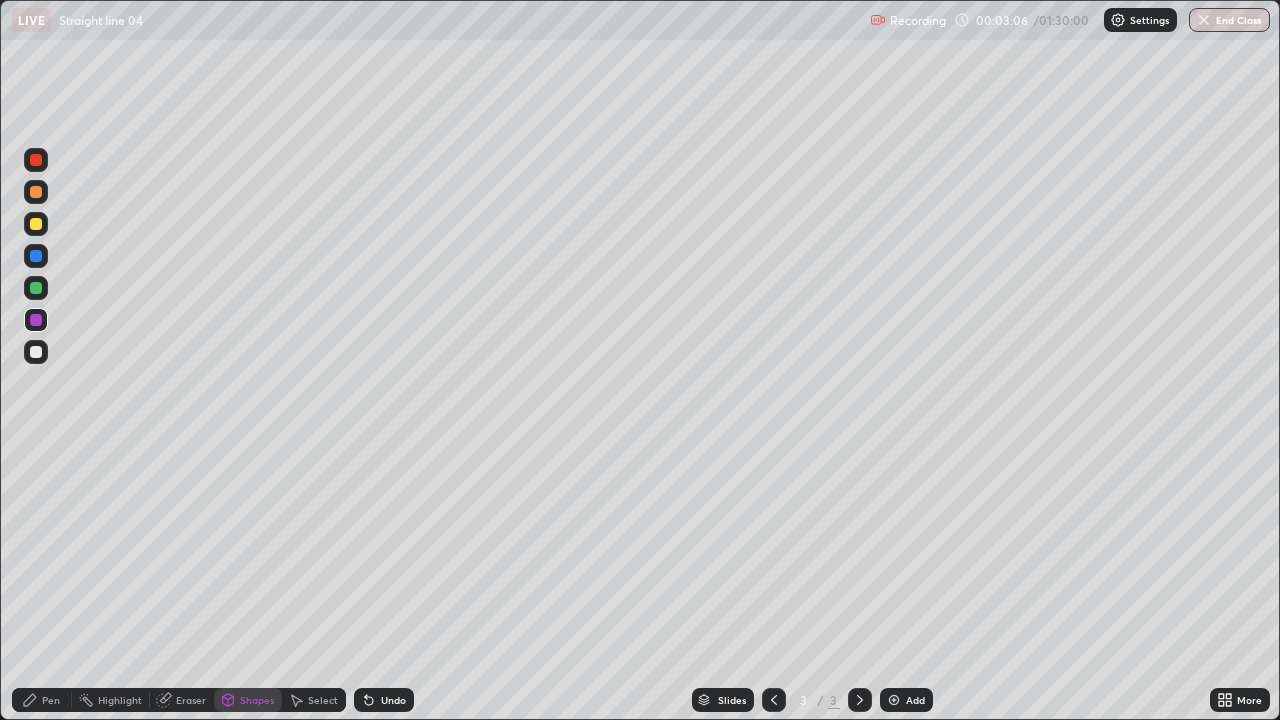 click on "Select" at bounding box center (323, 700) 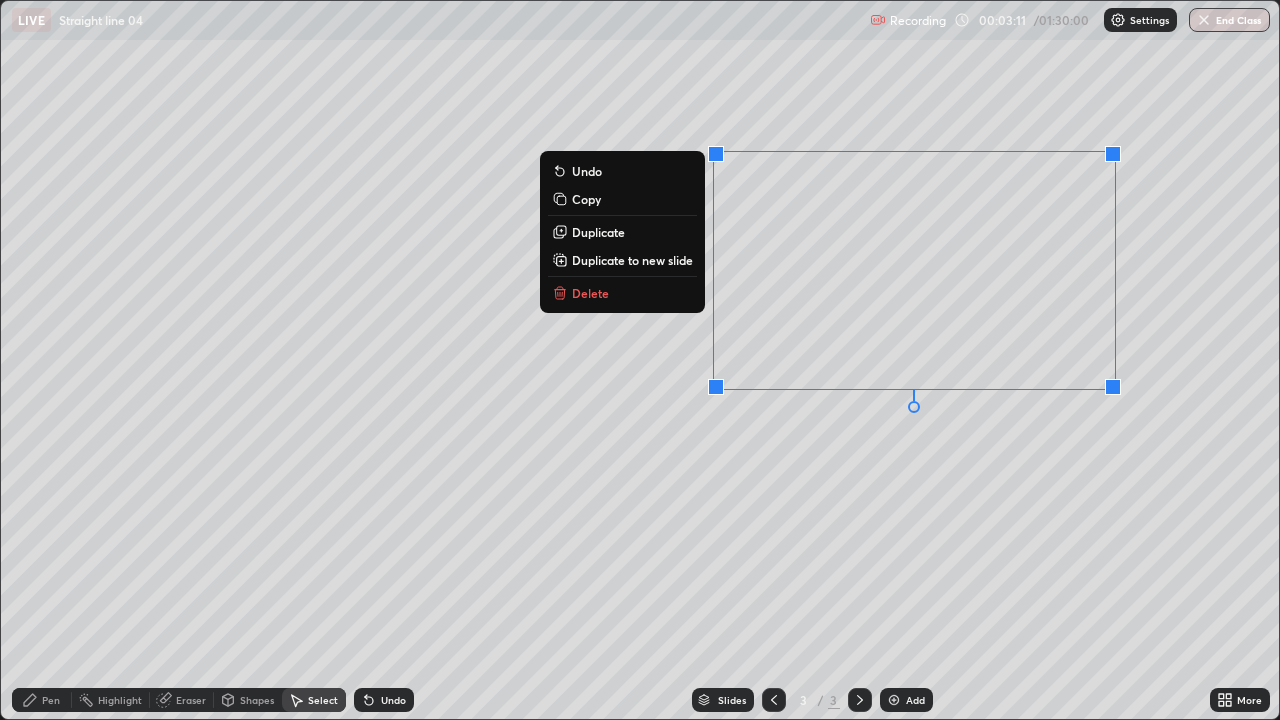 click 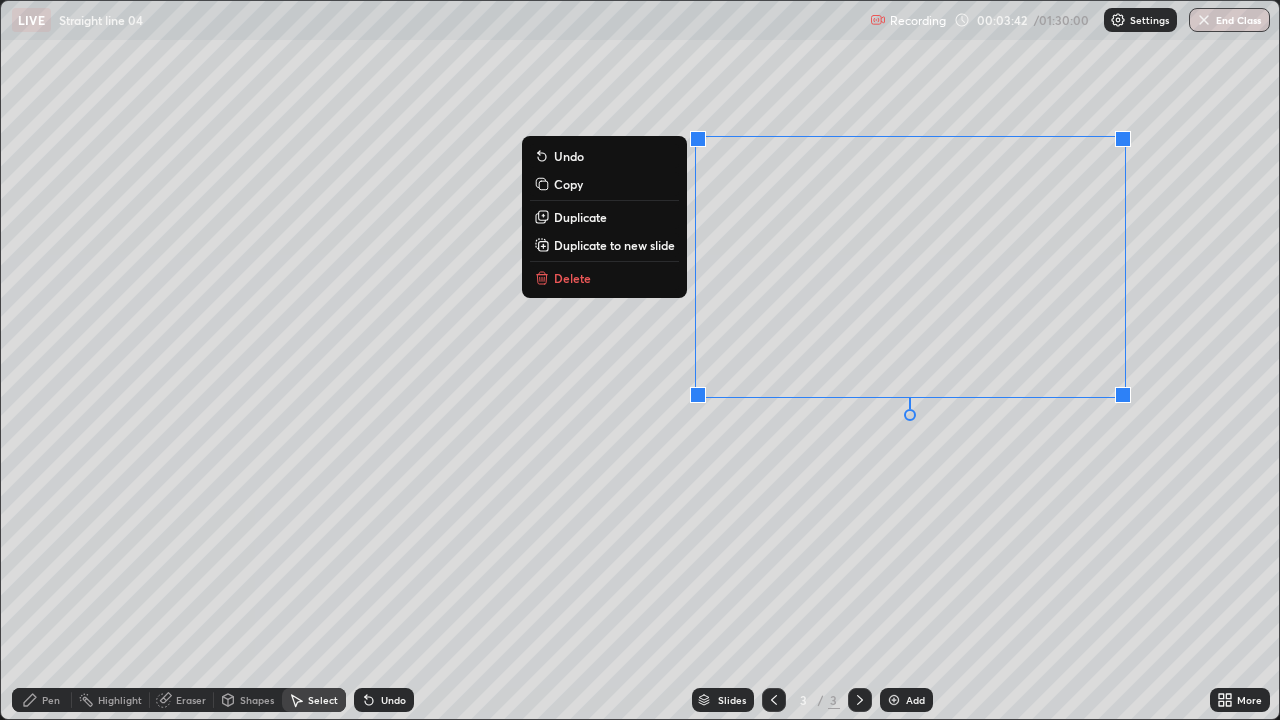 click on "0 ° Undo Copy Duplicate Duplicate to new slide Delete" at bounding box center (640, 360) 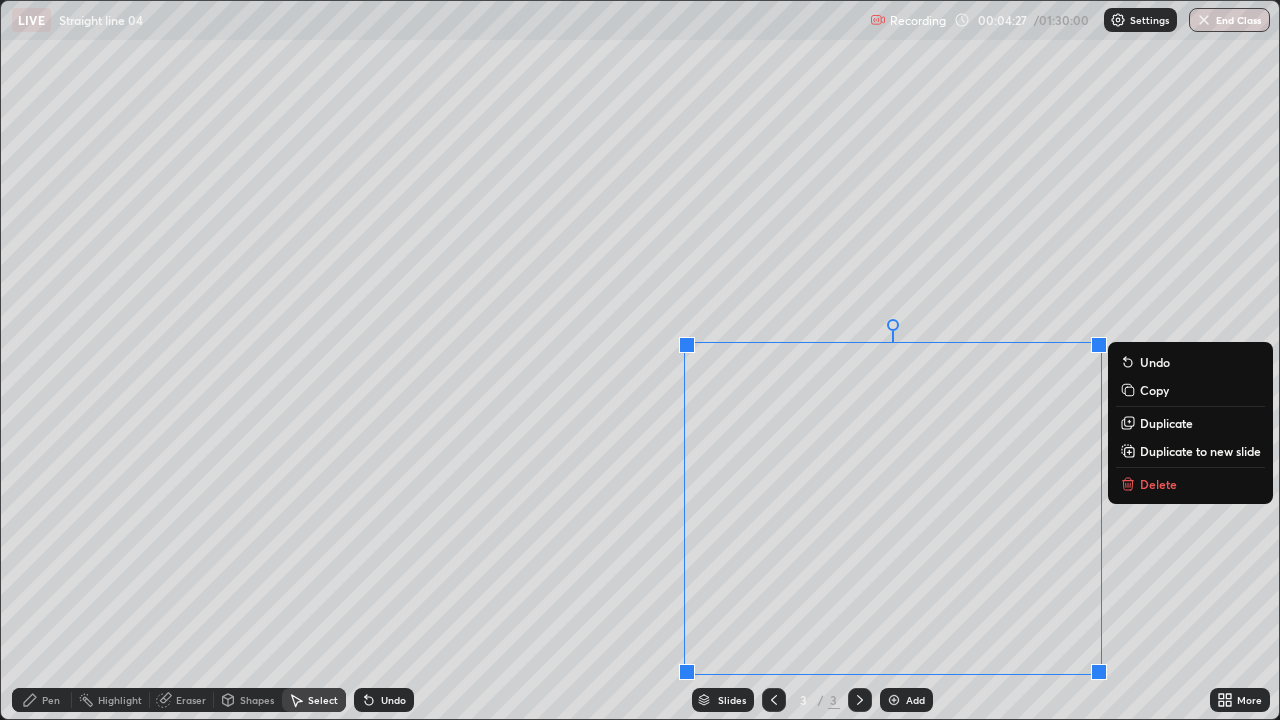 click on "0 ° Undo Copy Duplicate Duplicate to new slide Delete" at bounding box center [640, 360] 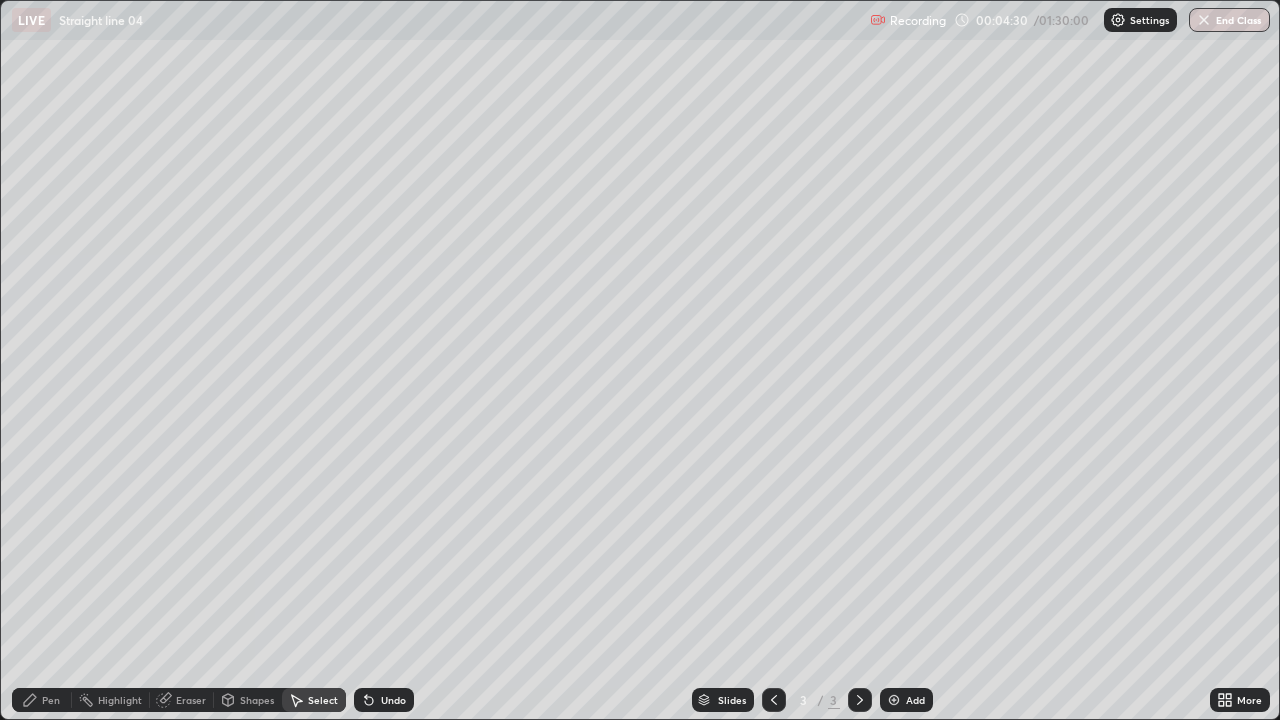 click on "Undo" at bounding box center (384, 700) 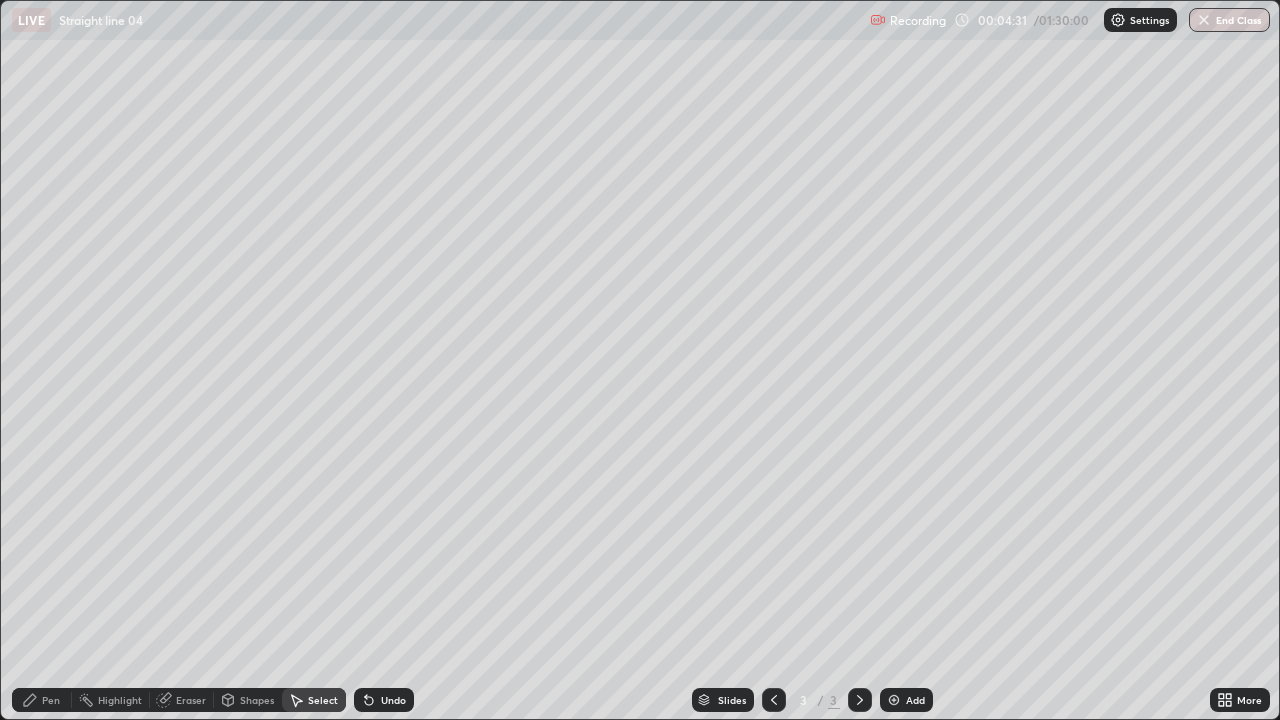 click on "Undo" at bounding box center [393, 700] 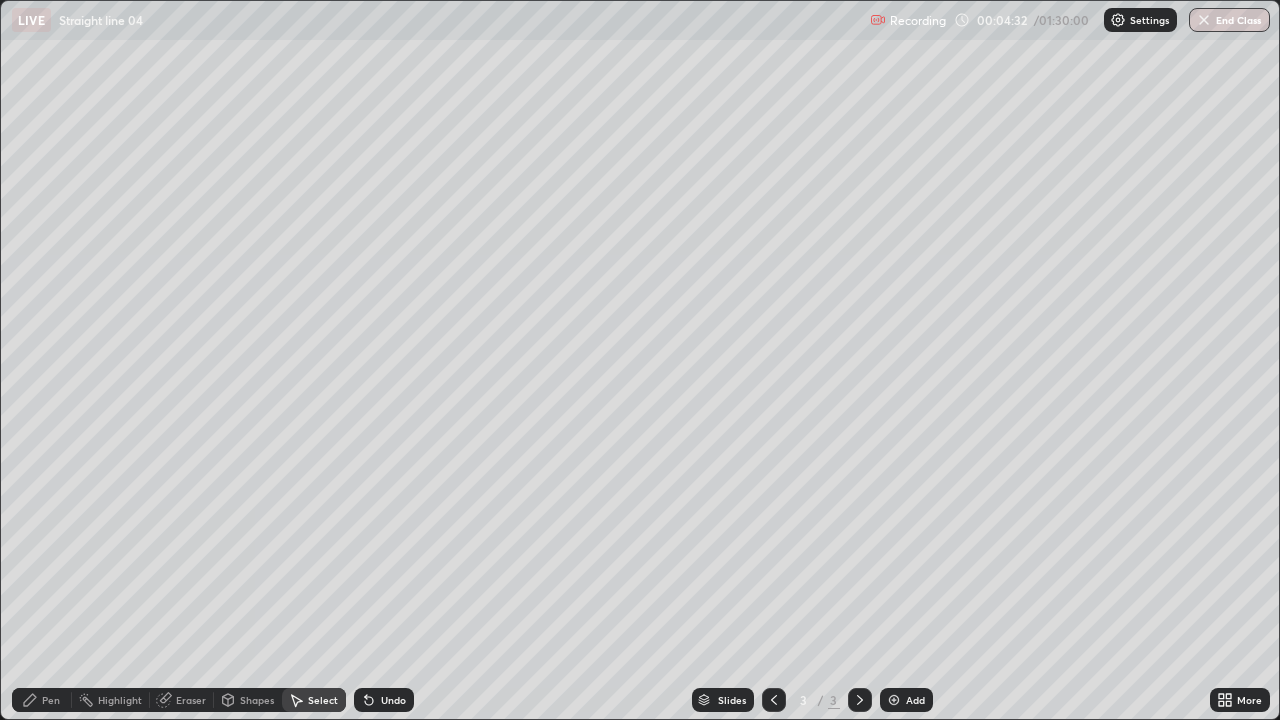 click on "Undo" at bounding box center [393, 700] 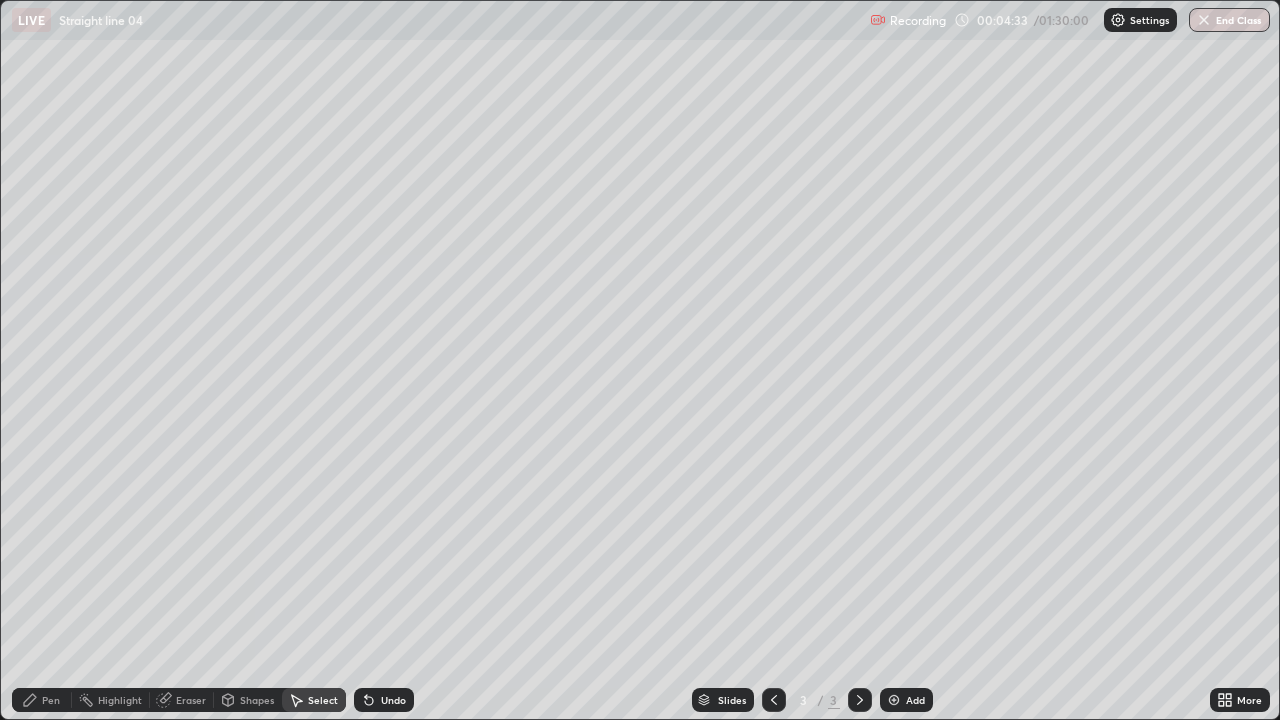 click on "Undo" at bounding box center [393, 700] 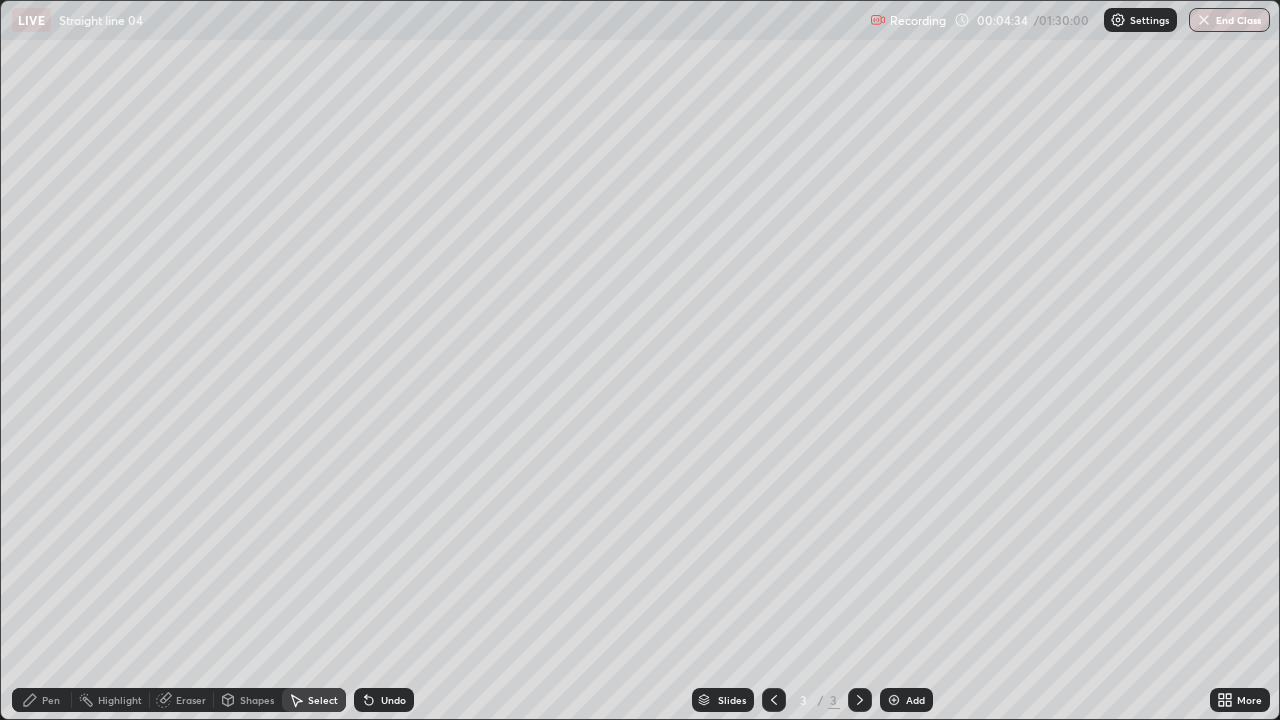 click on "Undo" at bounding box center (384, 700) 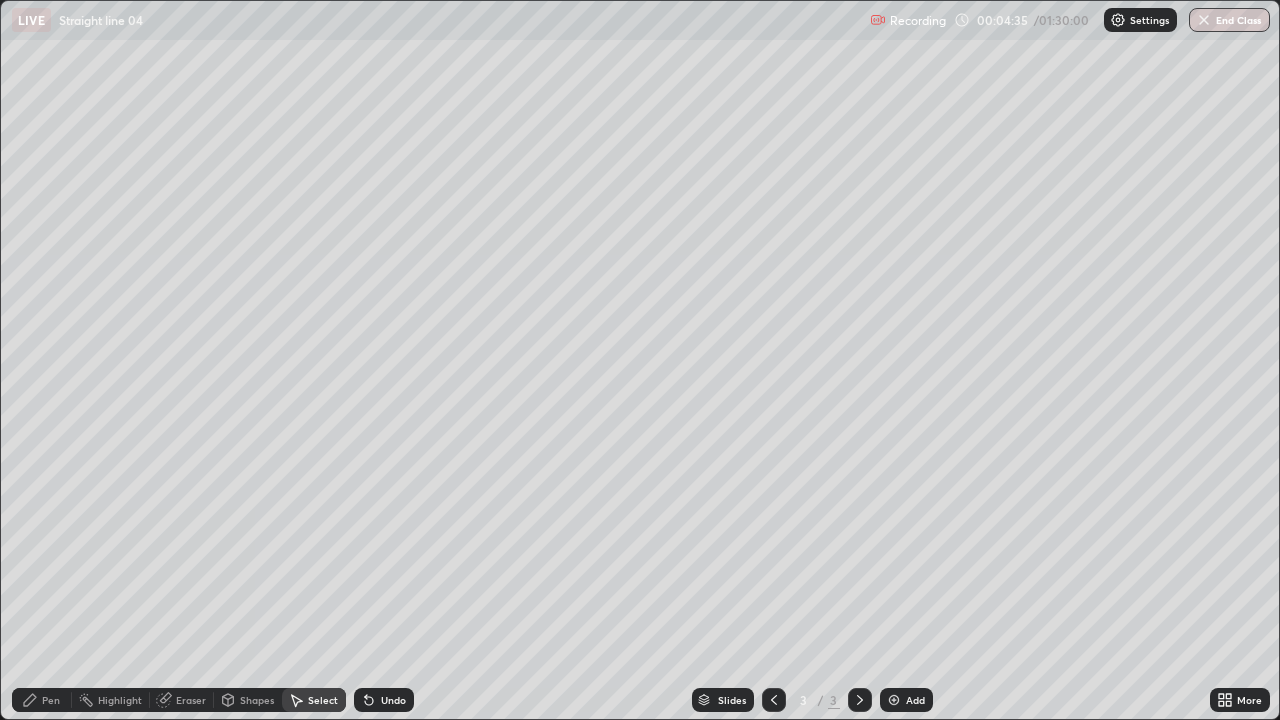 click on "Undo" at bounding box center (384, 700) 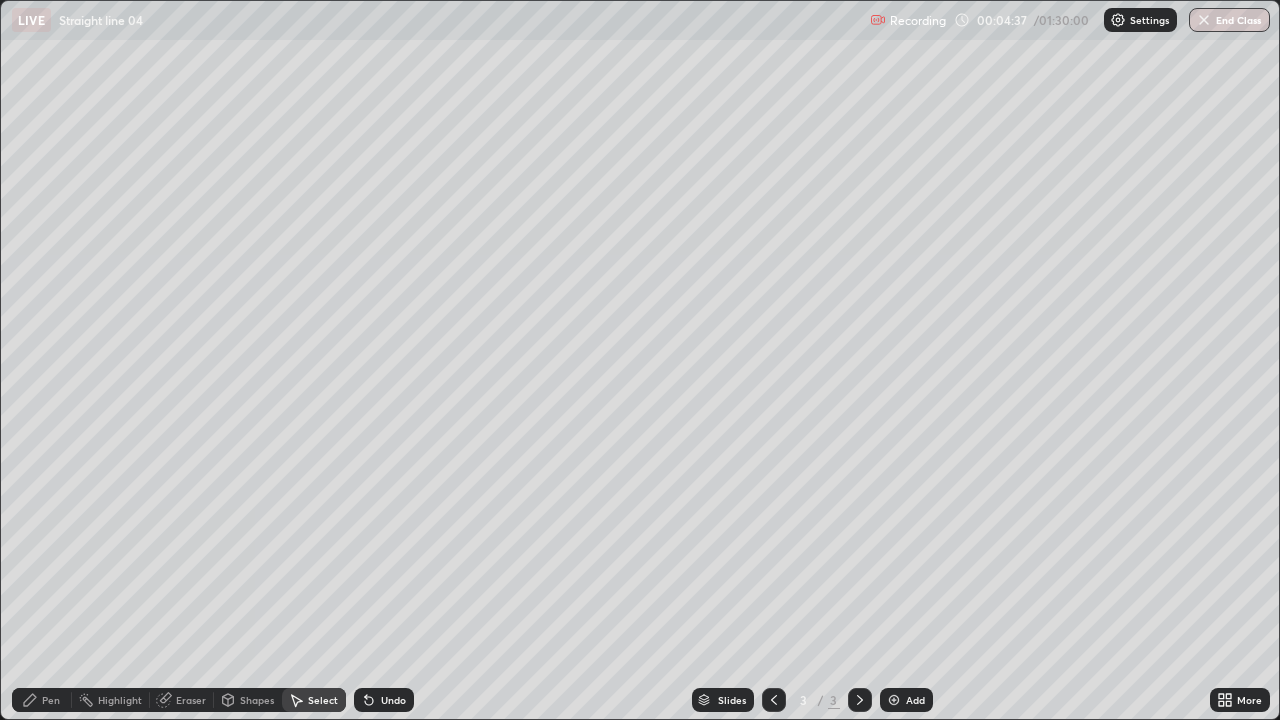 click 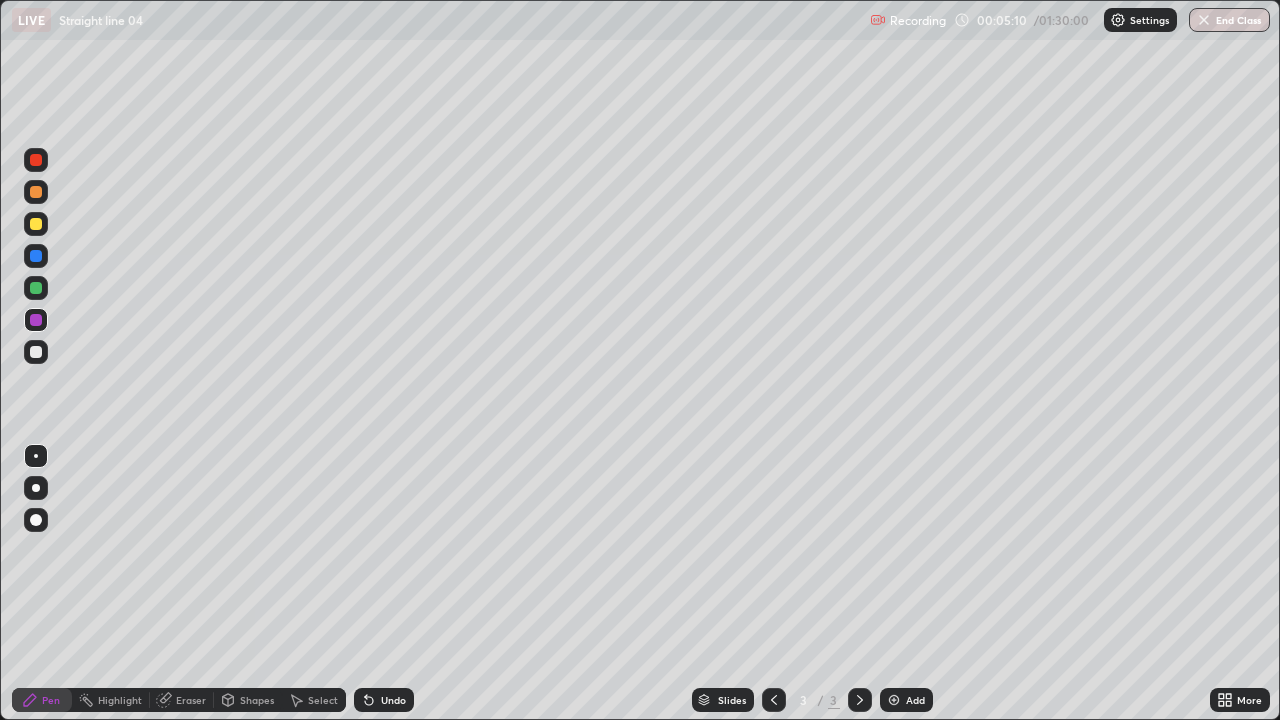 click at bounding box center [36, 352] 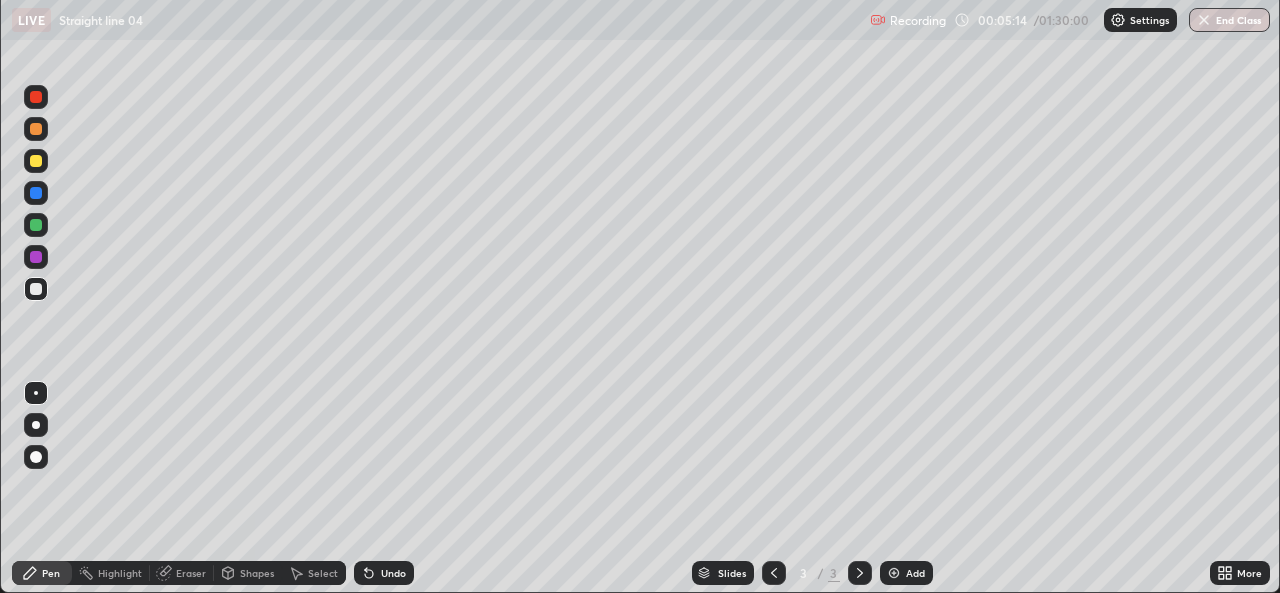 scroll, scrollTop: 593, scrollLeft: 1280, axis: both 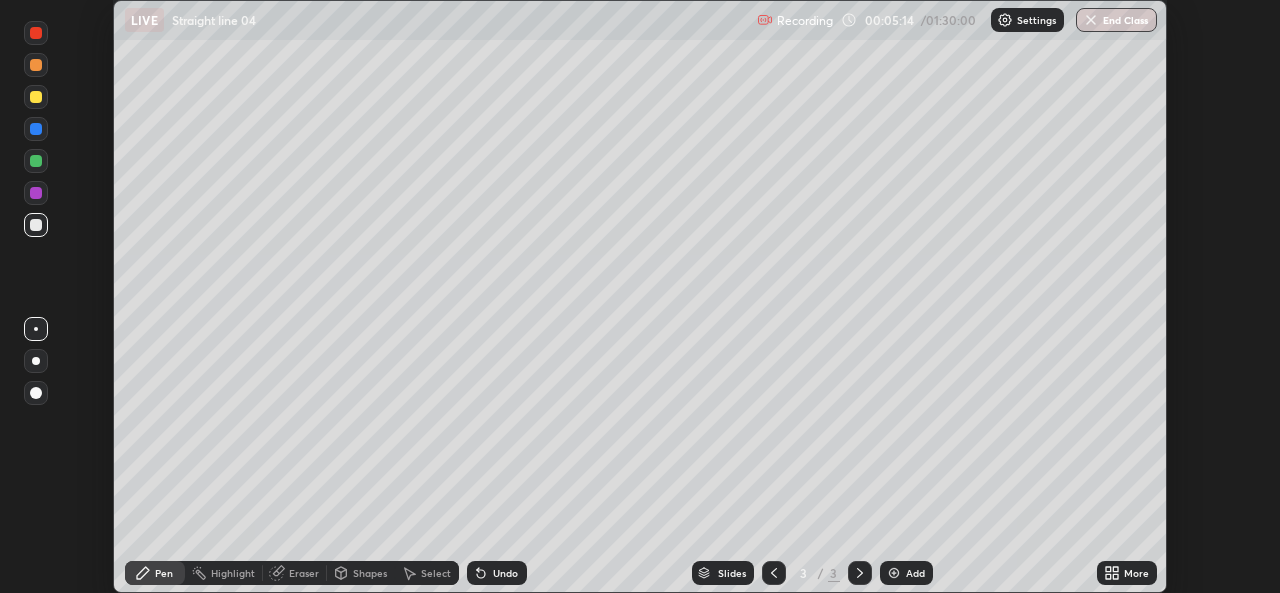 click 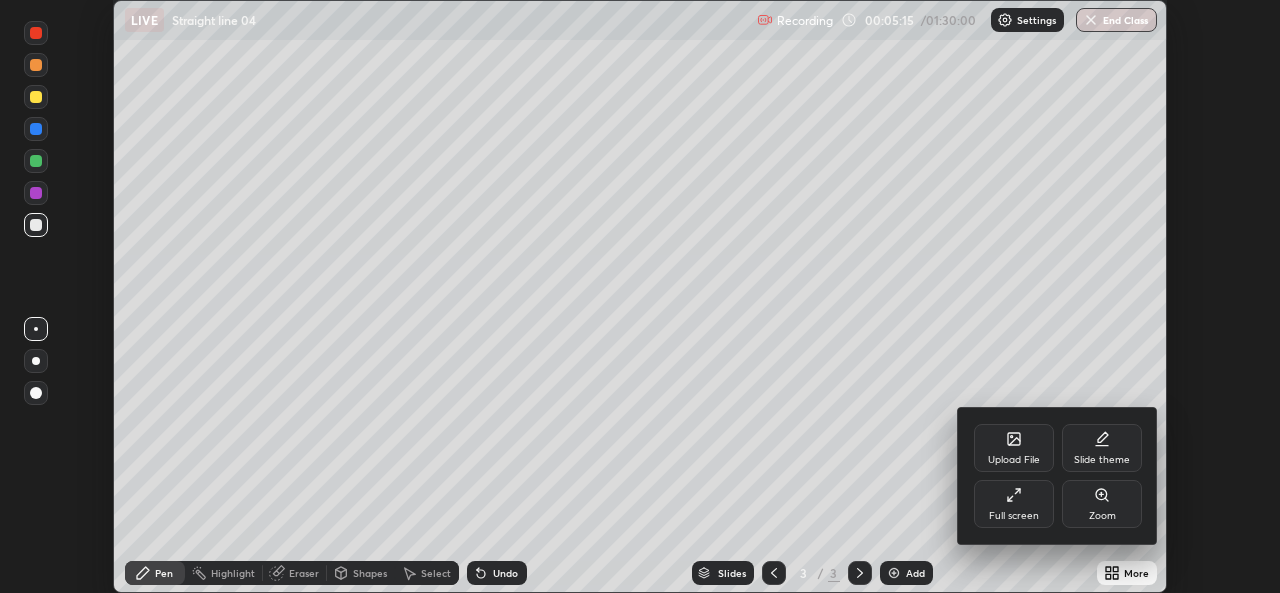 click on "Full screen" at bounding box center (1014, 504) 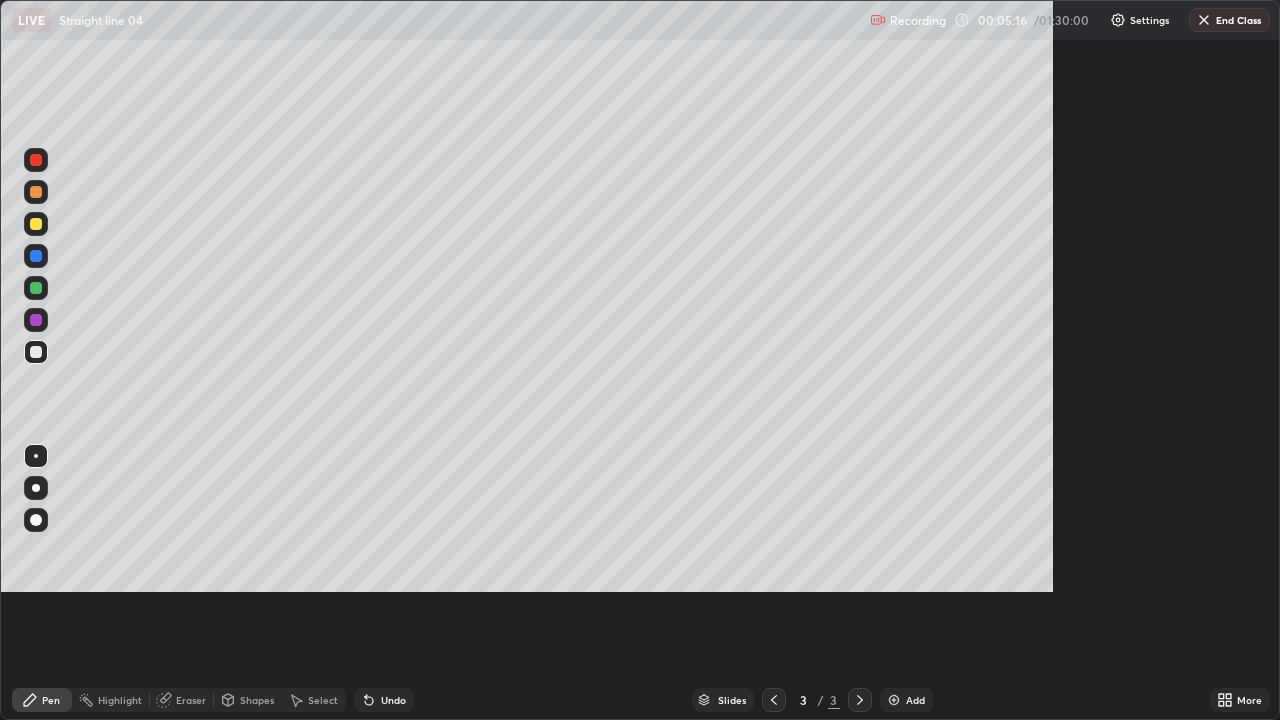 scroll, scrollTop: 99280, scrollLeft: 98720, axis: both 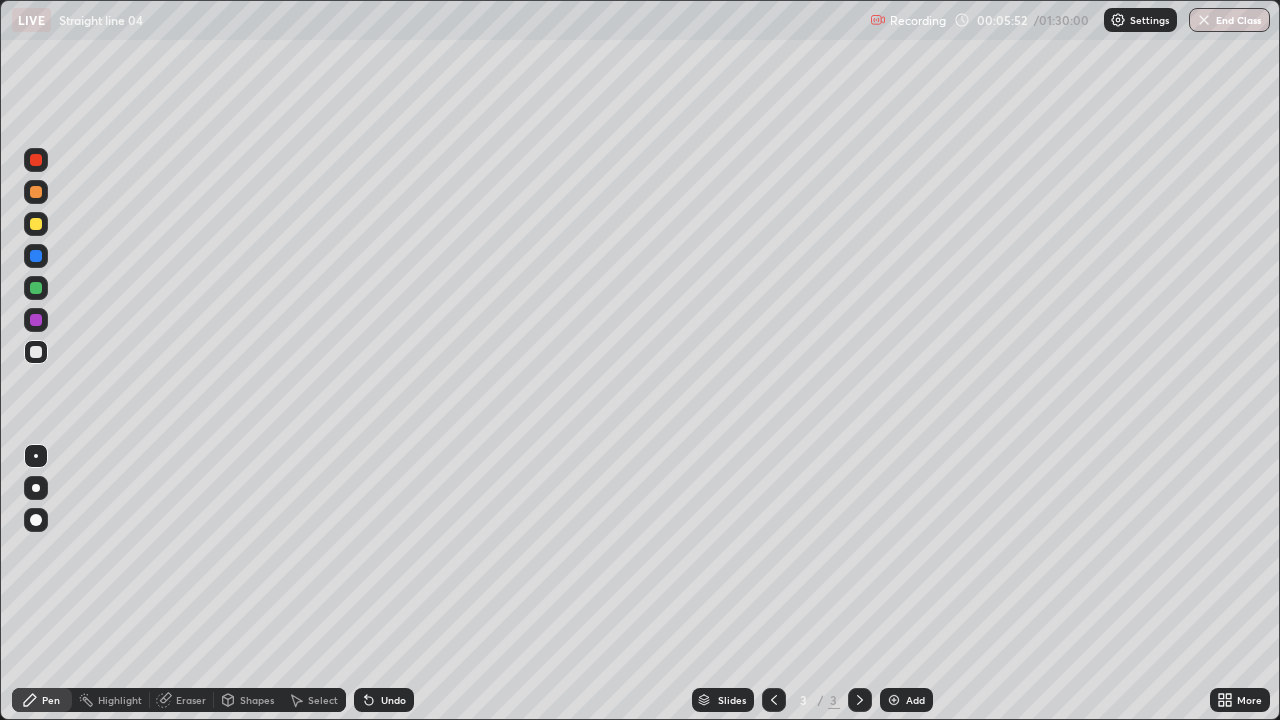 click 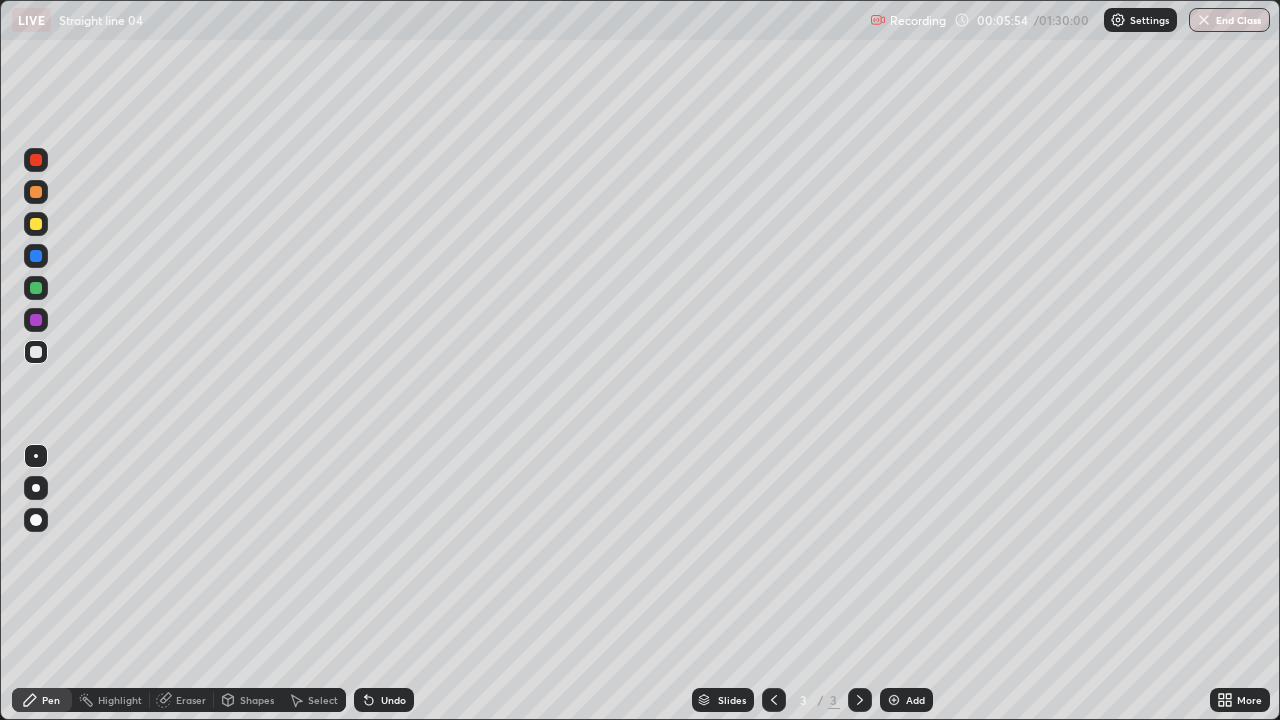 click 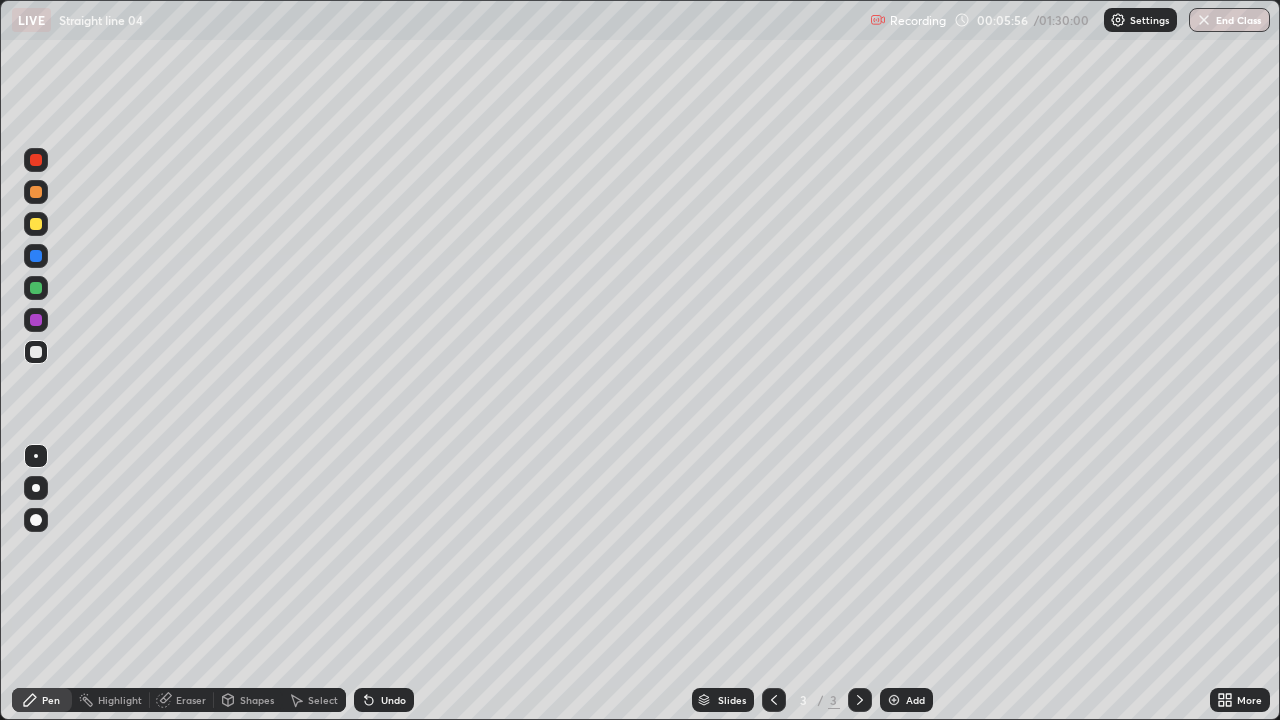 click at bounding box center (36, 320) 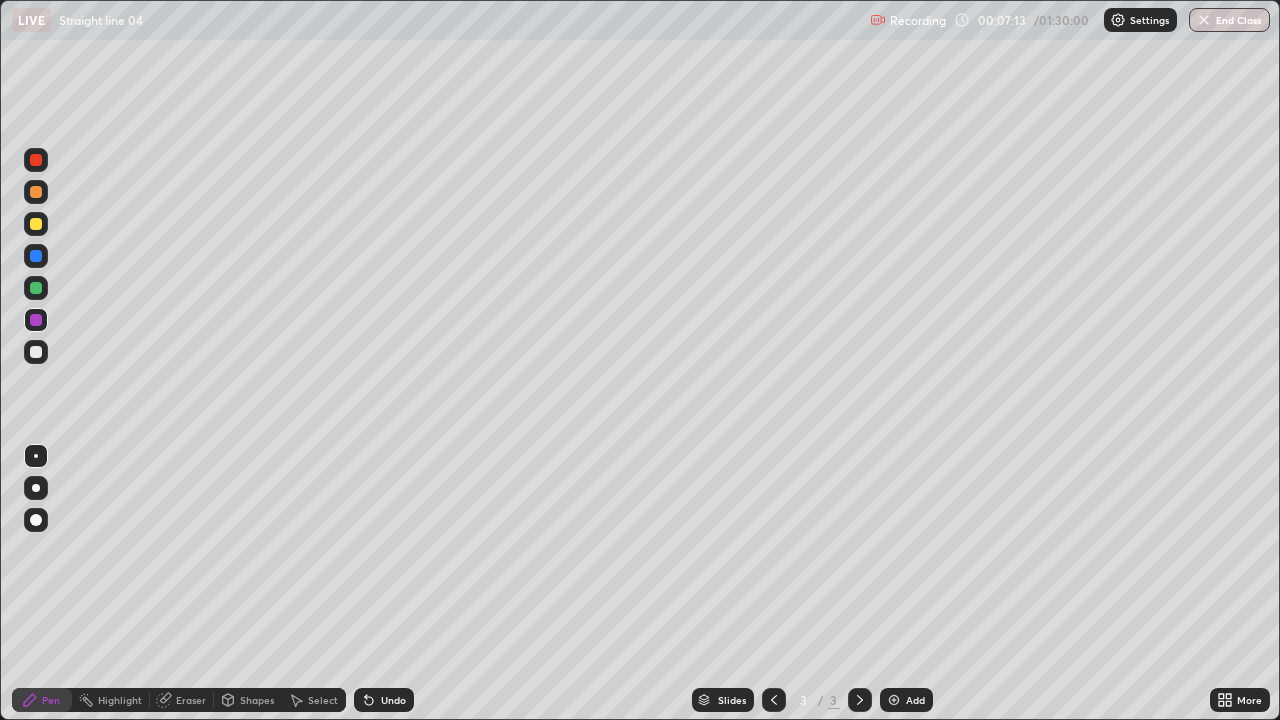 click on "Undo" at bounding box center [384, 700] 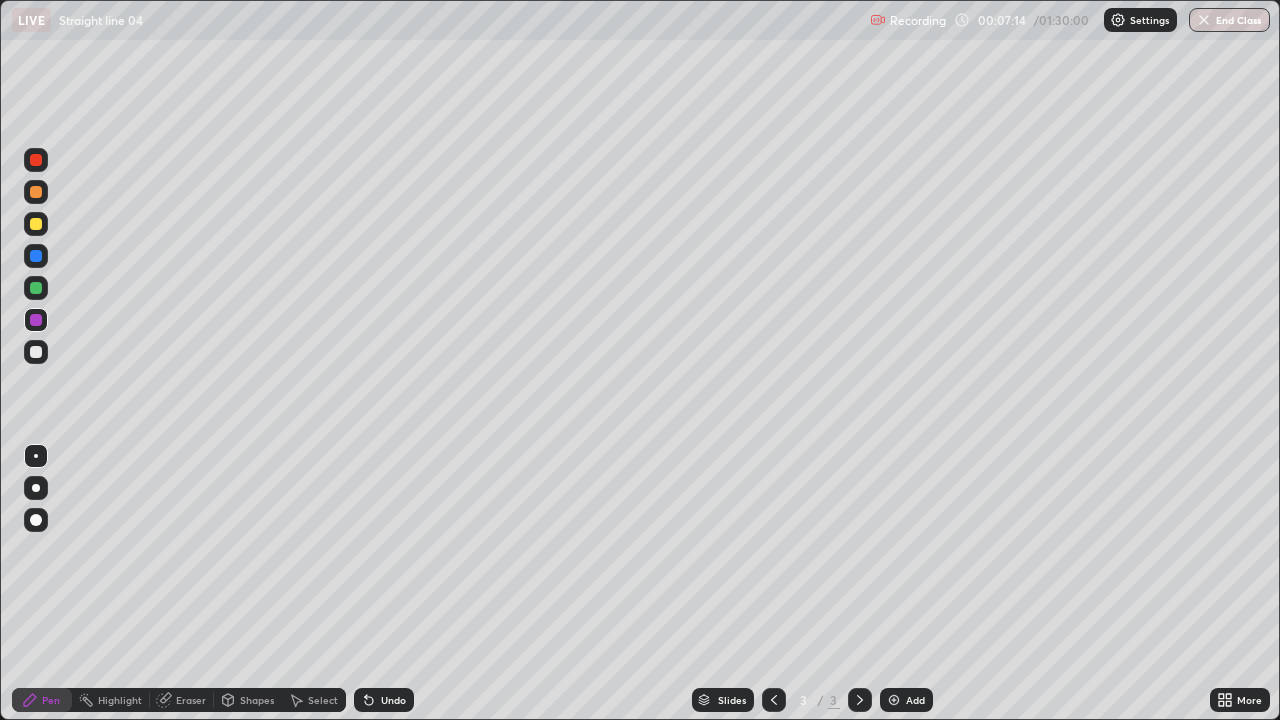 click at bounding box center [36, 288] 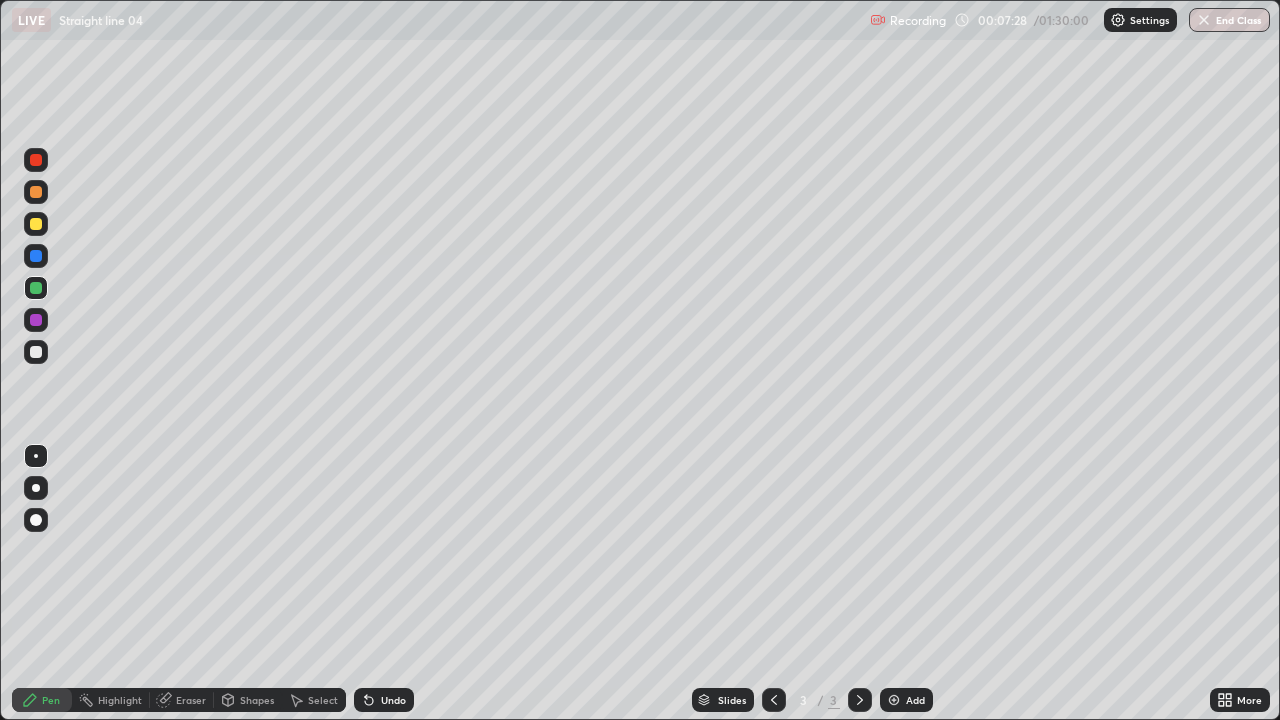 click at bounding box center [36, 352] 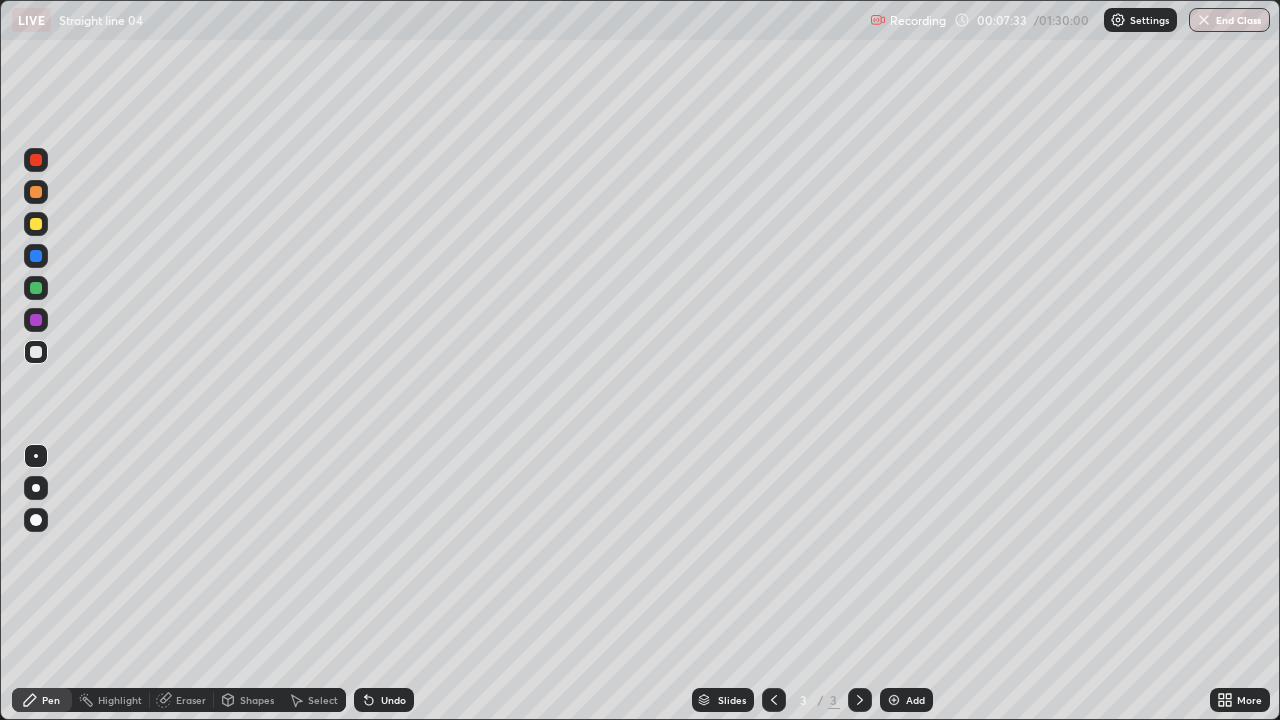 click on "Undo" at bounding box center (393, 700) 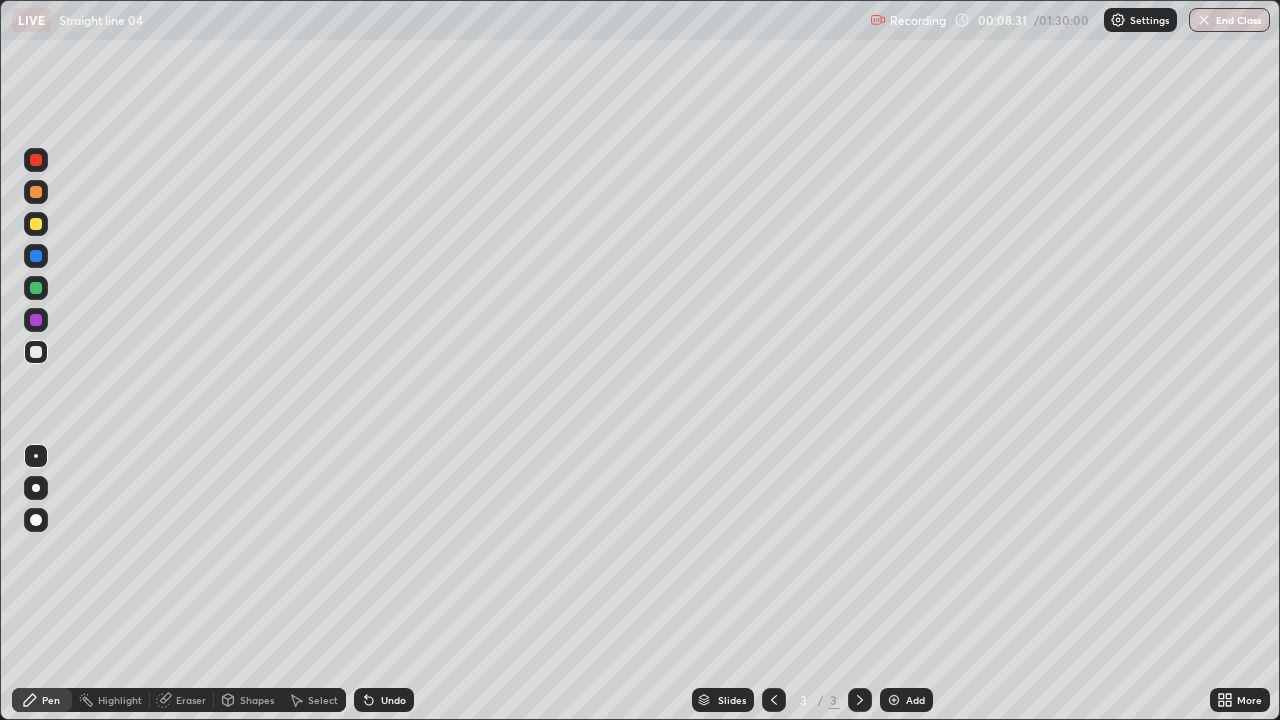 click on "Select" at bounding box center (323, 700) 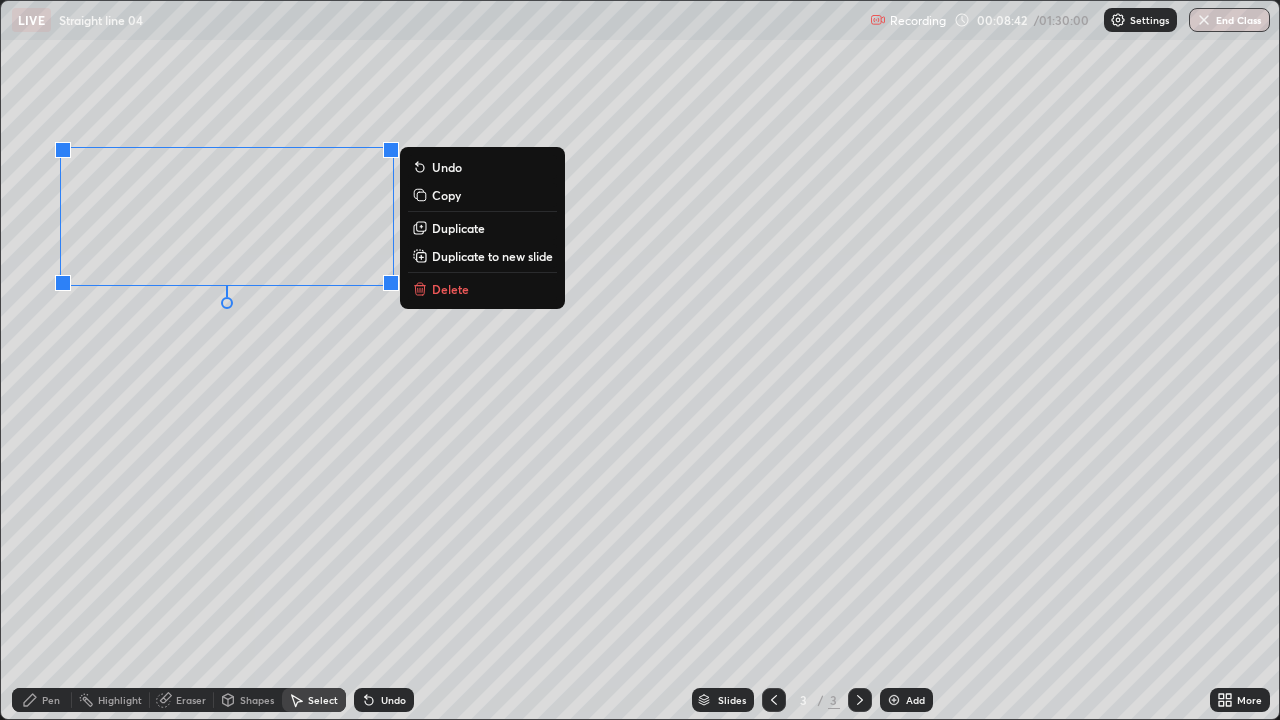 click on "0 ° Undo Copy Duplicate Duplicate to new slide Delete" at bounding box center [640, 360] 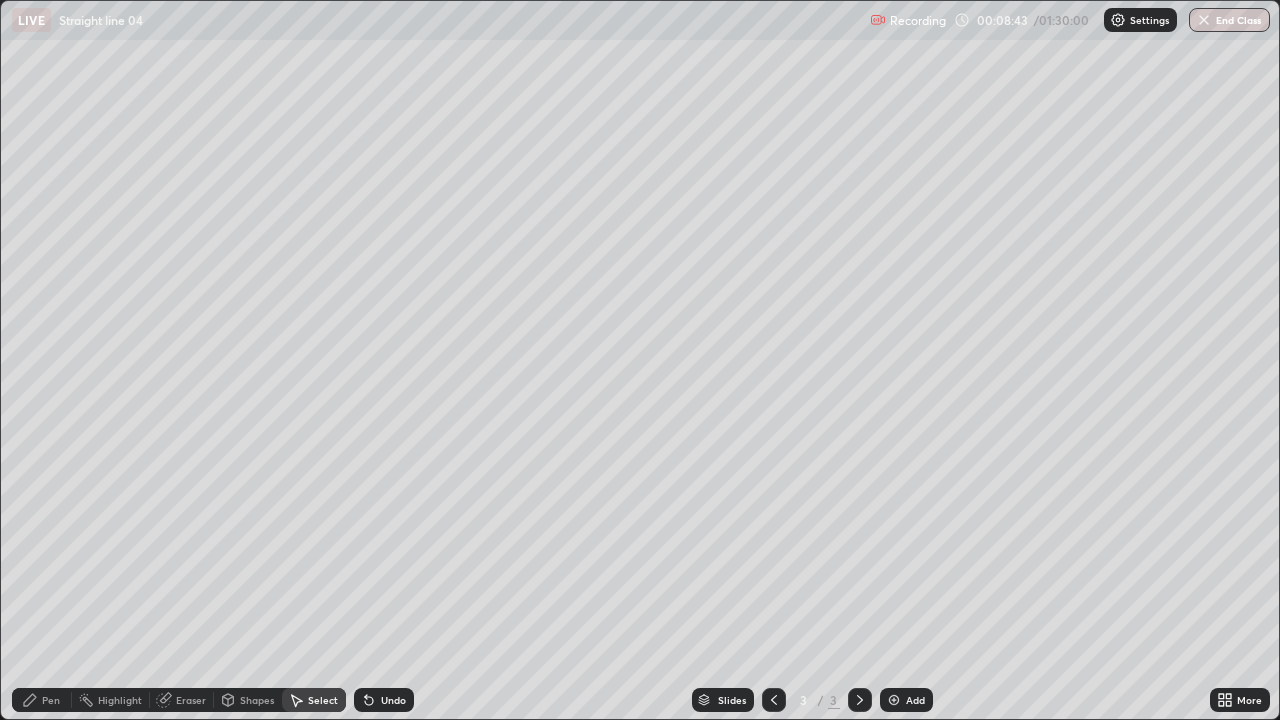 click on "Pen" at bounding box center [51, 700] 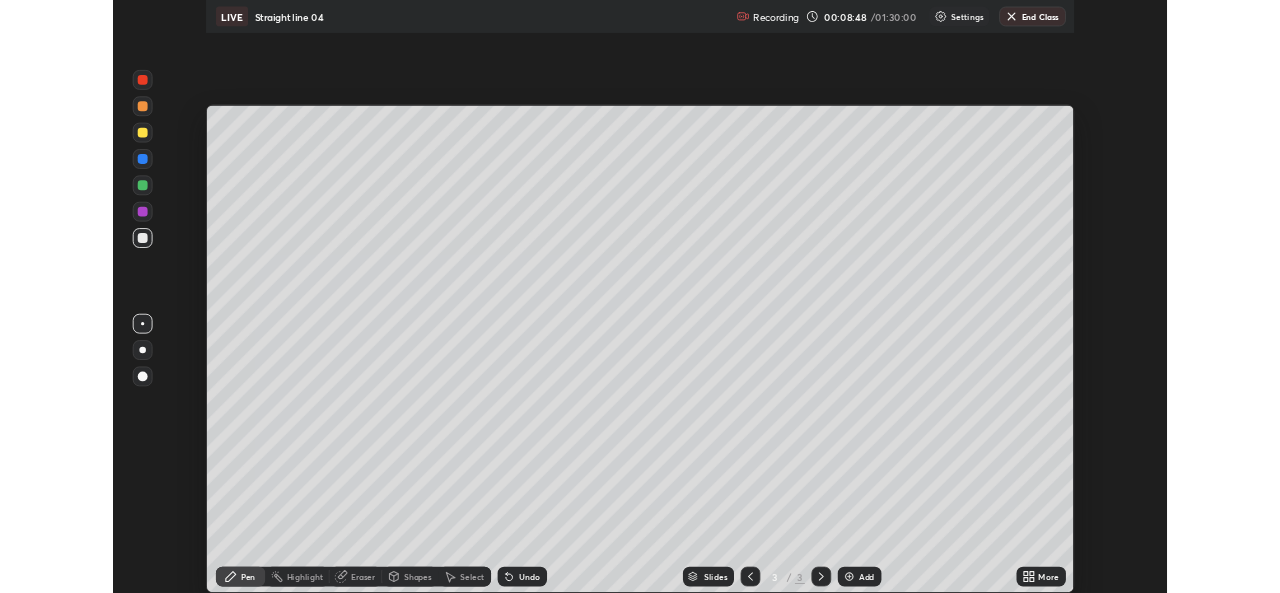 scroll, scrollTop: 593, scrollLeft: 1280, axis: both 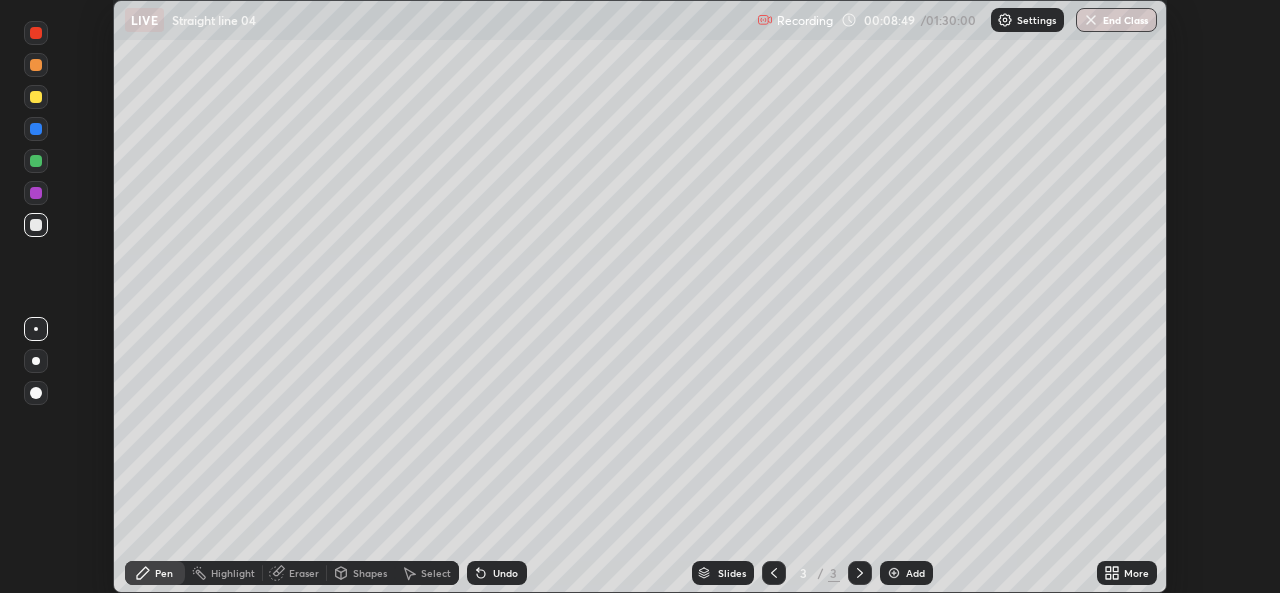 click 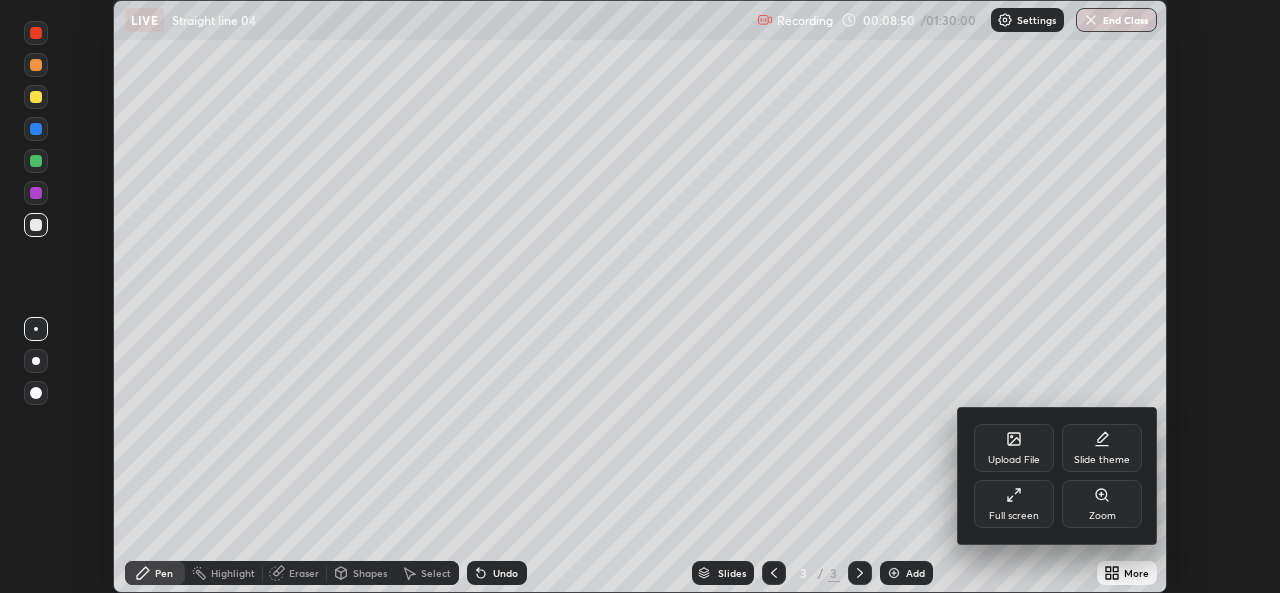click on "Full screen" at bounding box center [1014, 504] 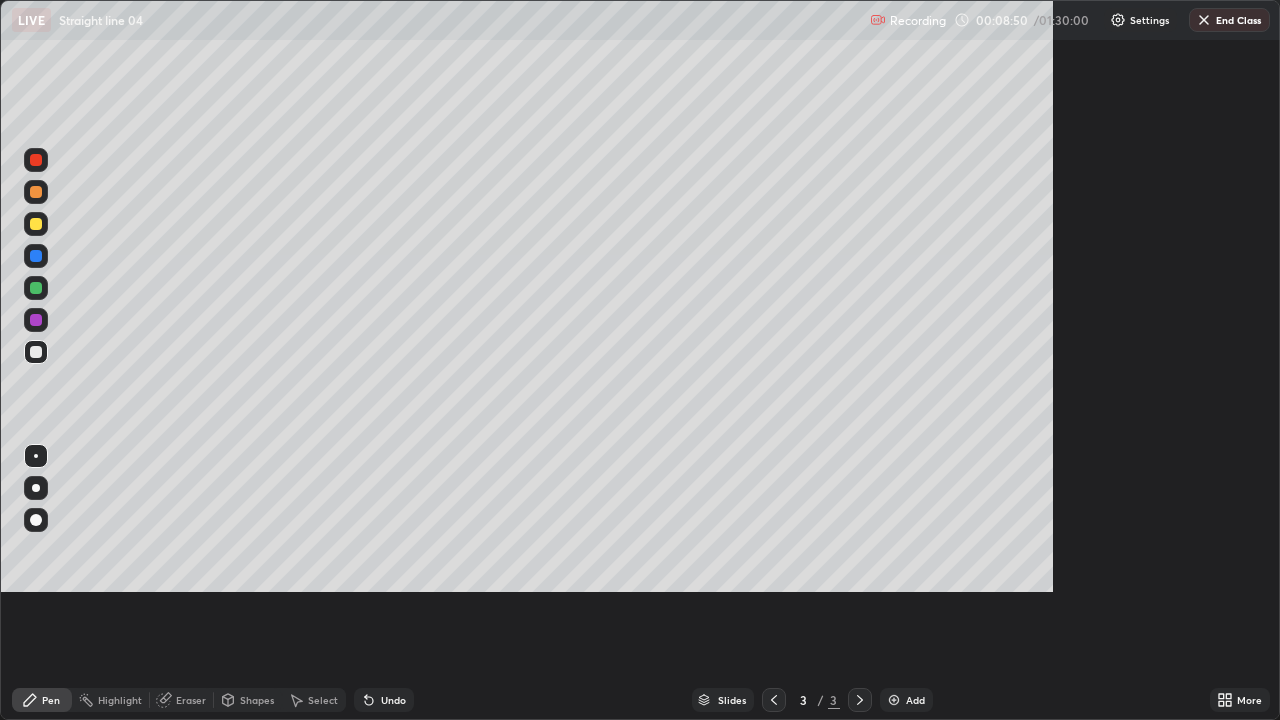 scroll, scrollTop: 99280, scrollLeft: 98720, axis: both 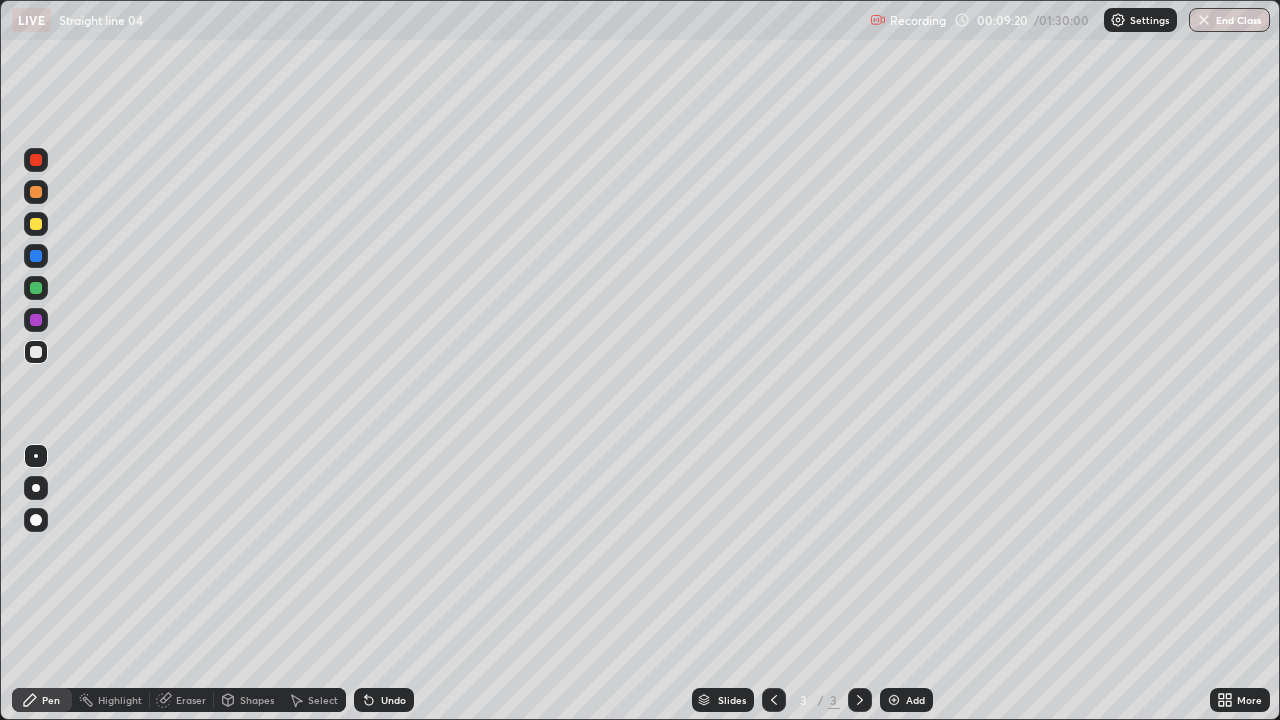 click on "Undo" at bounding box center [384, 700] 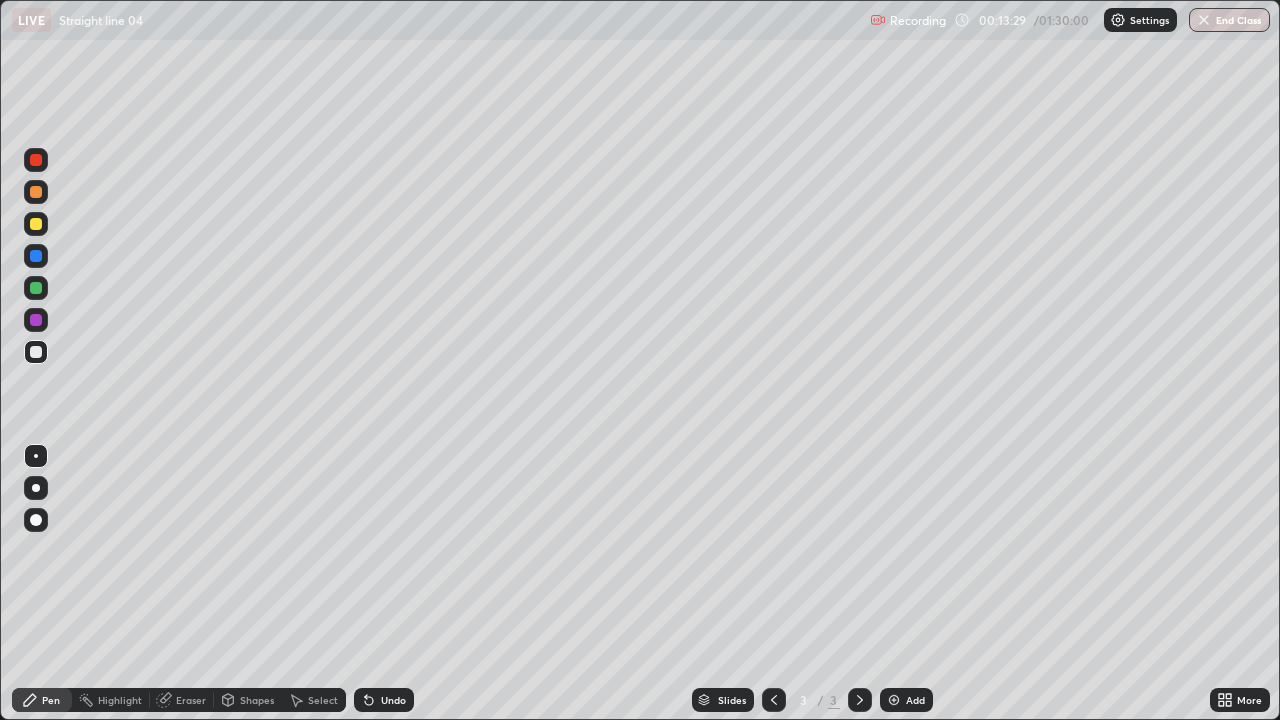 click on "Add" at bounding box center (906, 700) 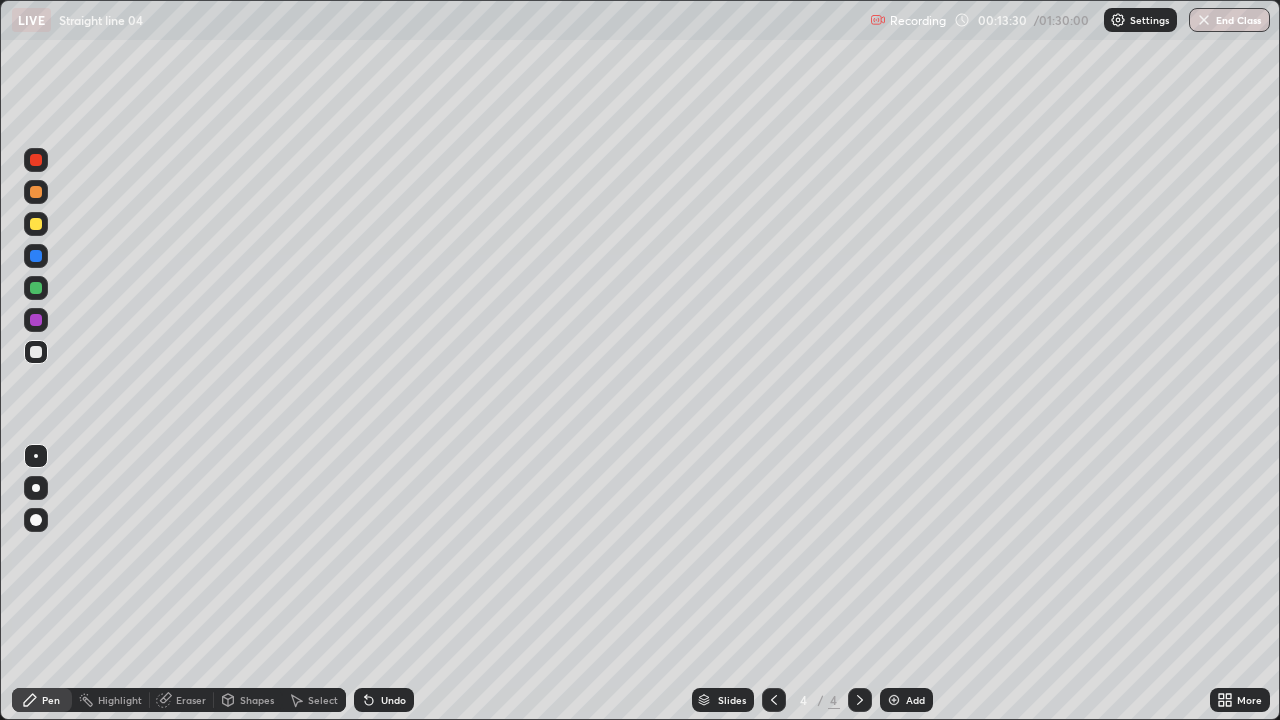click at bounding box center (36, 288) 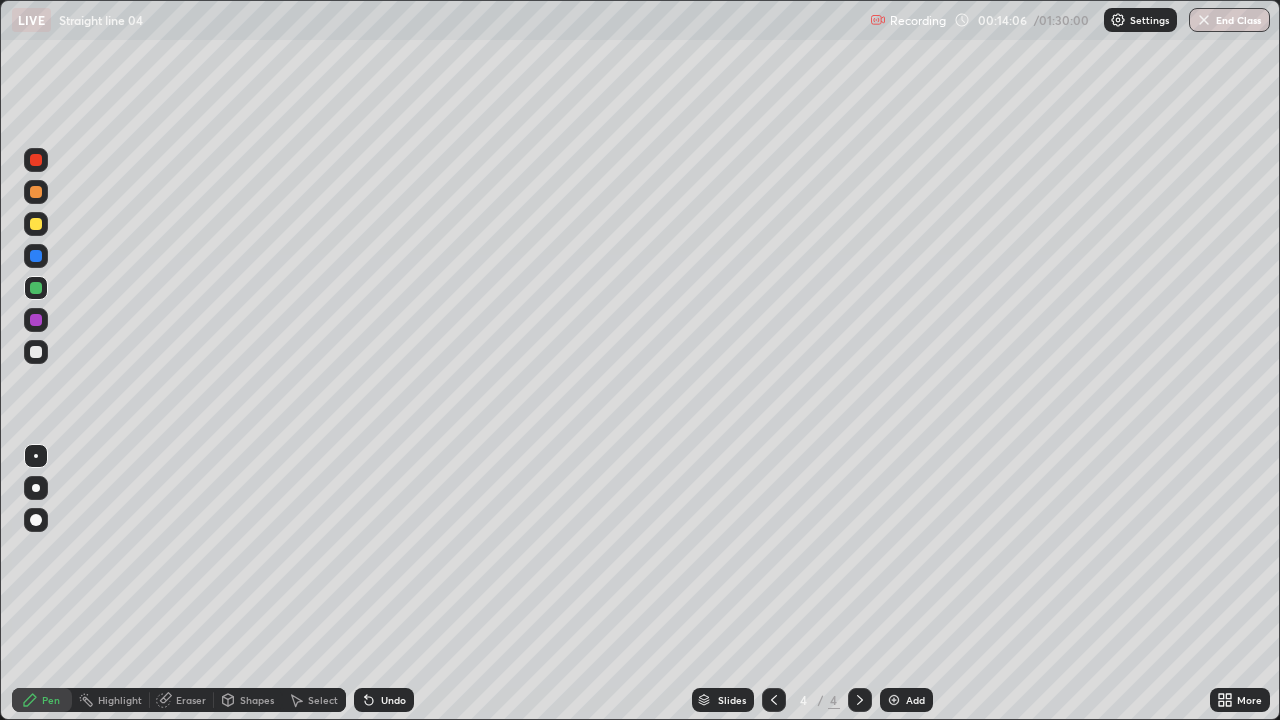 click 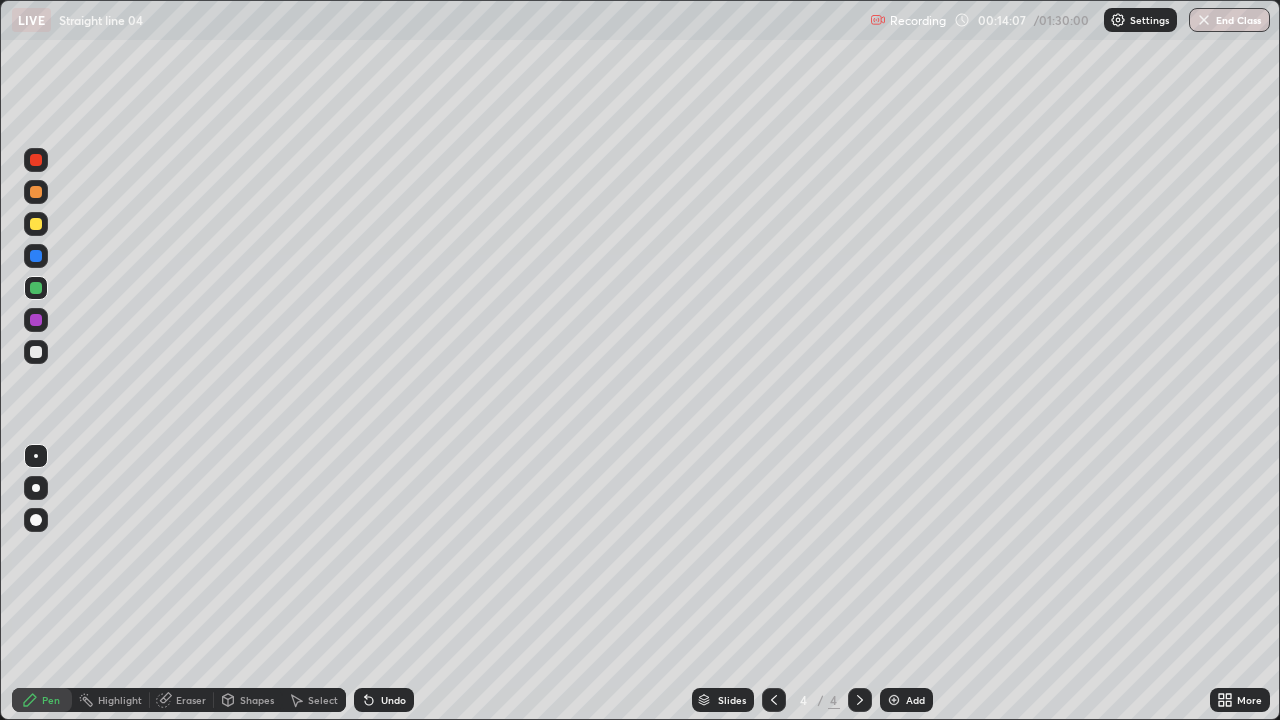 click on "Undo" at bounding box center [384, 700] 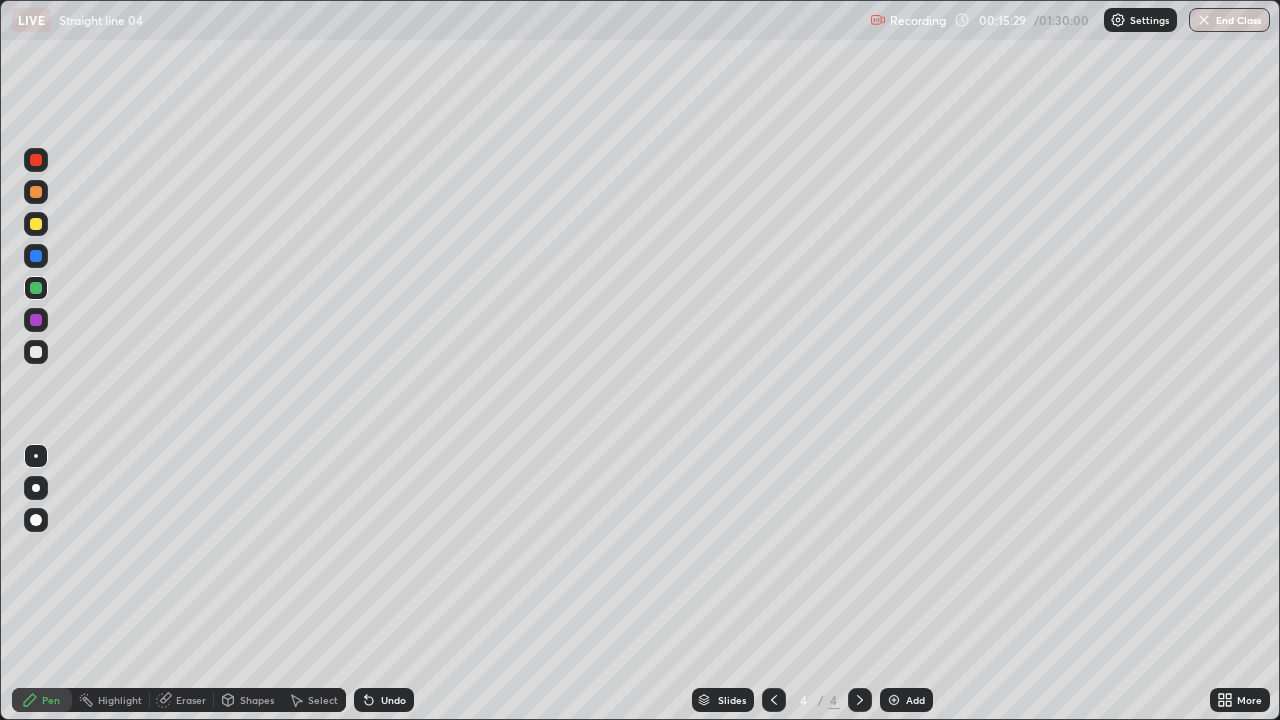 click 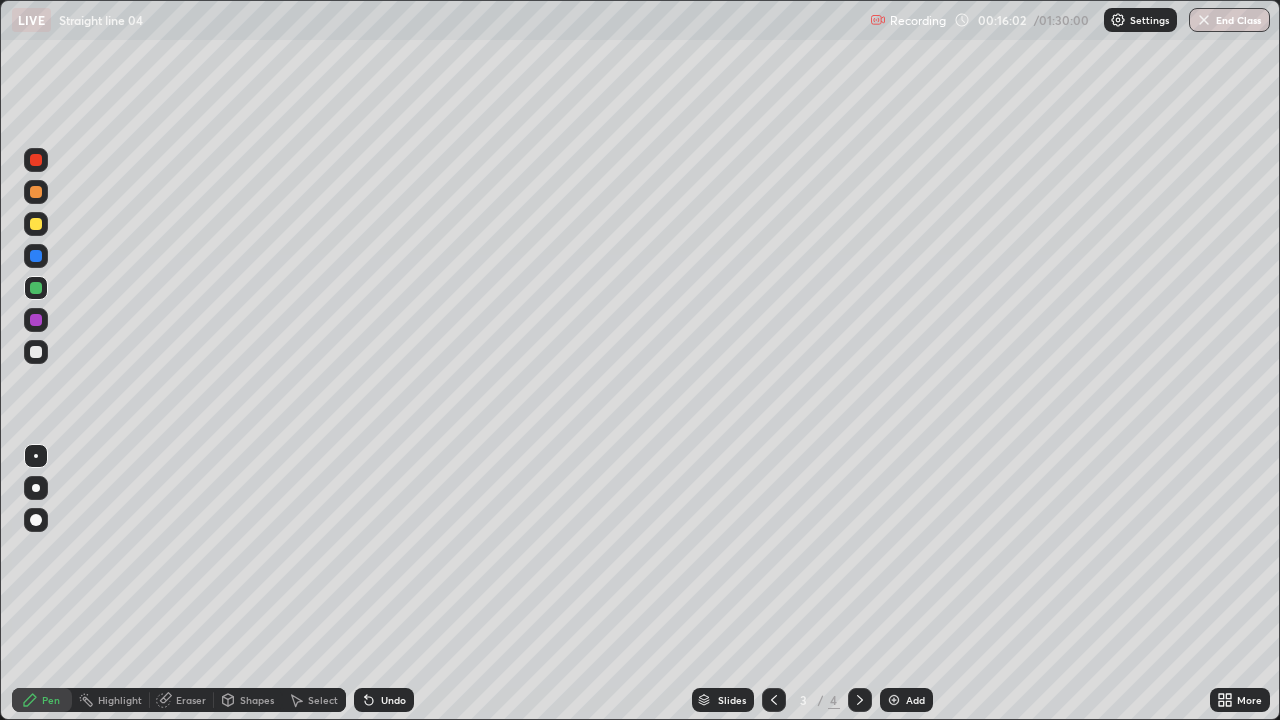 click 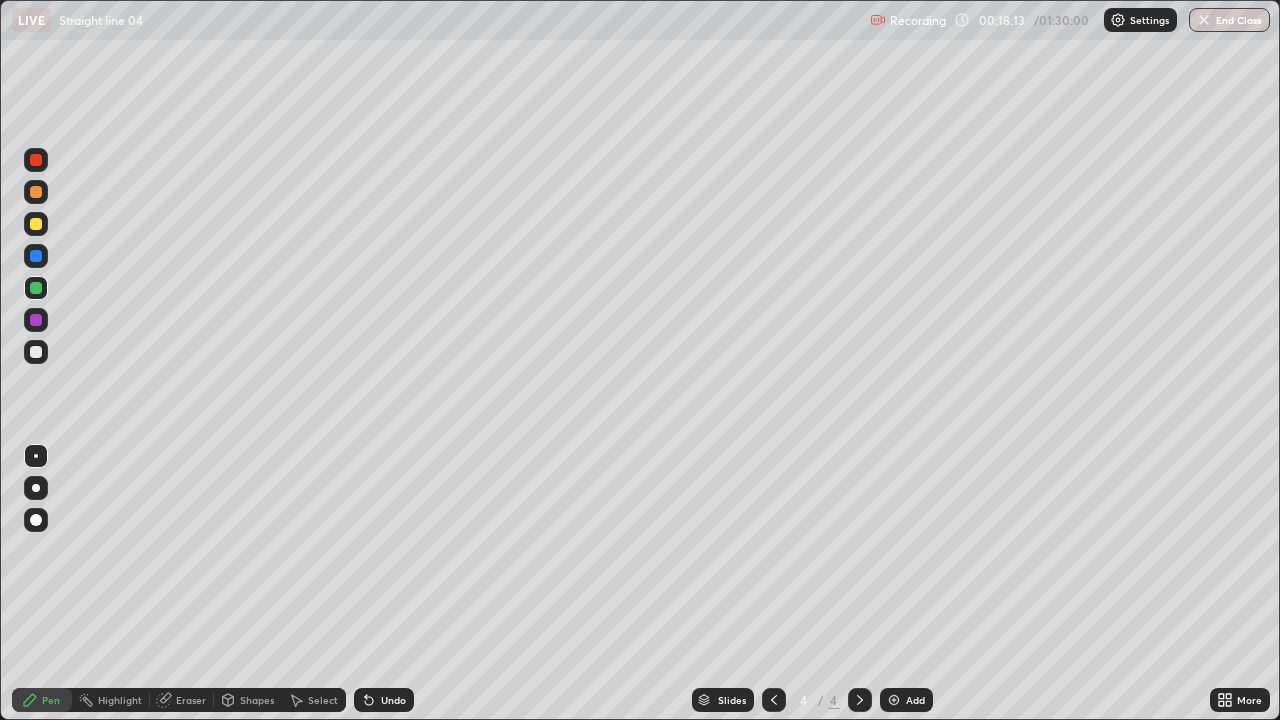 click at bounding box center (894, 700) 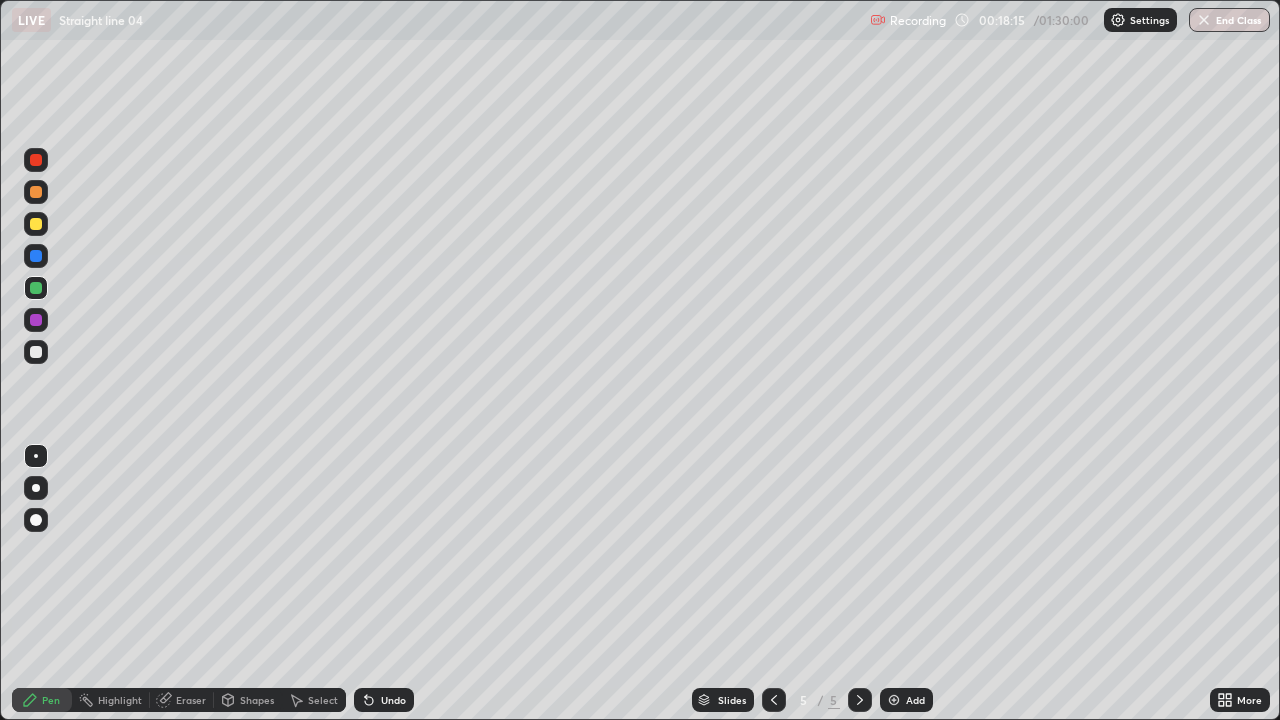 click at bounding box center (36, 224) 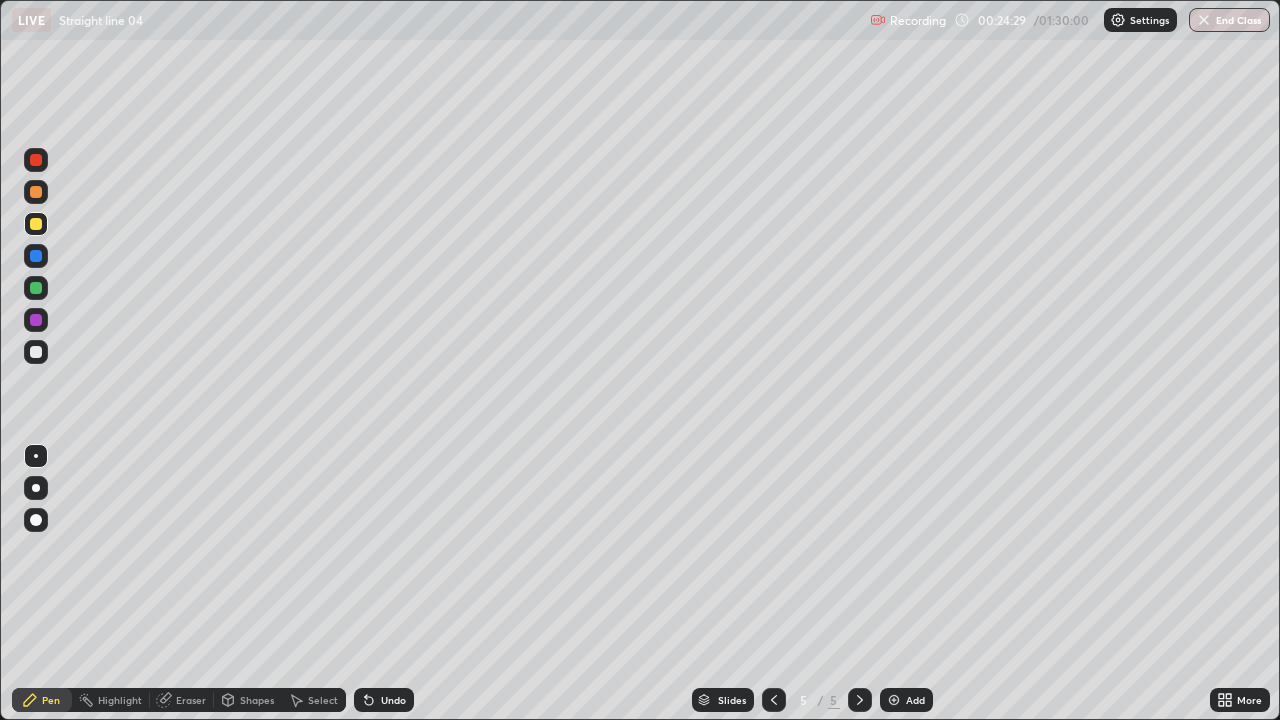 click on "Undo" at bounding box center (384, 700) 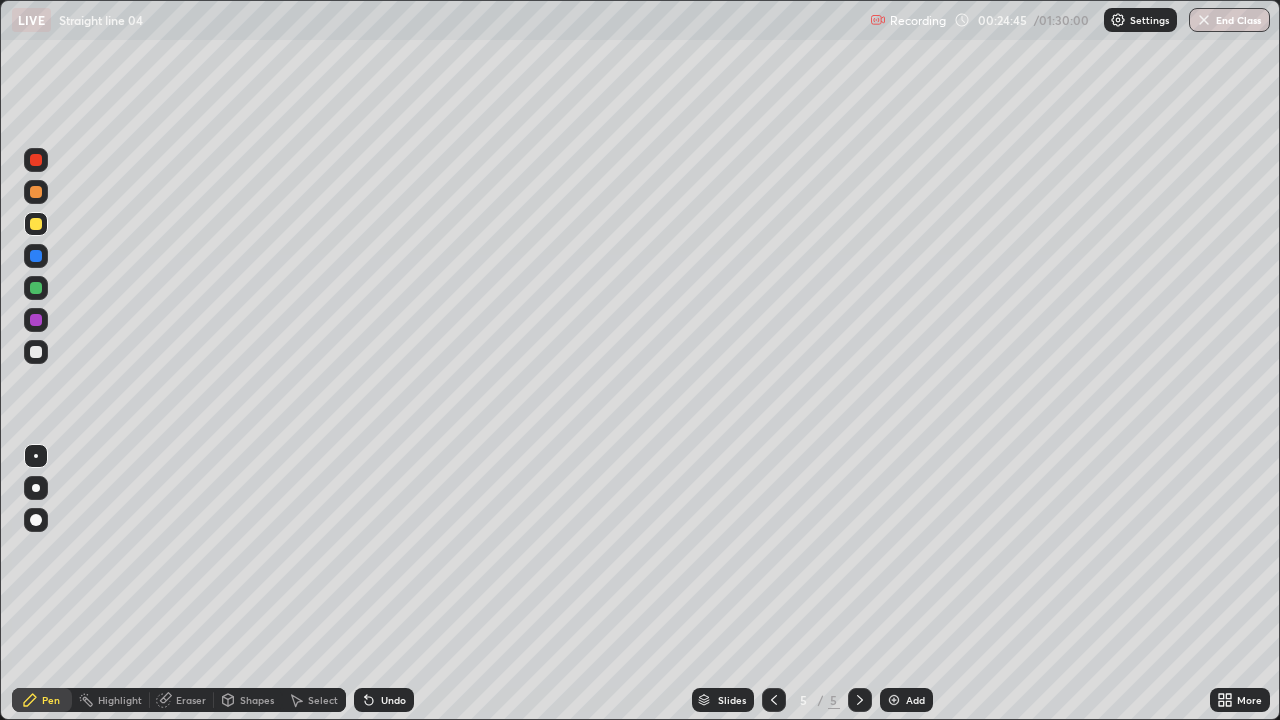 click at bounding box center (36, 288) 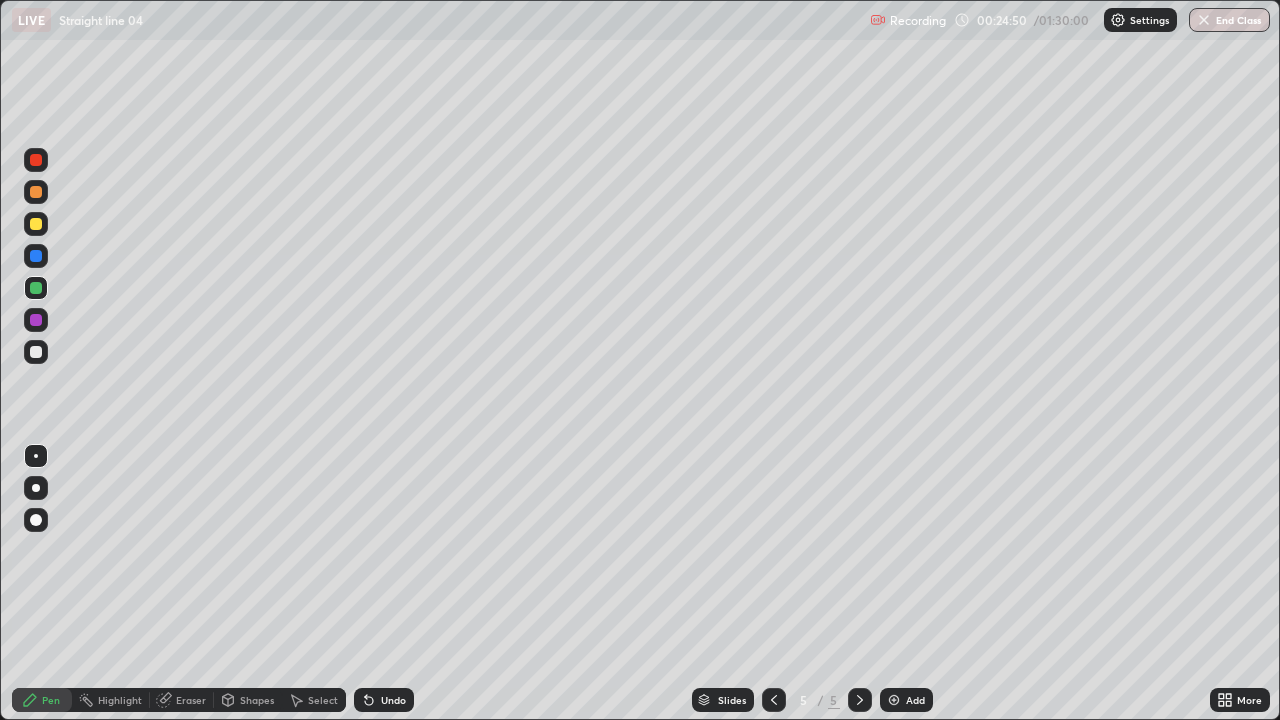 click at bounding box center (36, 224) 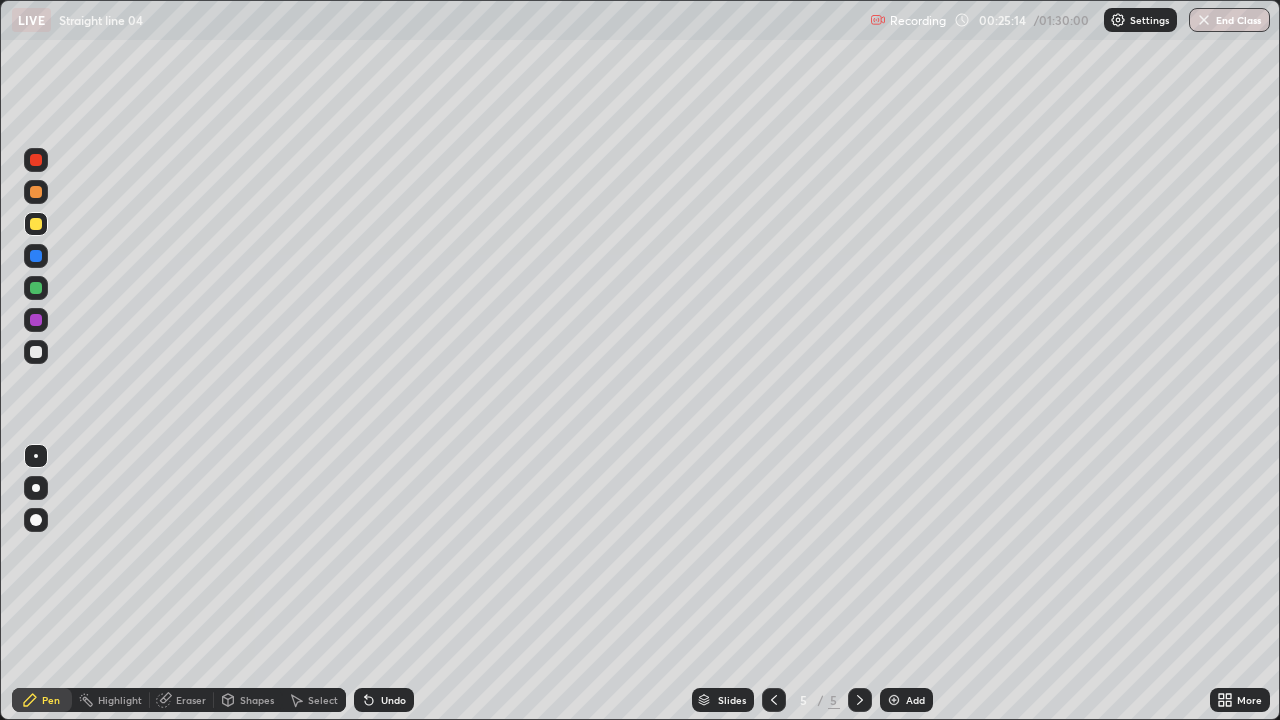 click at bounding box center (36, 256) 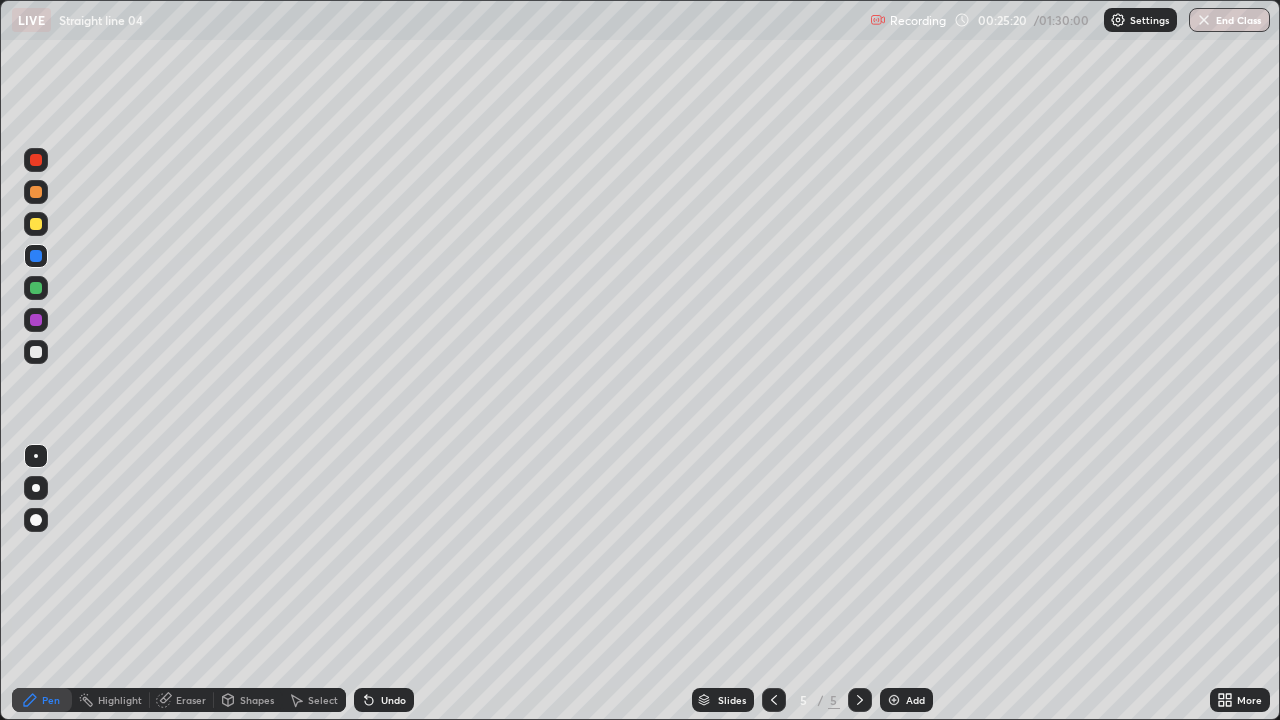 click at bounding box center (36, 224) 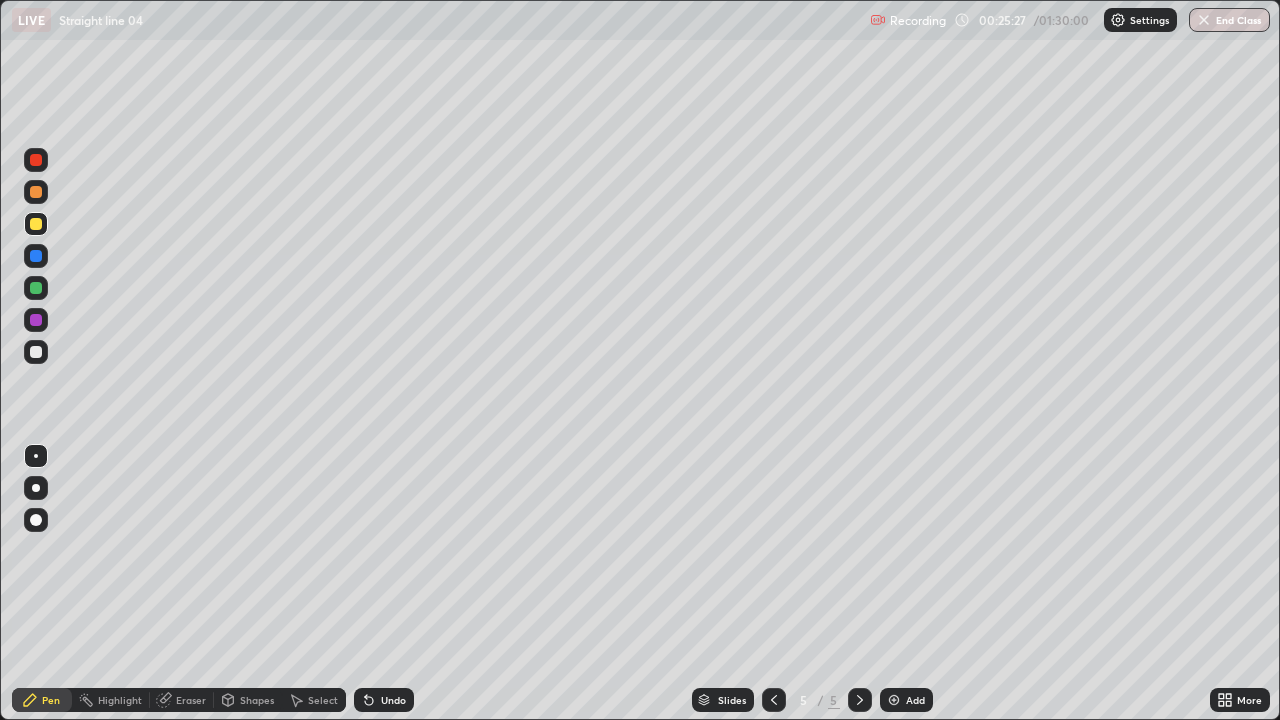 click on "Add" at bounding box center [906, 700] 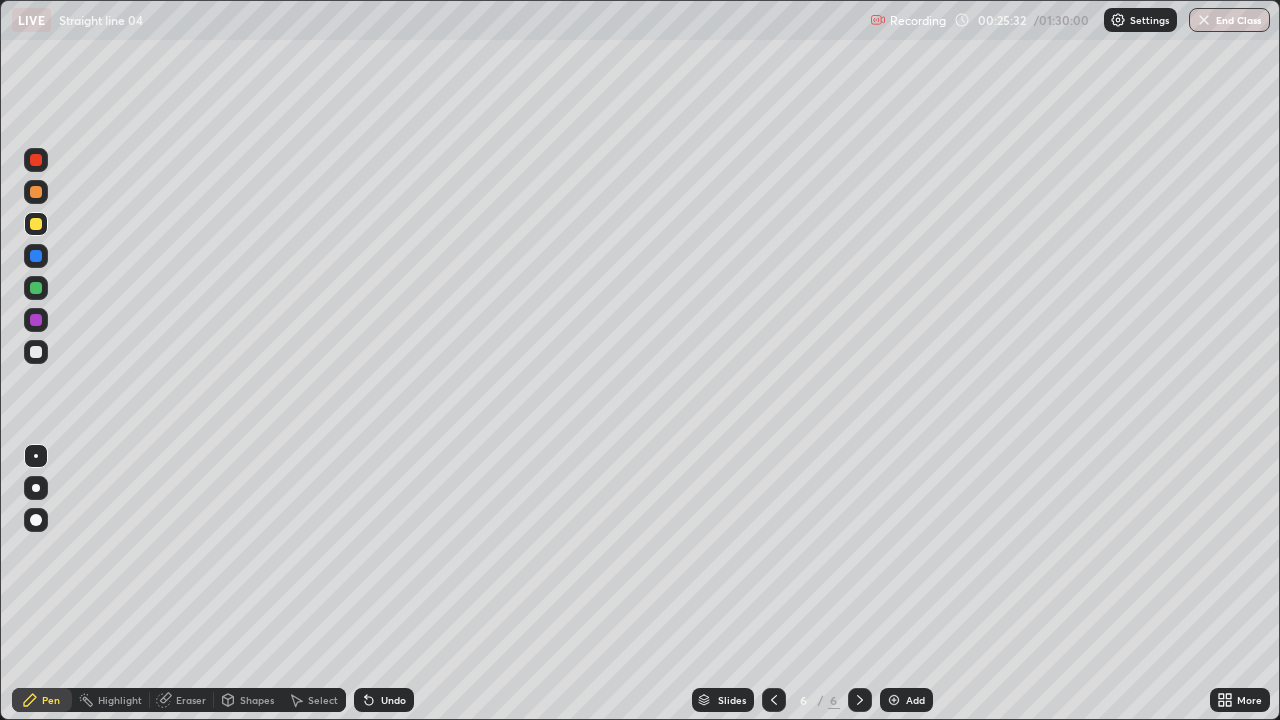 click on "Undo" at bounding box center [393, 700] 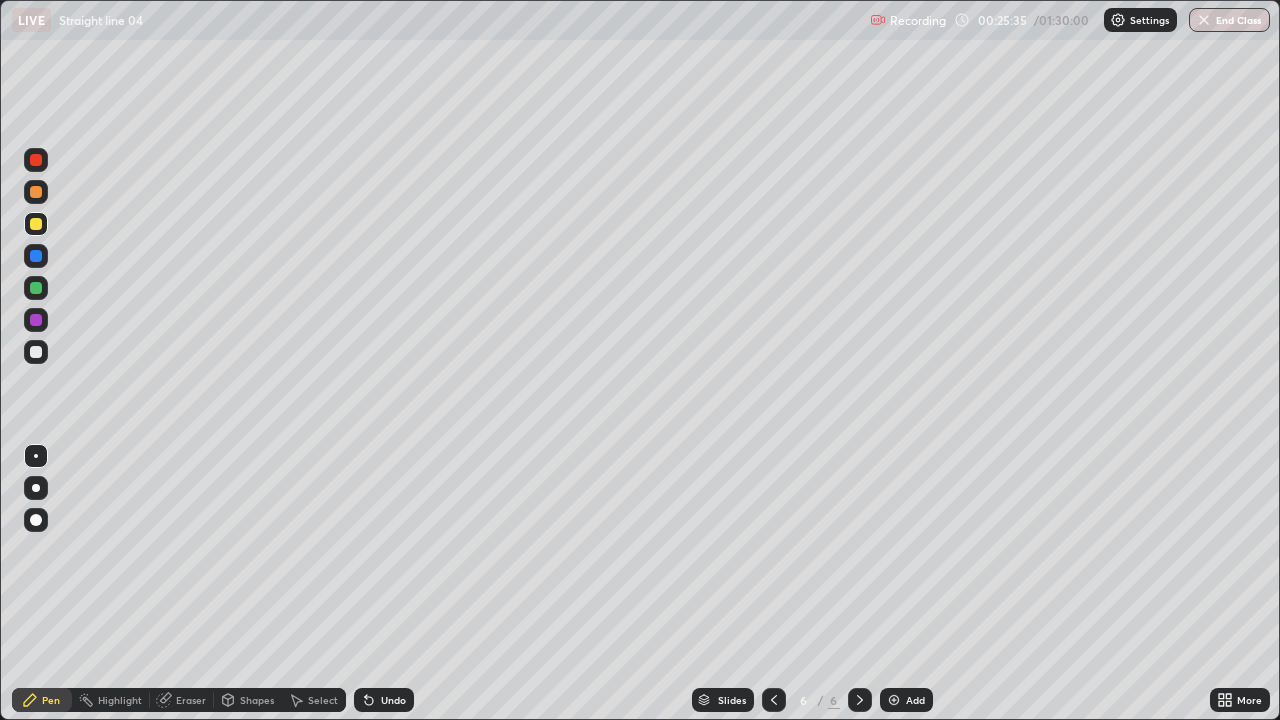 click on "Undo" at bounding box center [393, 700] 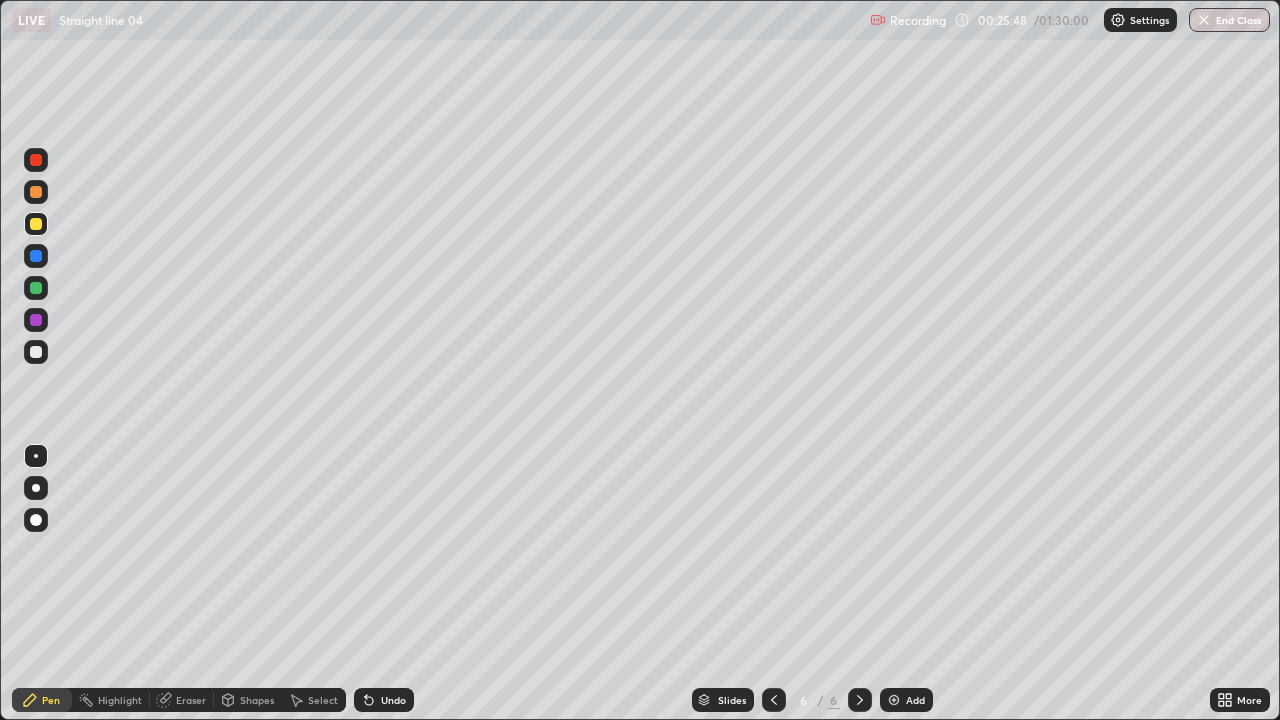 click on "Select" at bounding box center (323, 700) 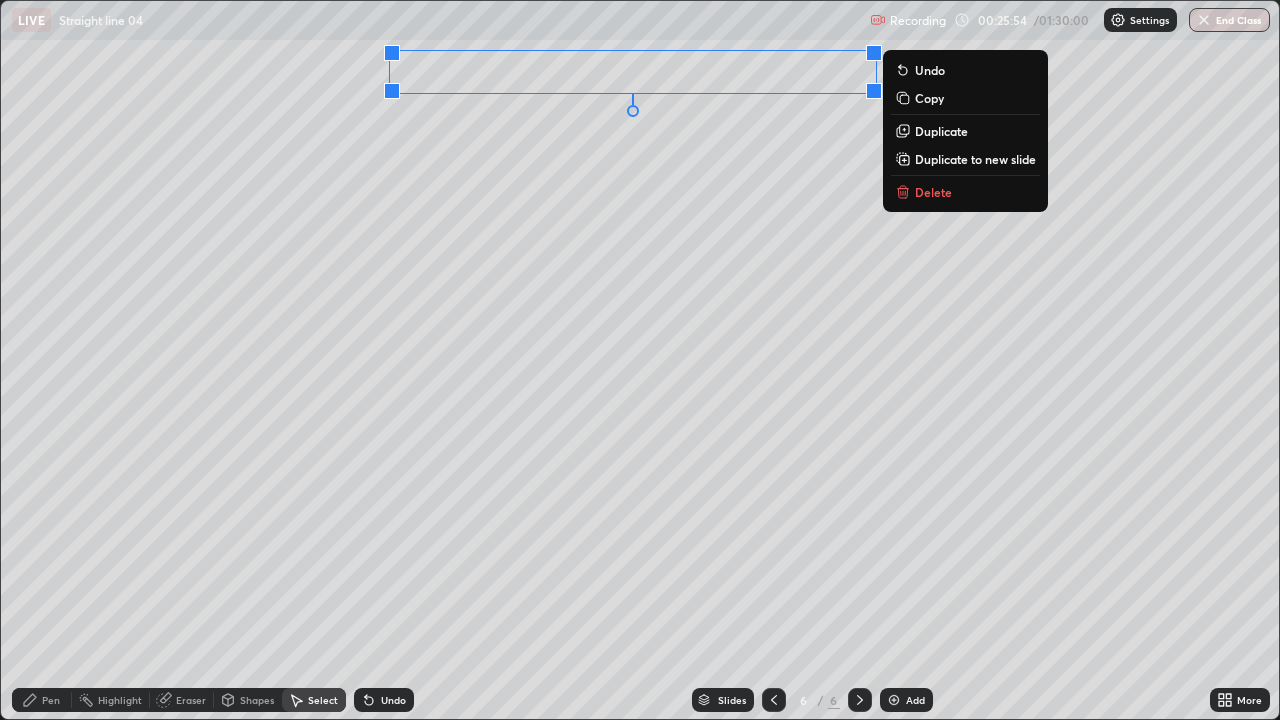 click on "Pen" at bounding box center [42, 700] 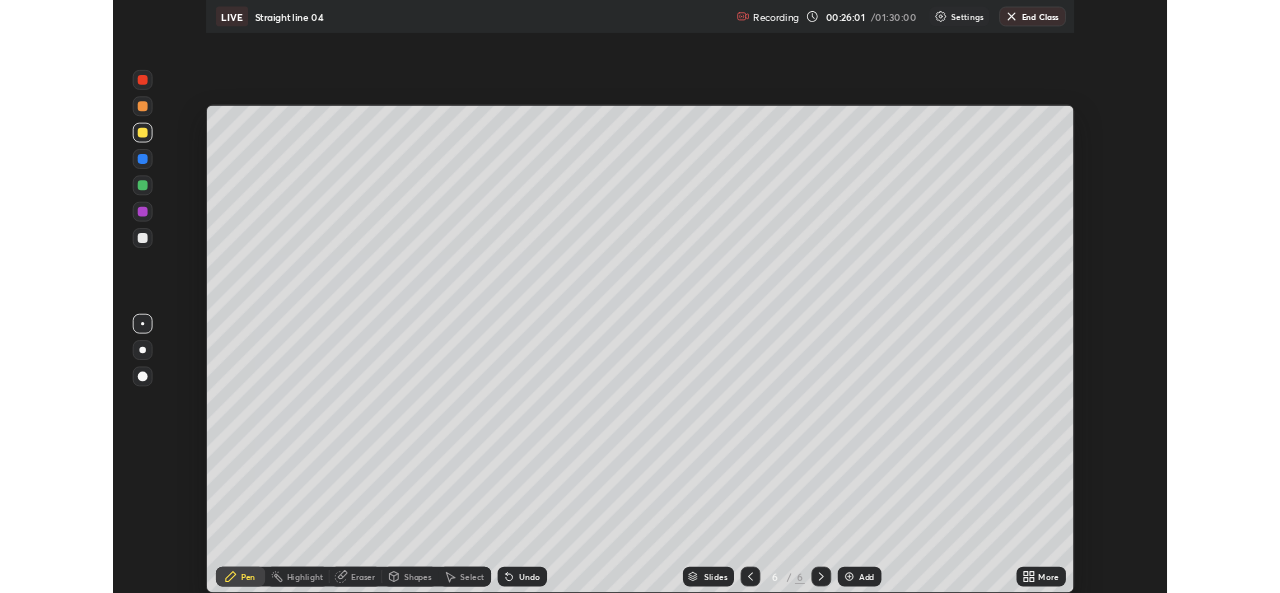 scroll, scrollTop: 593, scrollLeft: 1280, axis: both 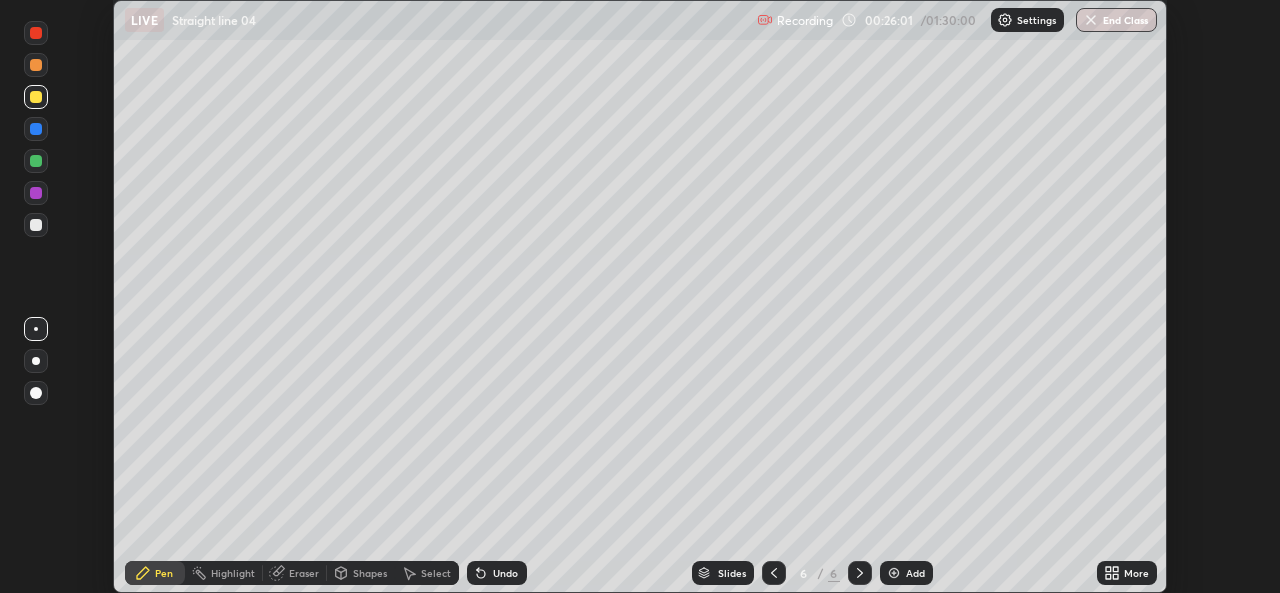 click 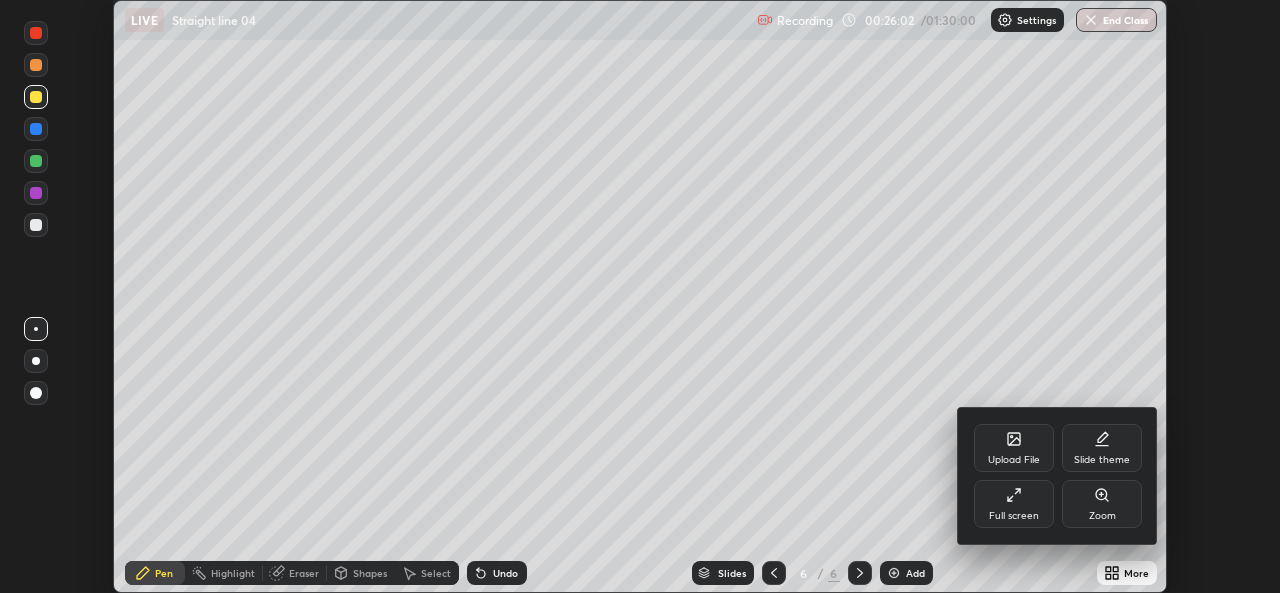 click 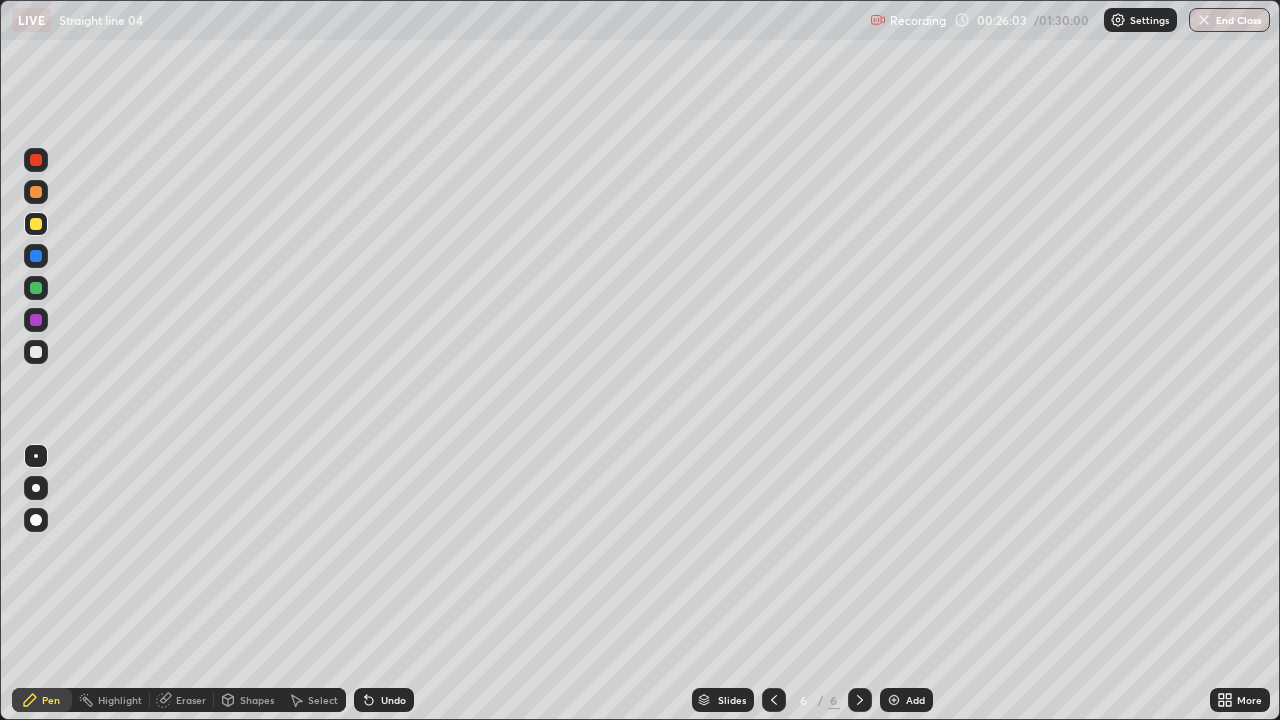 scroll, scrollTop: 99280, scrollLeft: 98720, axis: both 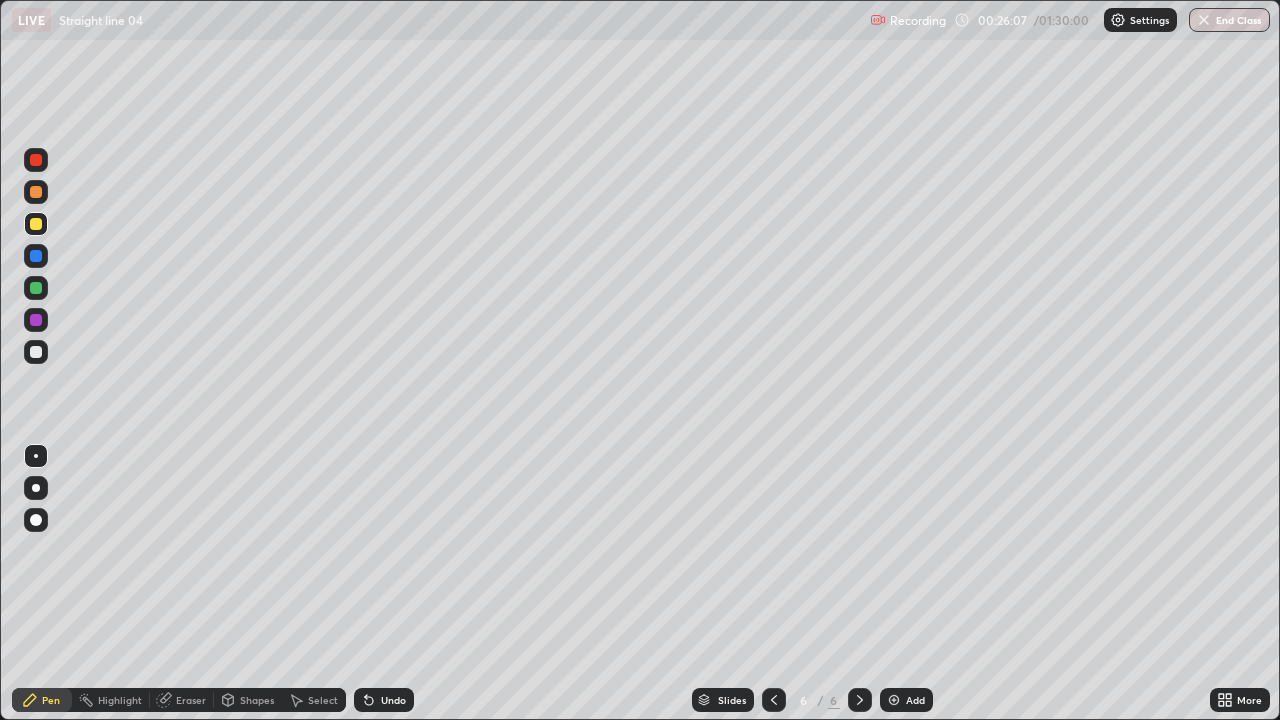 click on "Undo" at bounding box center [384, 700] 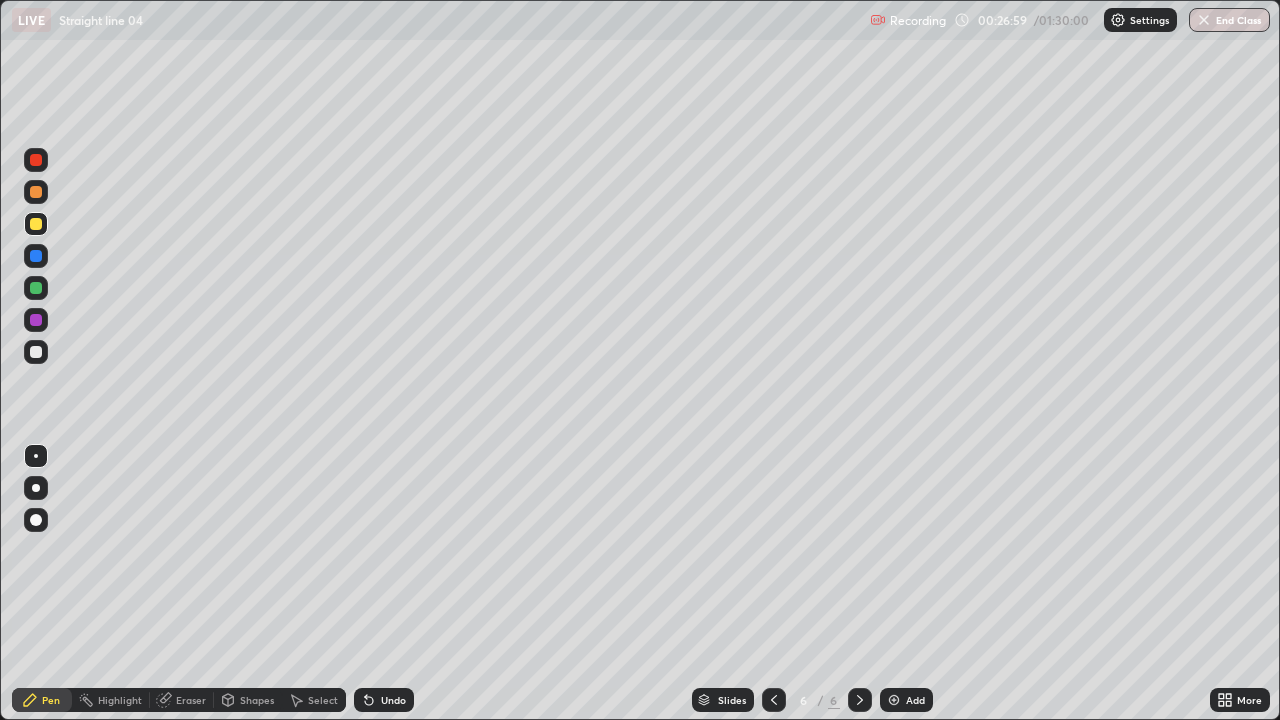 click 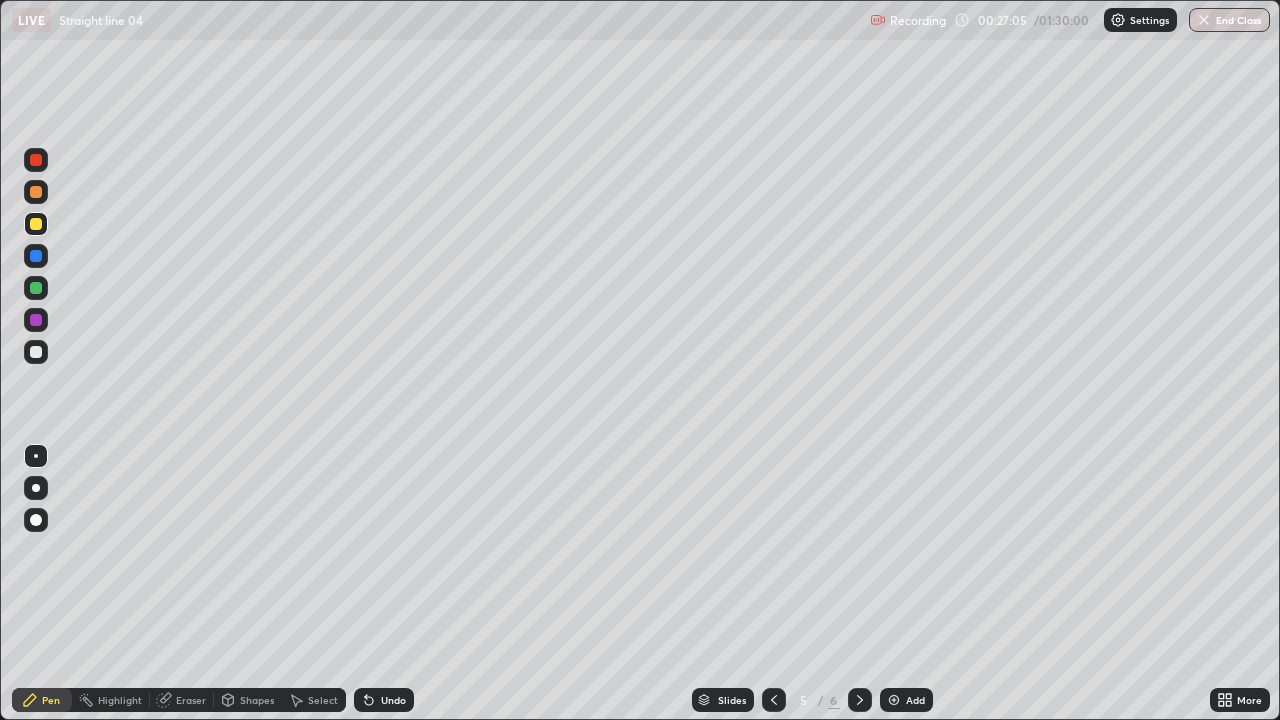 click on "Undo" at bounding box center (393, 700) 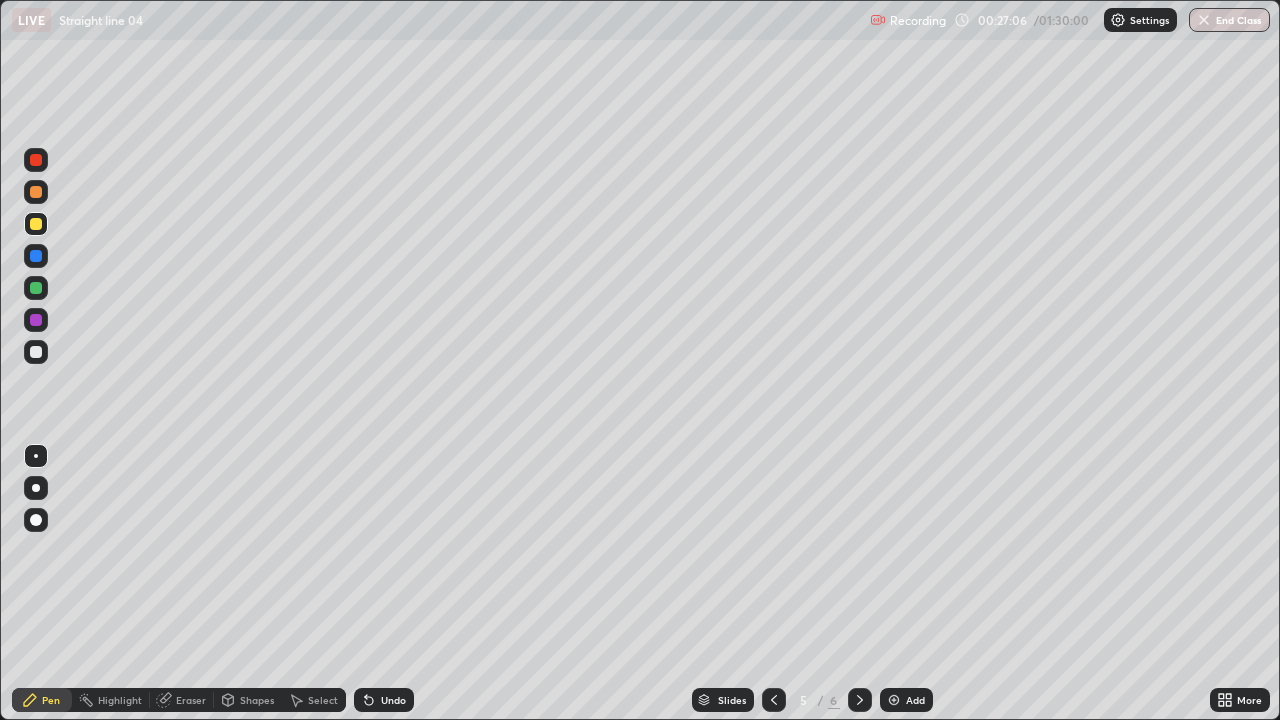 click at bounding box center [36, 352] 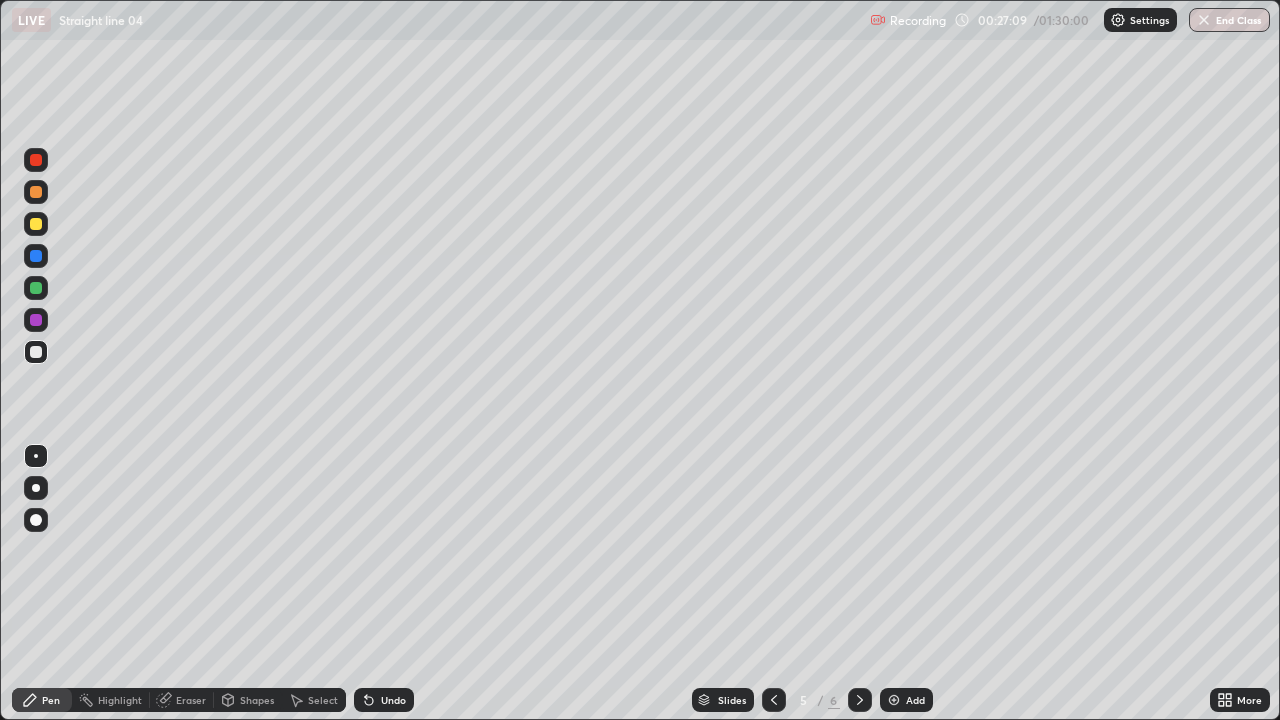 click on "Undo" at bounding box center [384, 700] 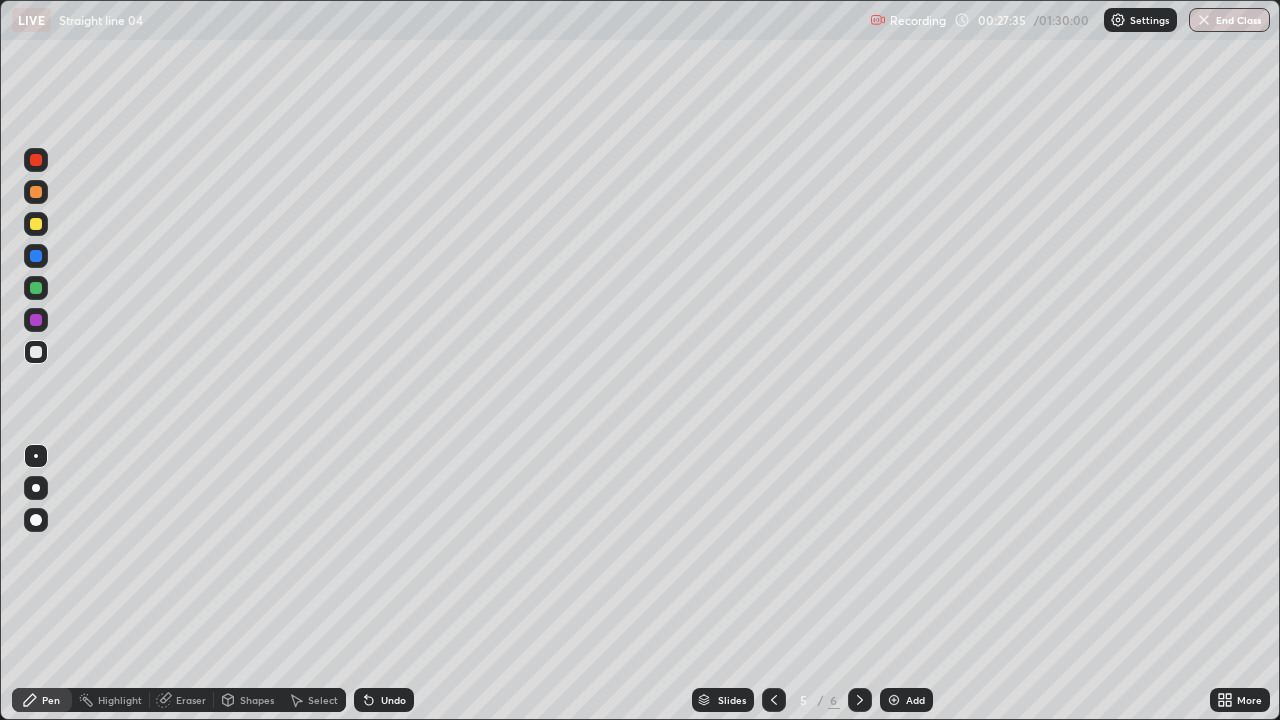 click 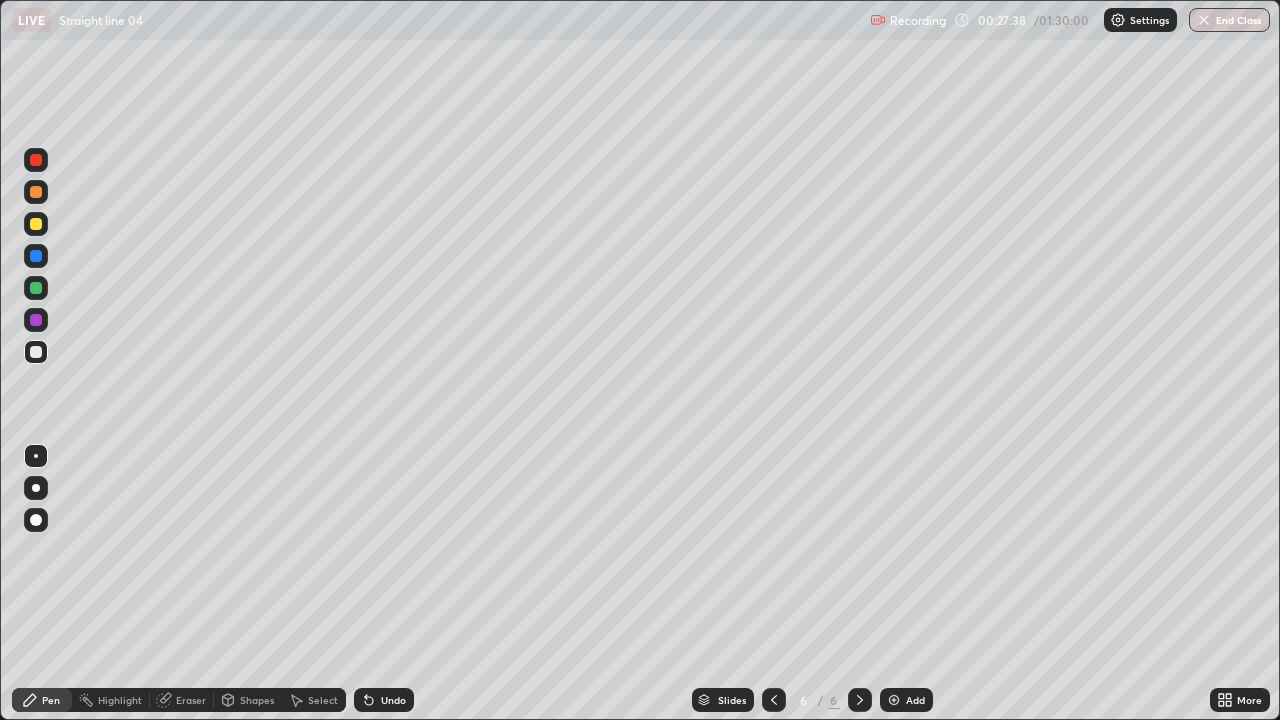 click on "Undo" at bounding box center [393, 700] 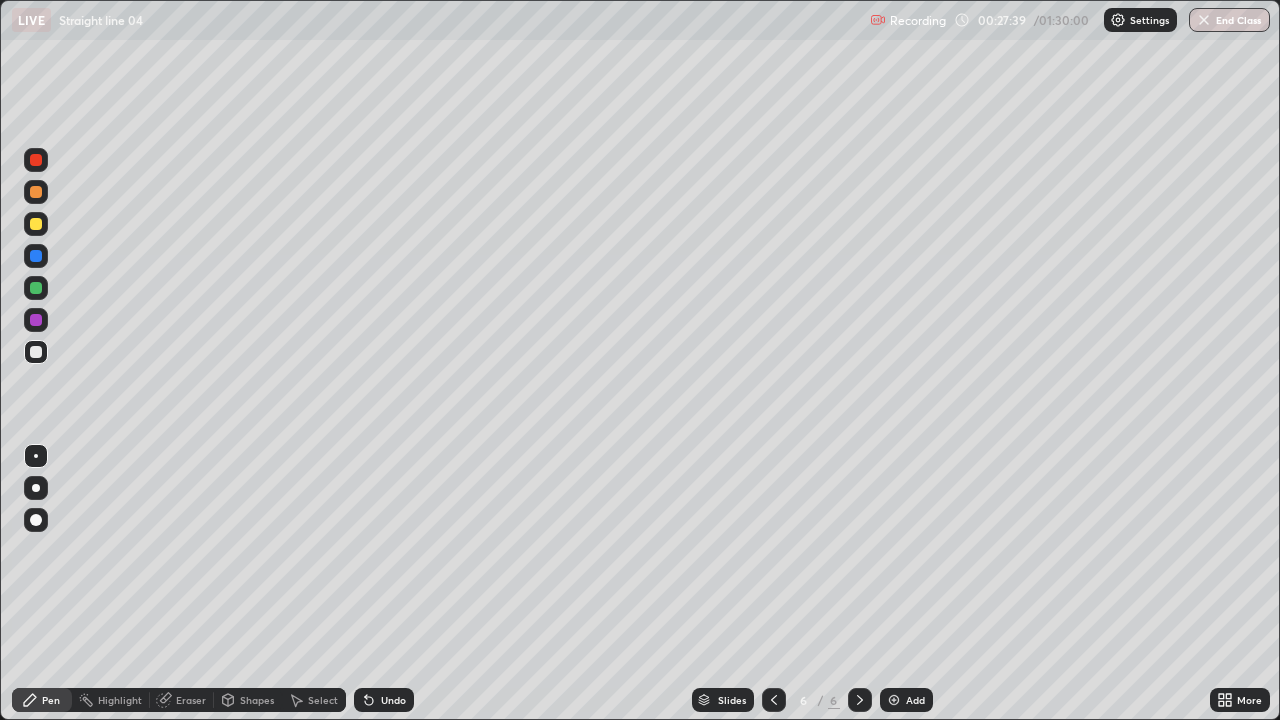 click at bounding box center [36, 224] 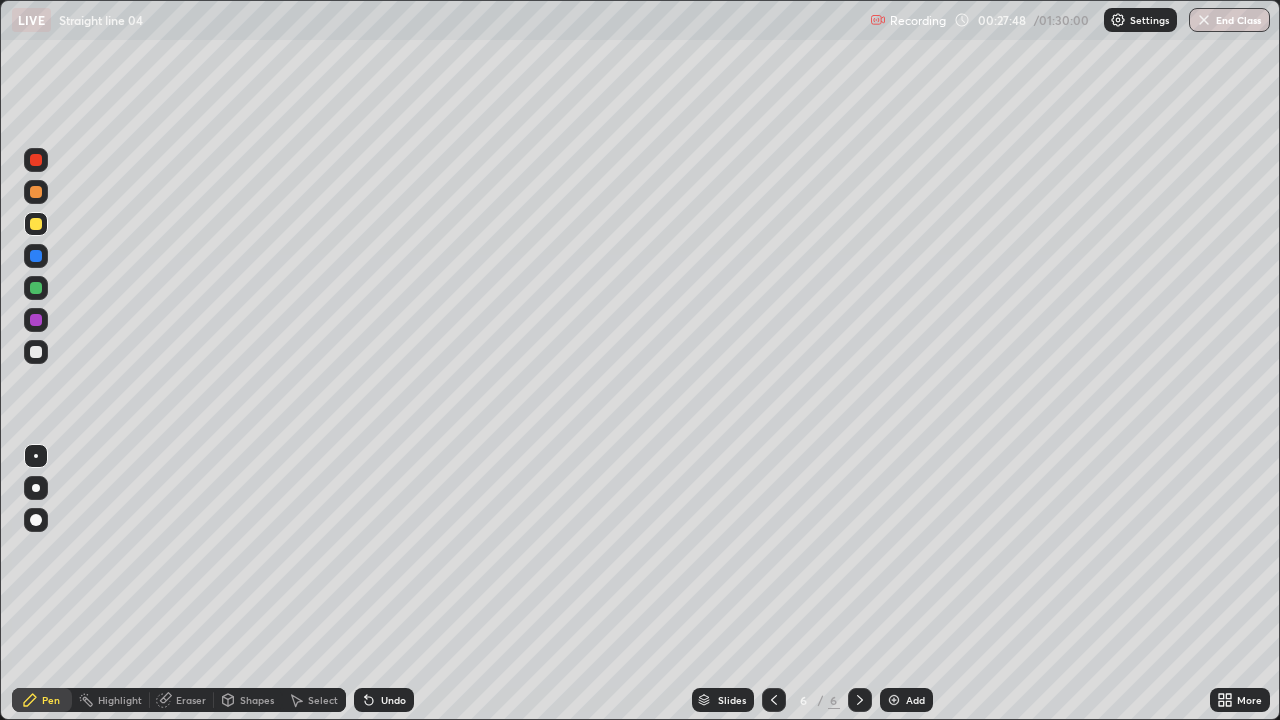 click at bounding box center (774, 700) 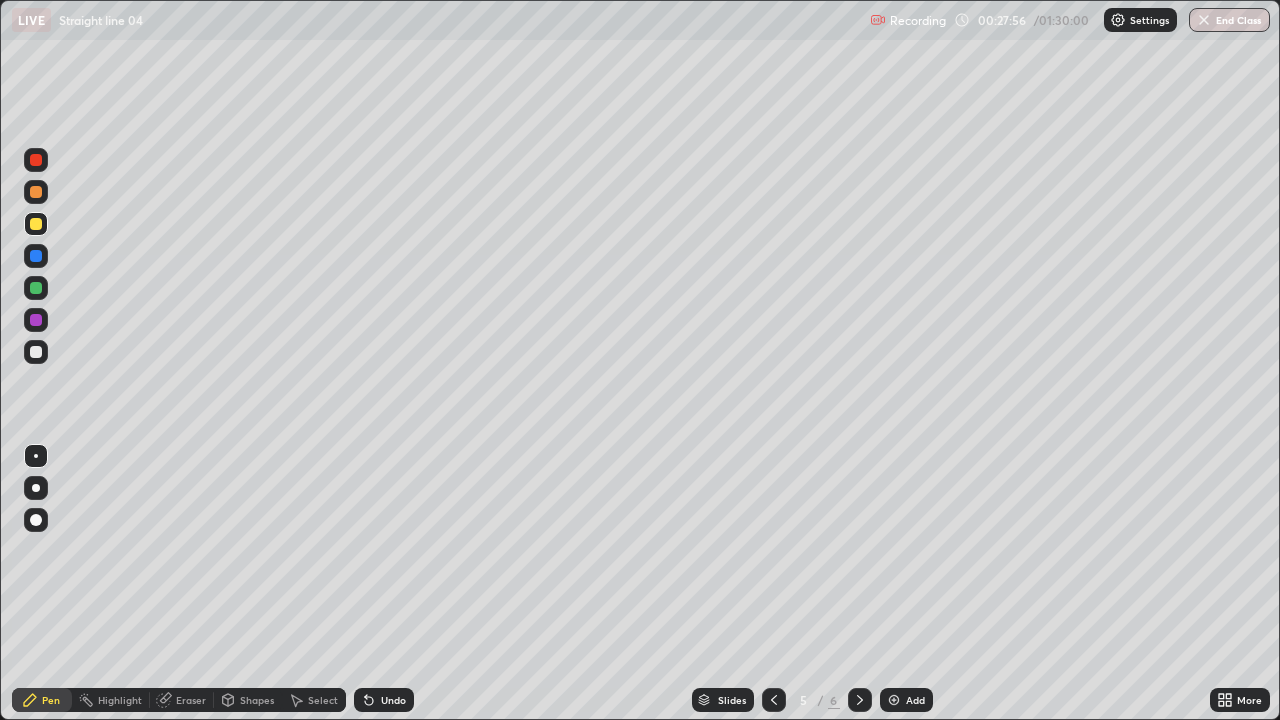 click 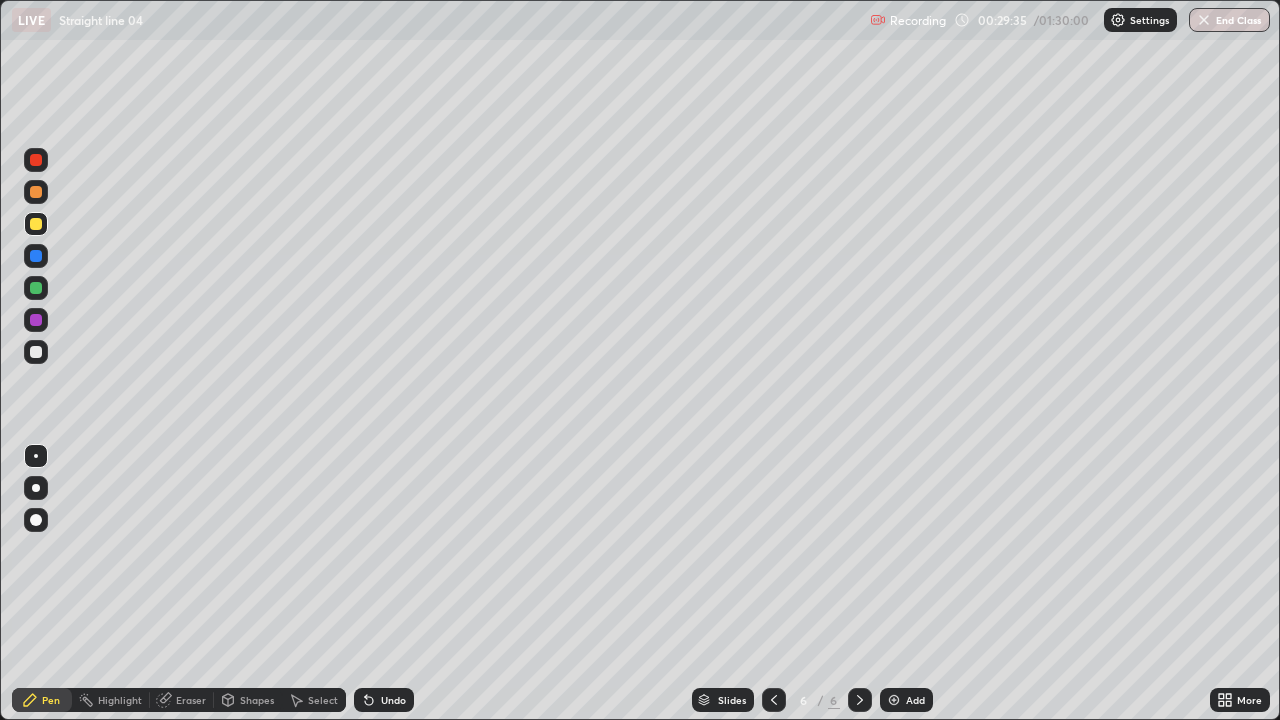 click on "Undo" at bounding box center (393, 700) 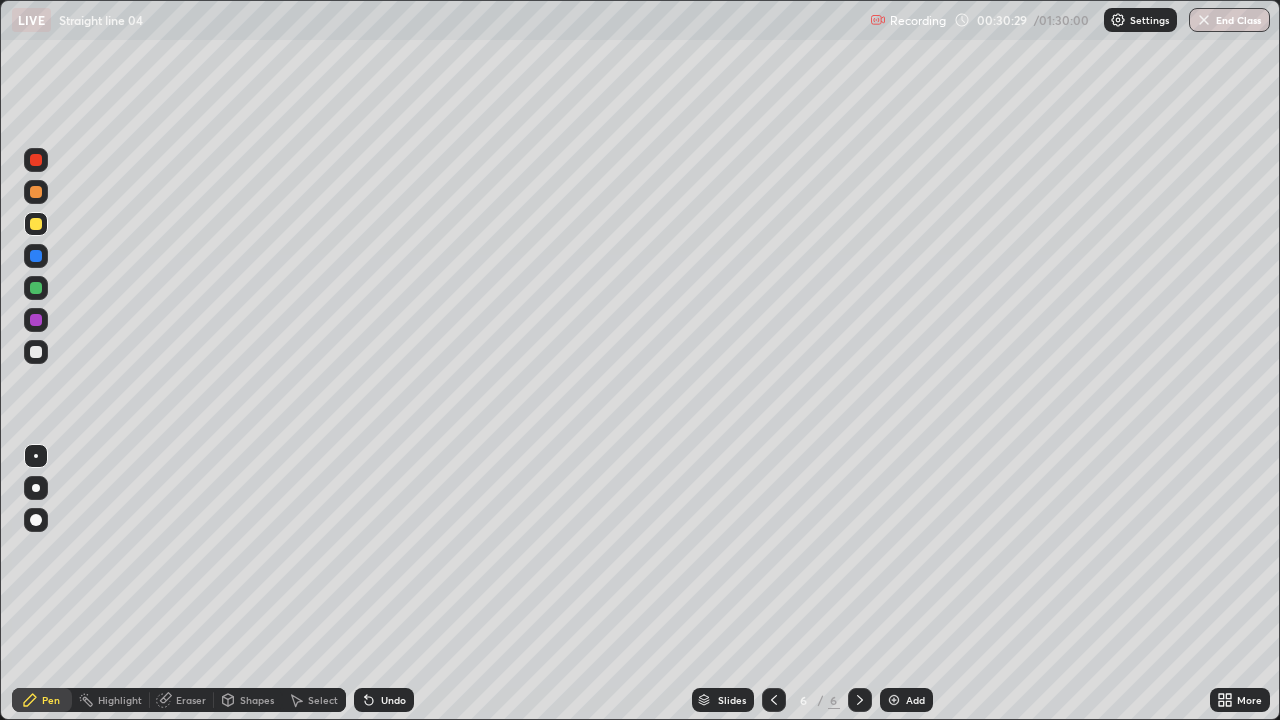 click on "Undo" at bounding box center [393, 700] 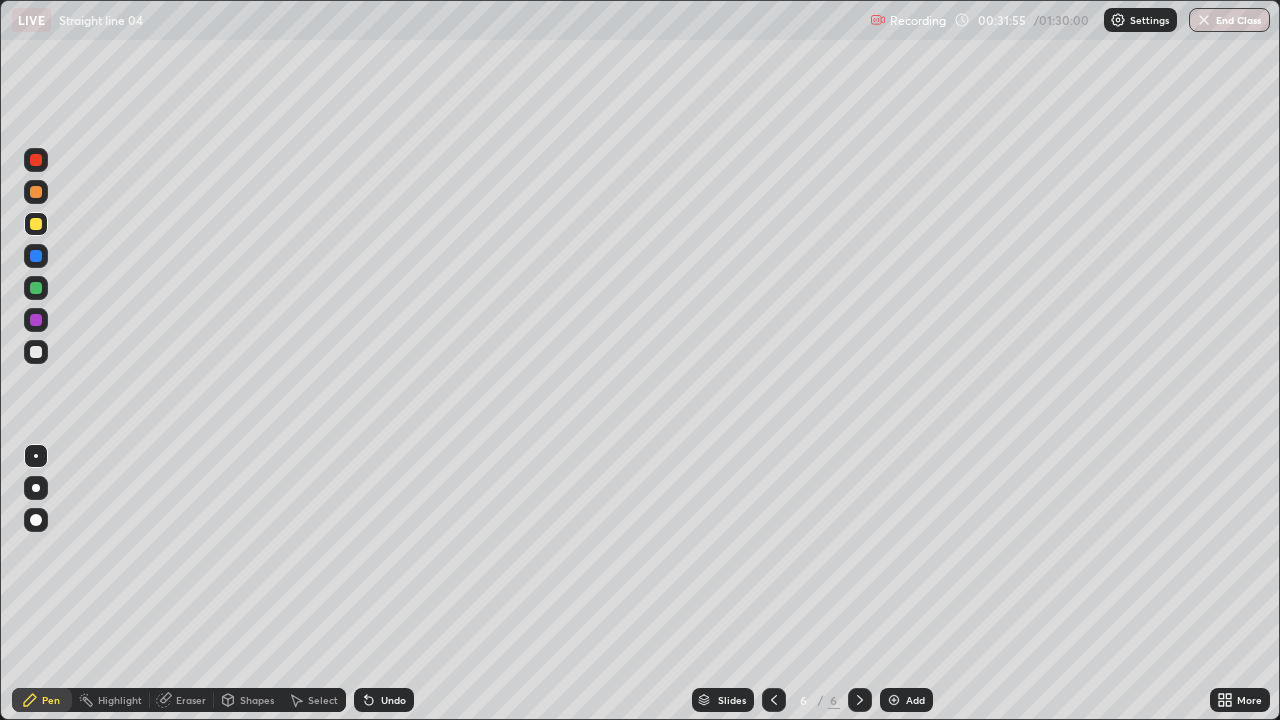 click on "Undo" at bounding box center [393, 700] 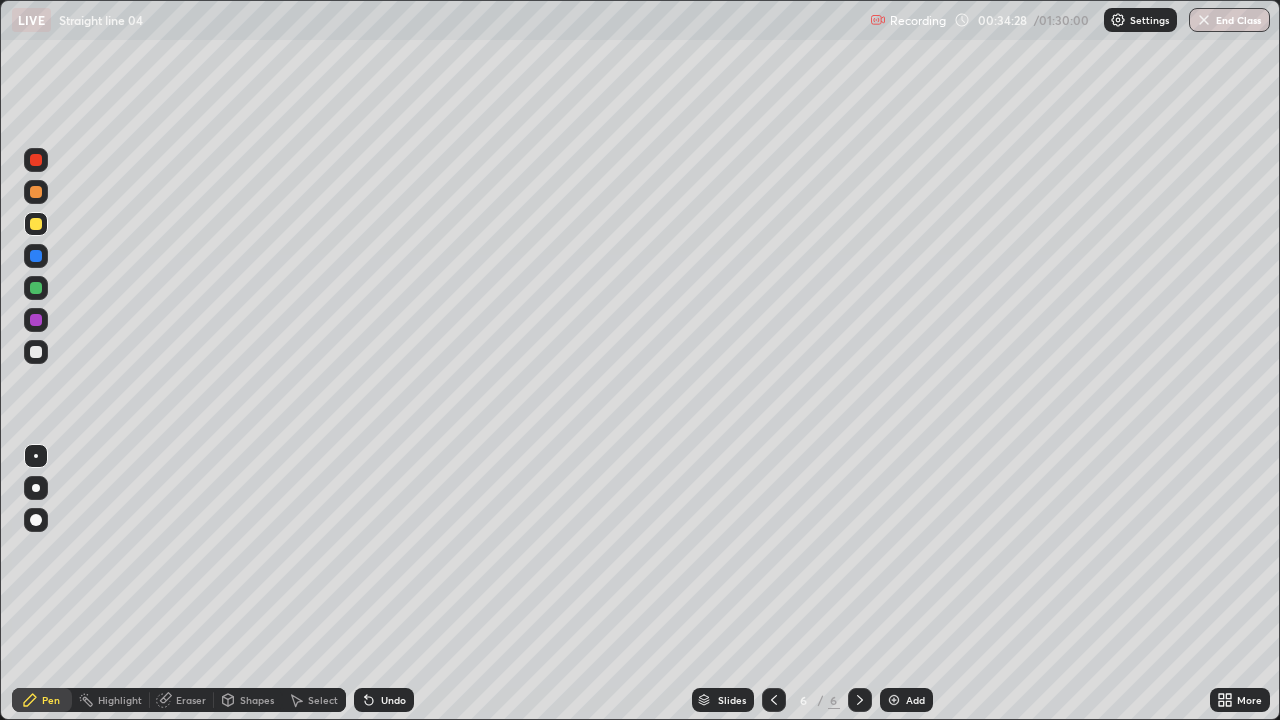 click 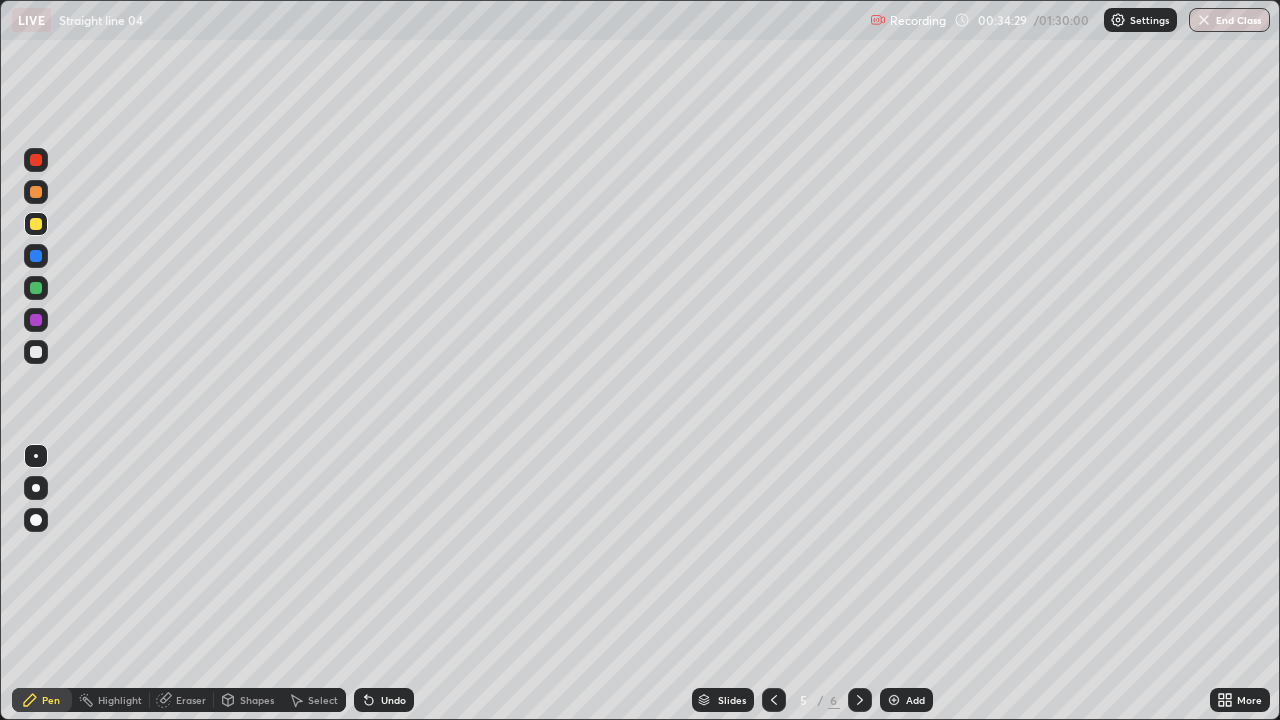 click 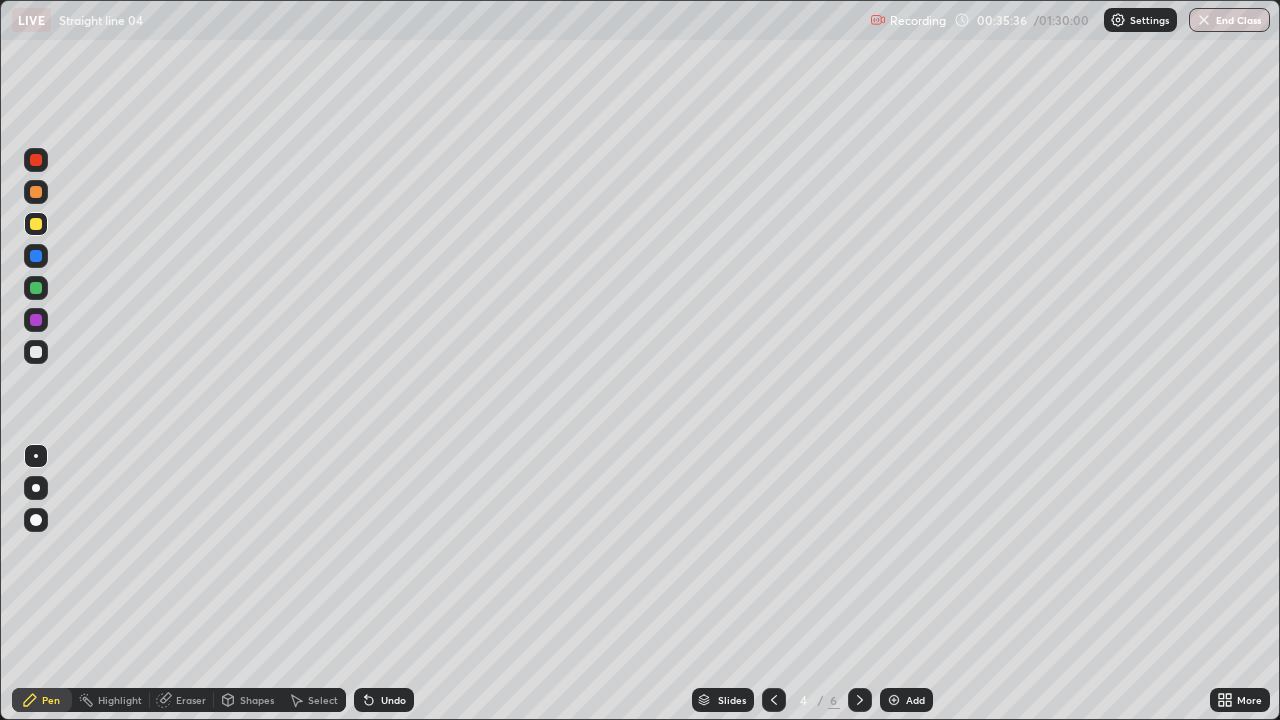 click 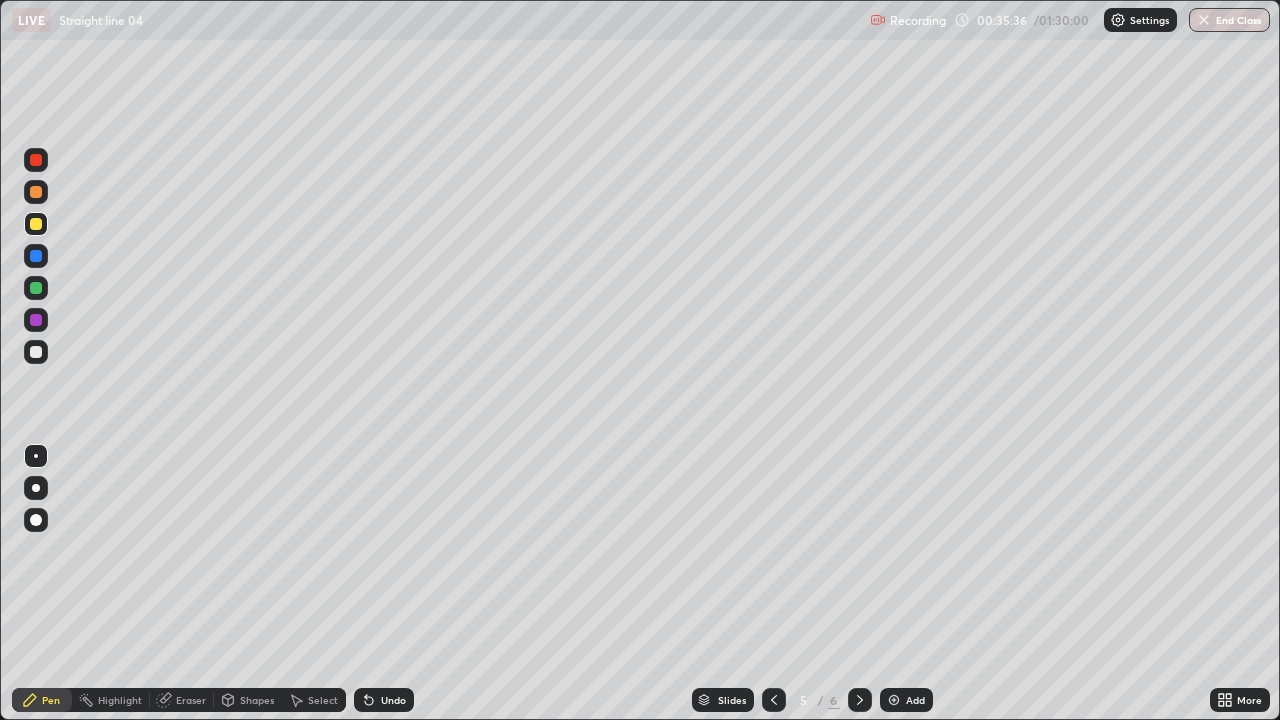 click 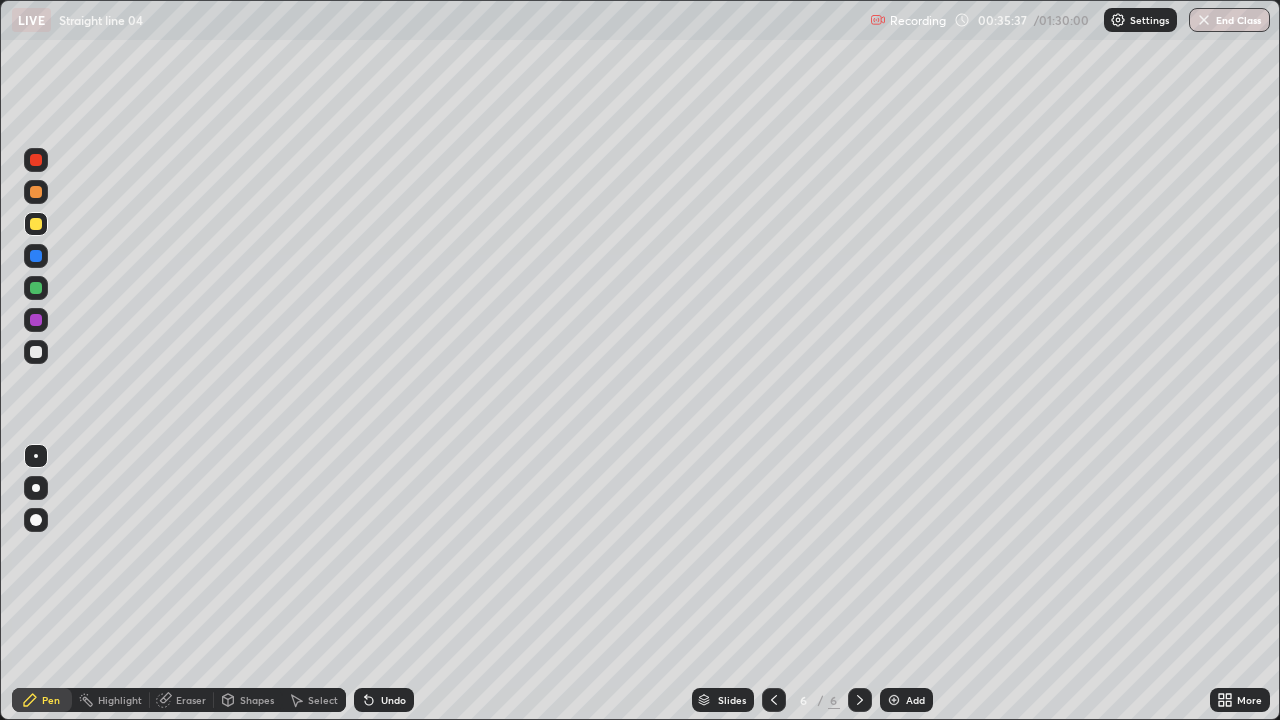 click on "Add" at bounding box center (906, 700) 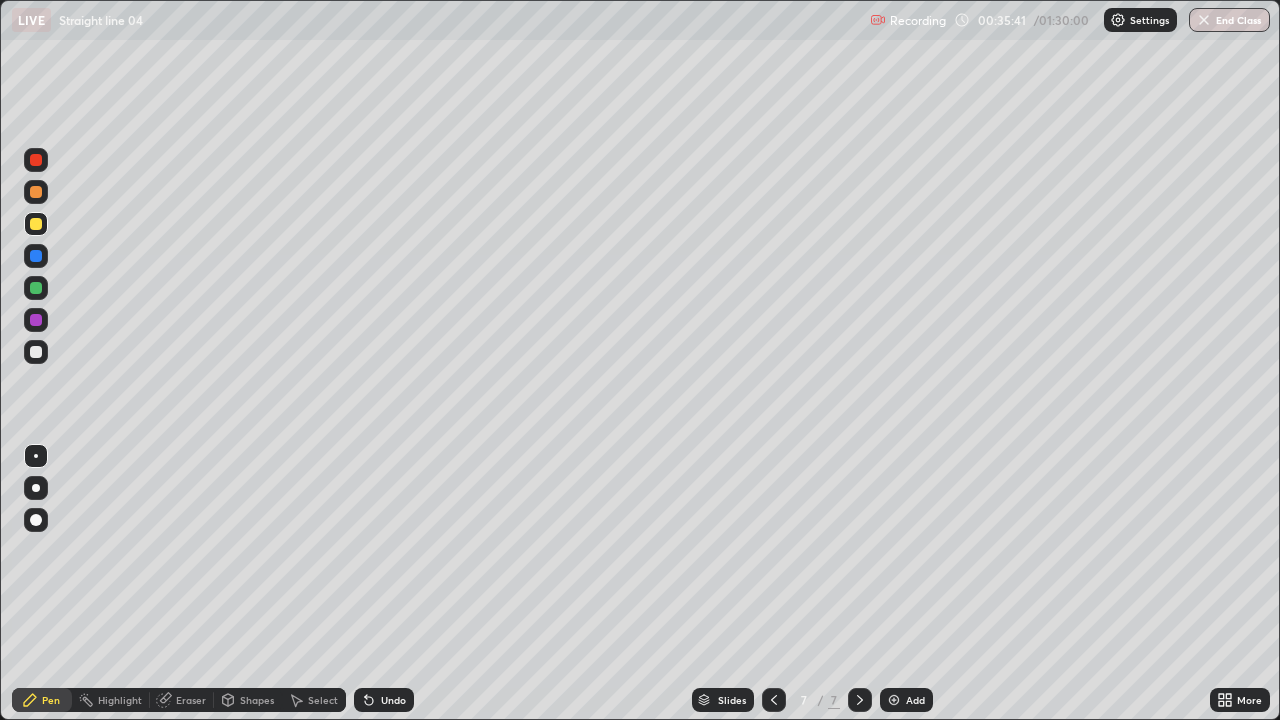 click 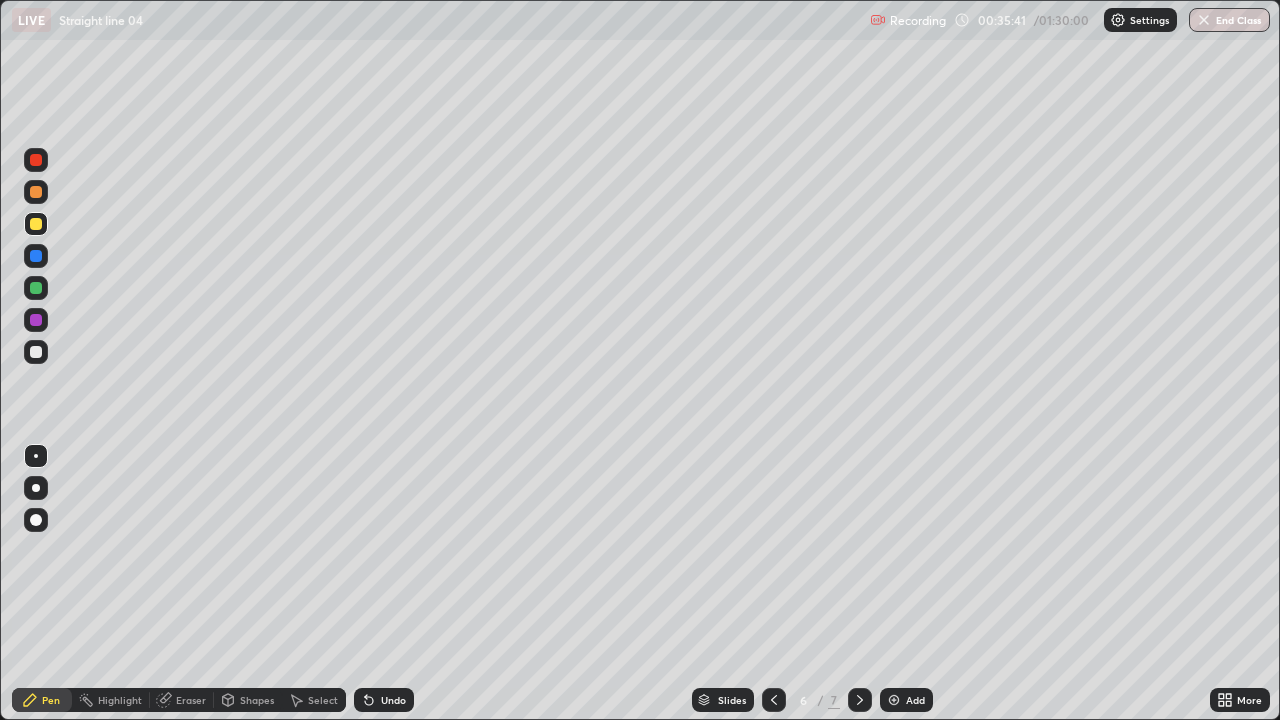 click 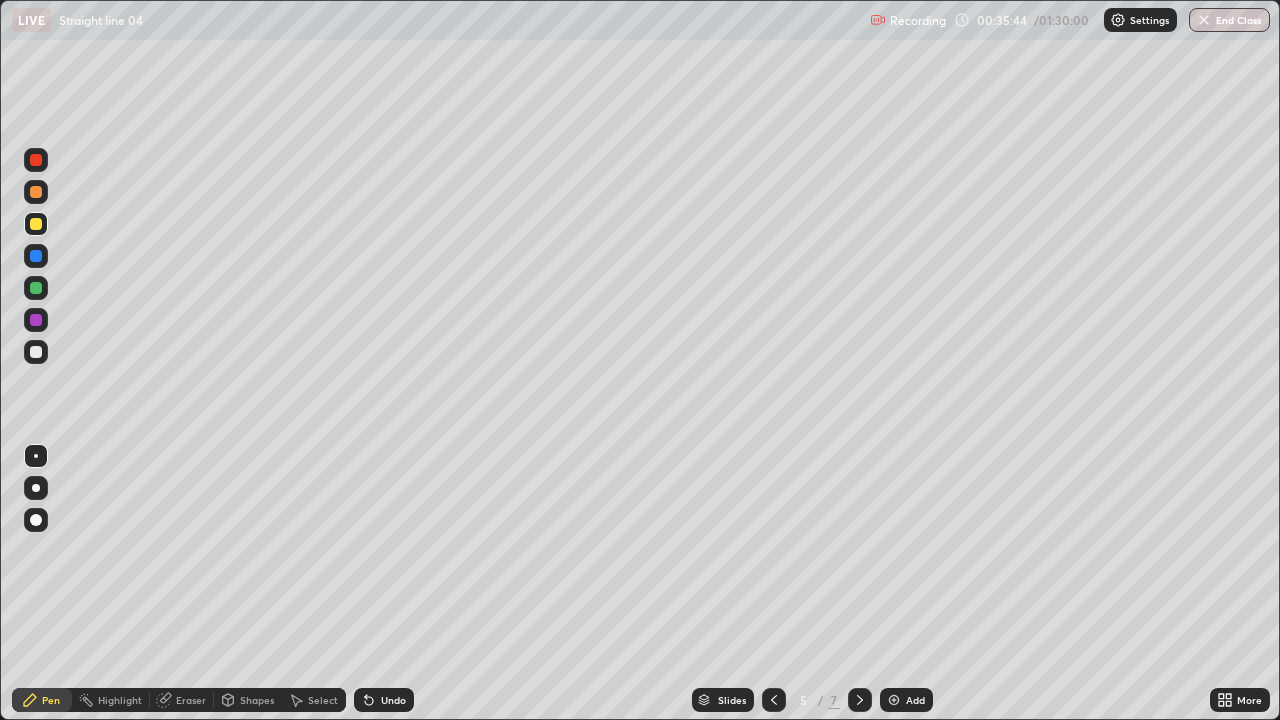 click on "Shapes" at bounding box center (257, 700) 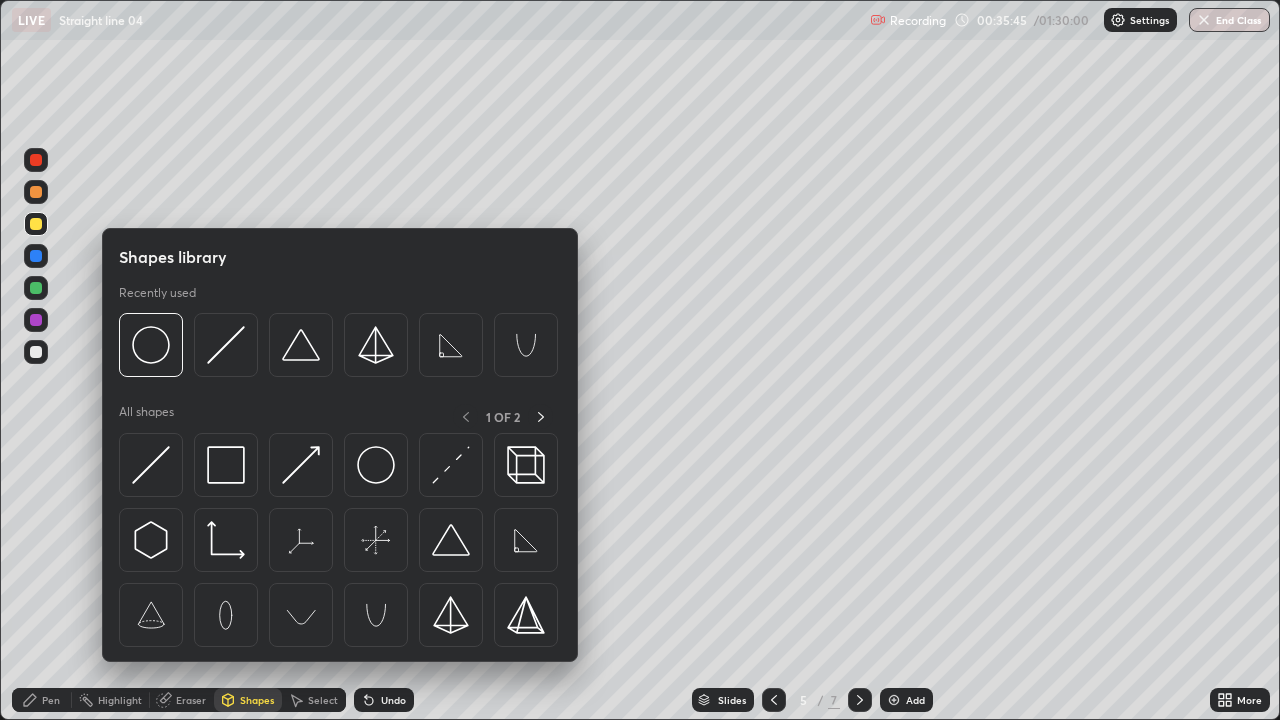click on "Select" at bounding box center (314, 700) 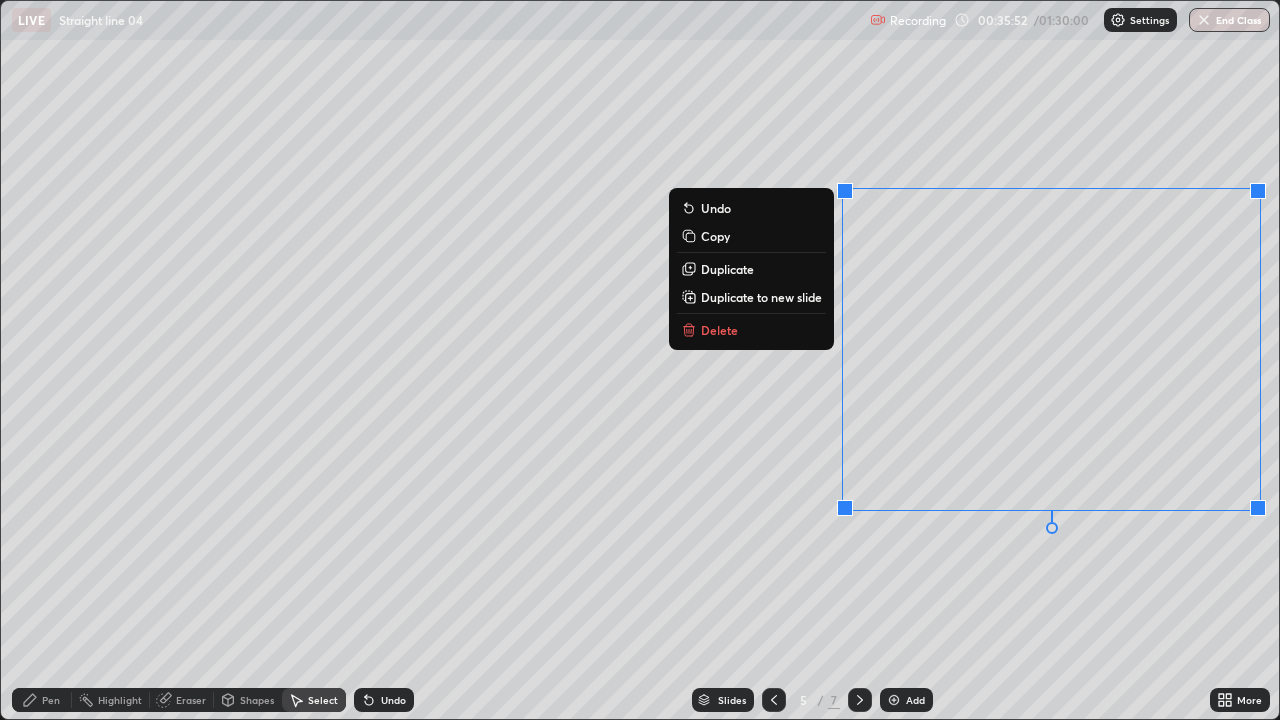 click on "Copy" at bounding box center (715, 236) 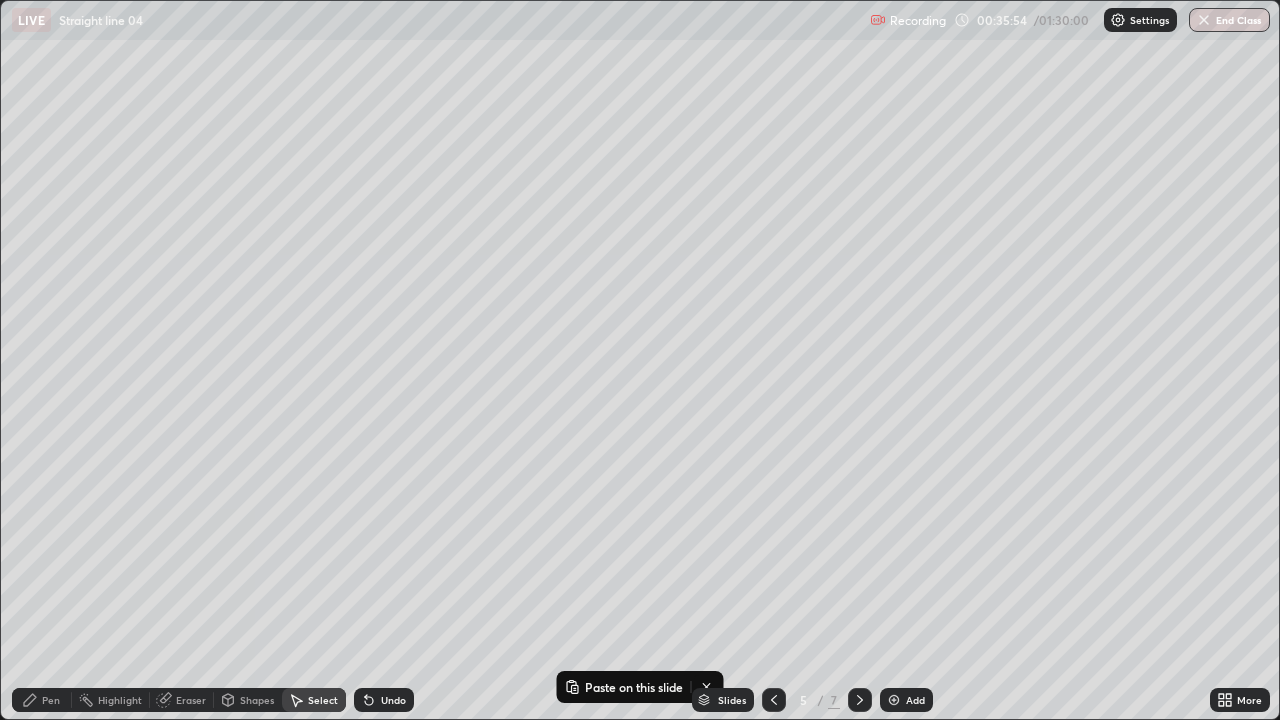 click 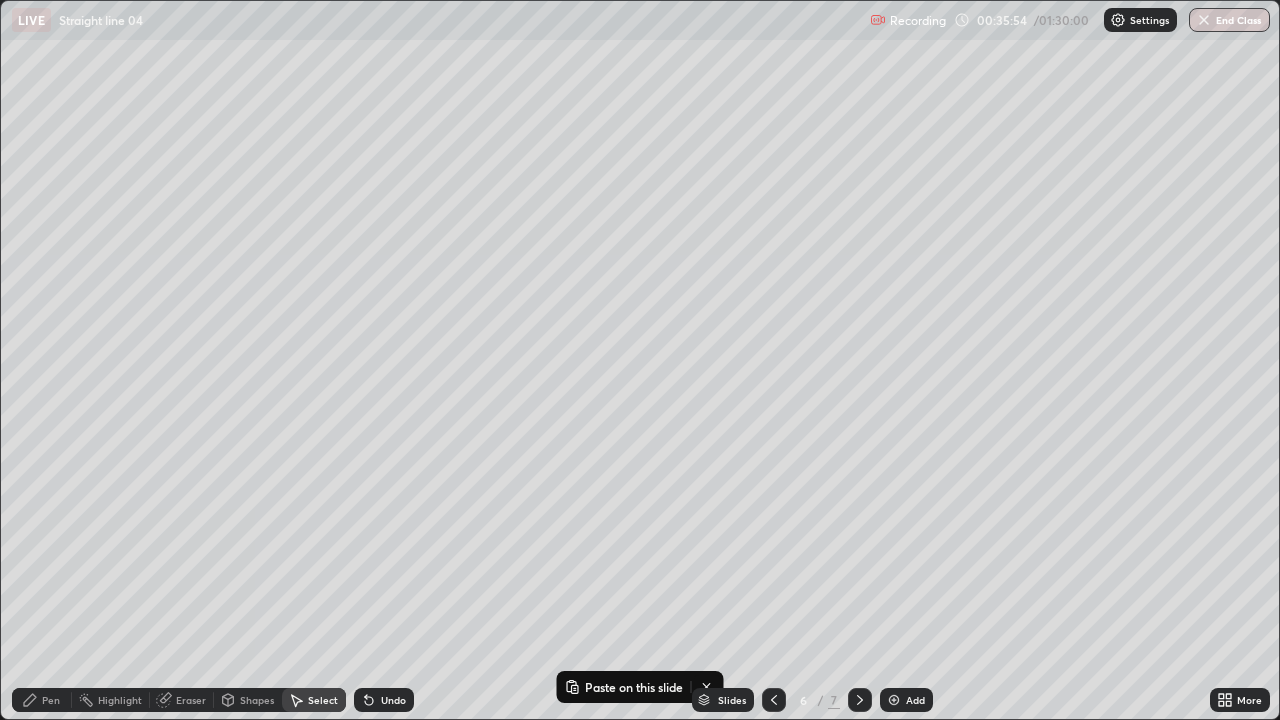 click 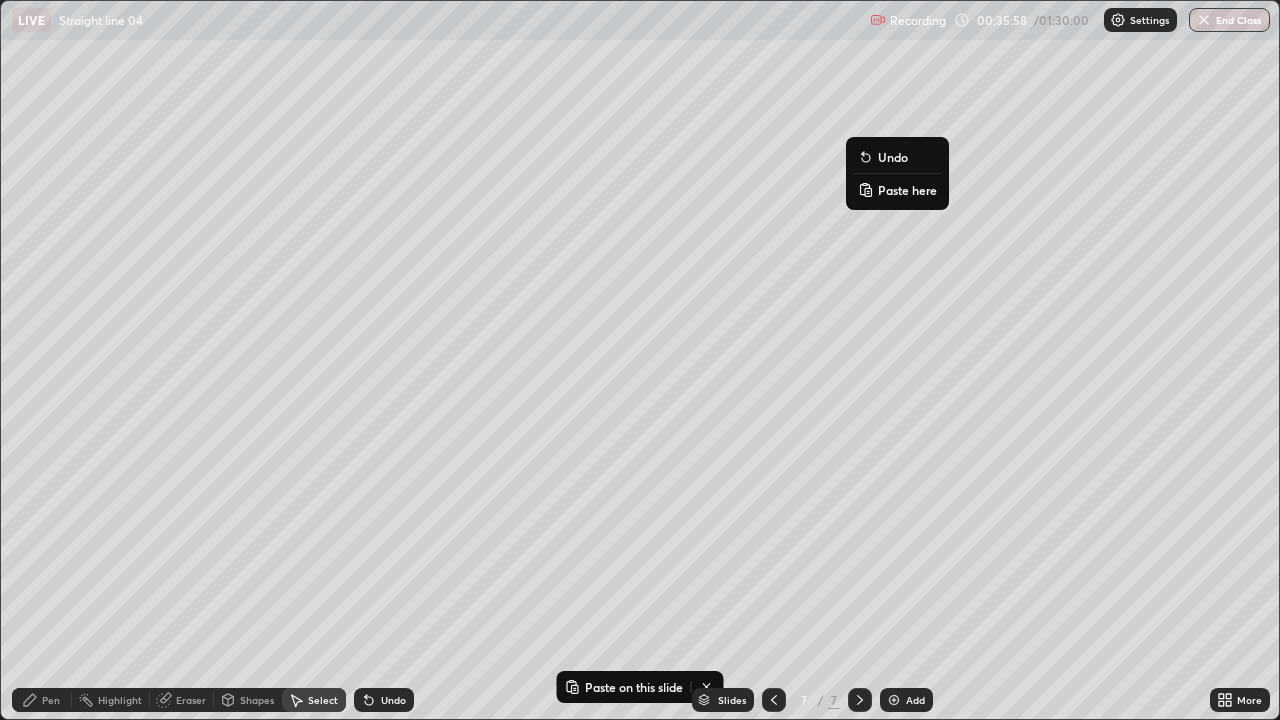 click on "Paste here" at bounding box center (907, 190) 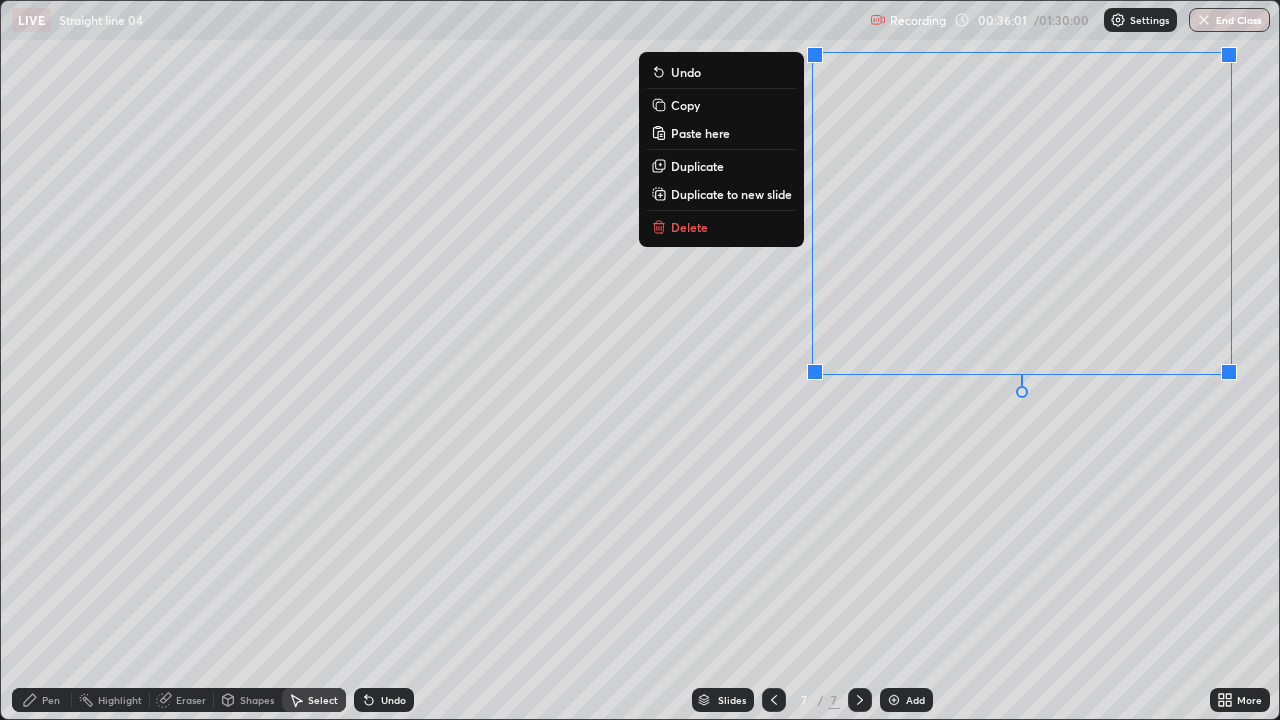click on "0 ° Undo Copy Paste here Duplicate Duplicate to new slide Delete" at bounding box center (640, 360) 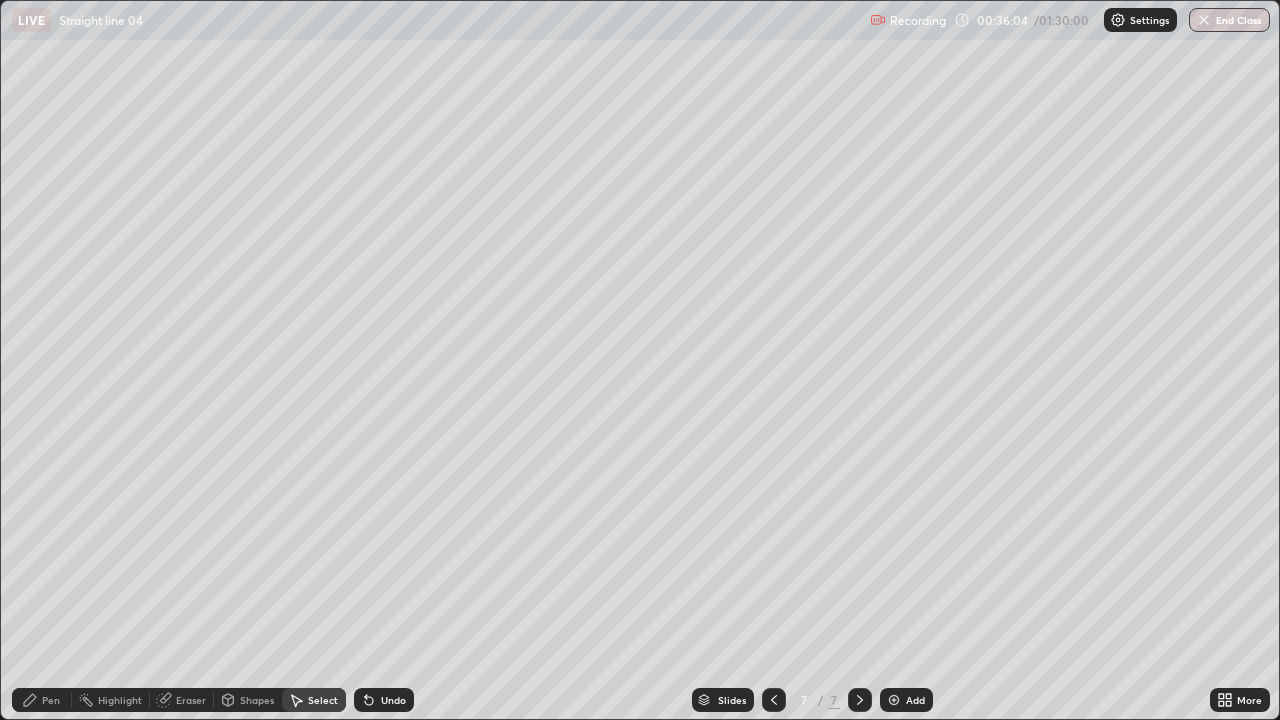 click on "Eraser" at bounding box center [191, 700] 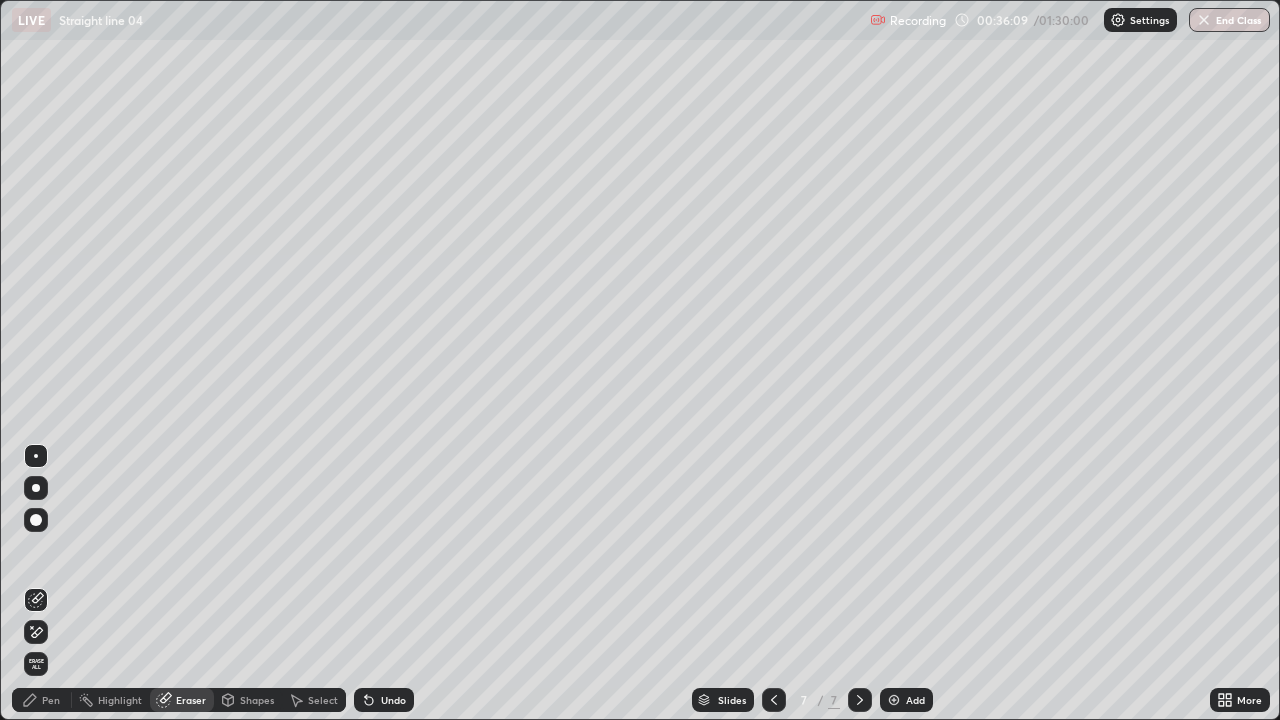 click on "Pen" at bounding box center [51, 700] 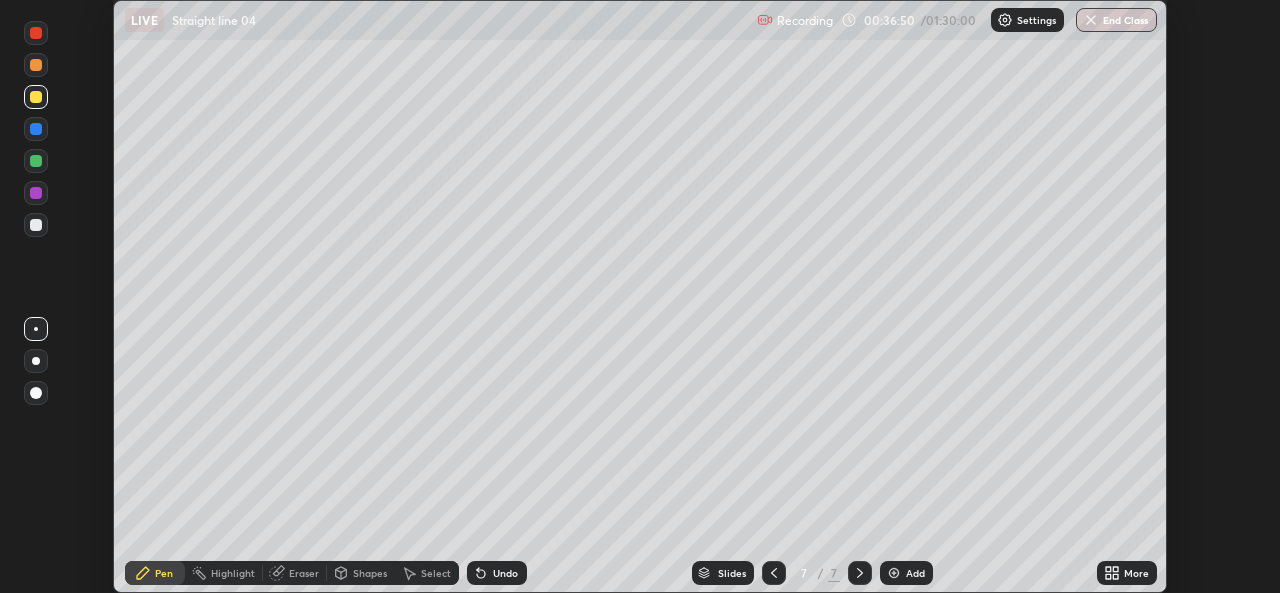 scroll, scrollTop: 593, scrollLeft: 1280, axis: both 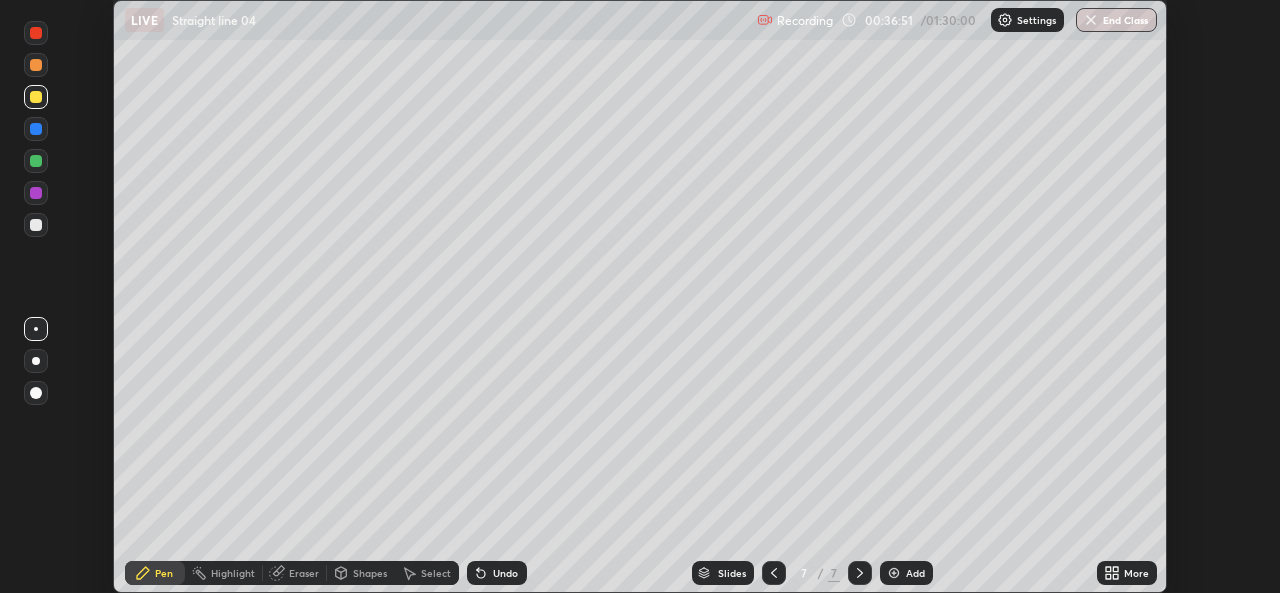 click on "More" at bounding box center [1127, 573] 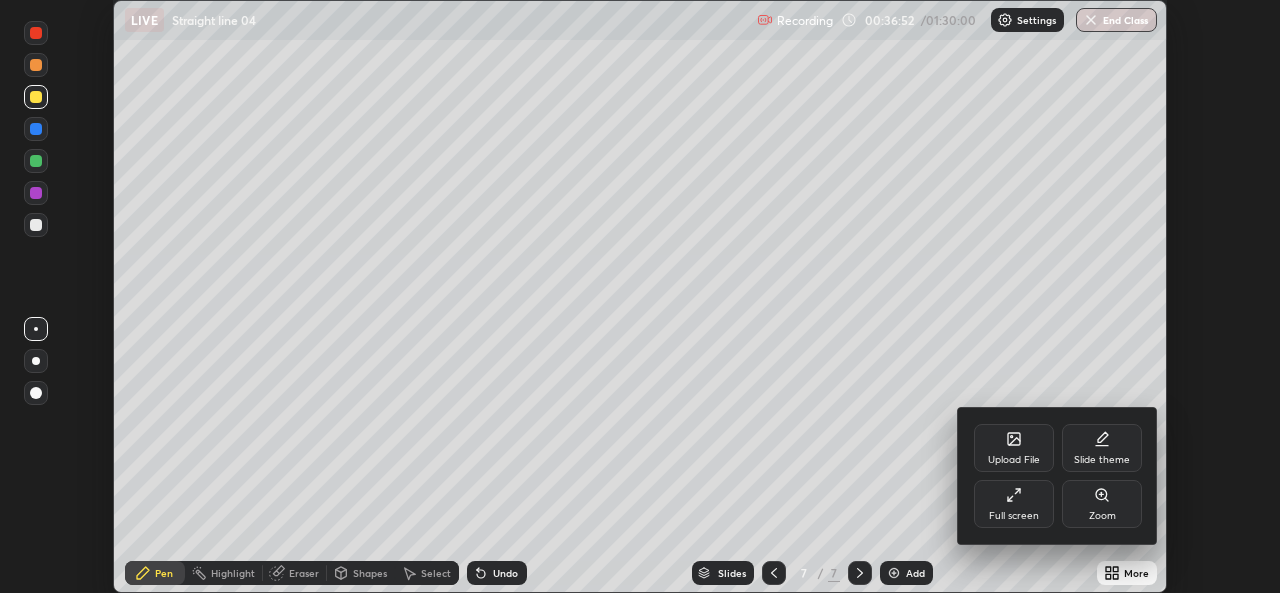 click 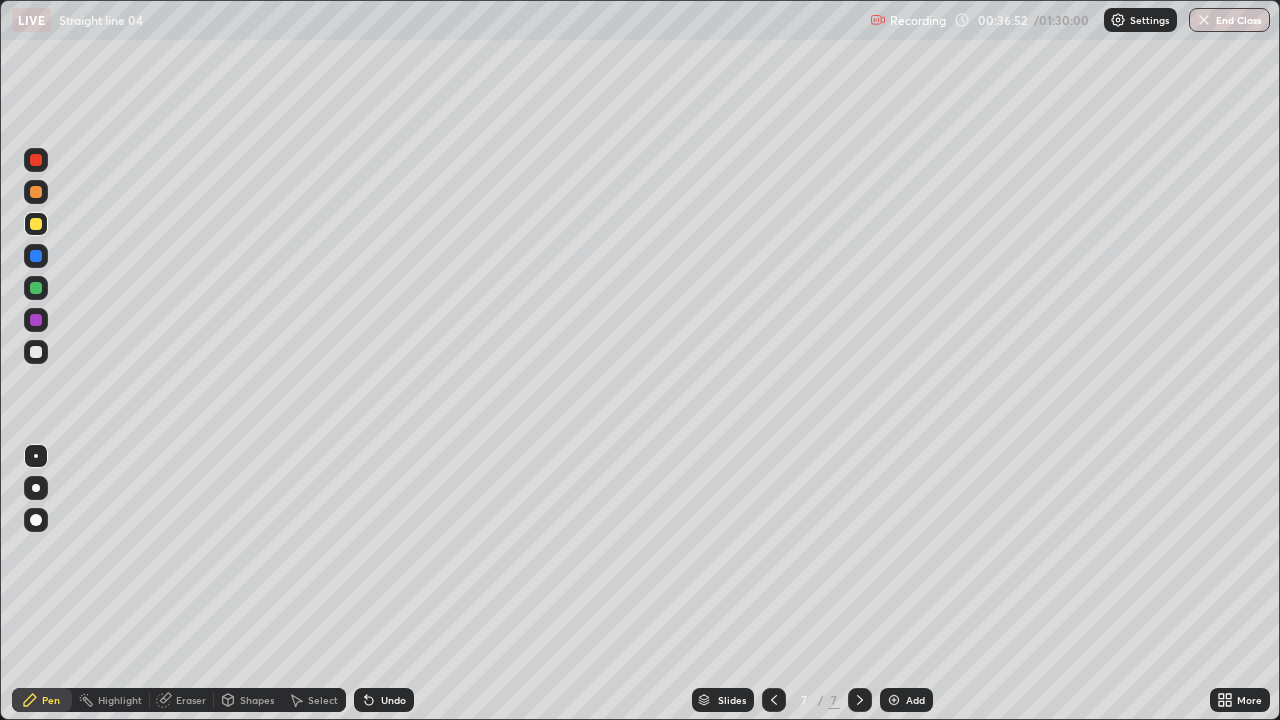 scroll, scrollTop: 99280, scrollLeft: 98720, axis: both 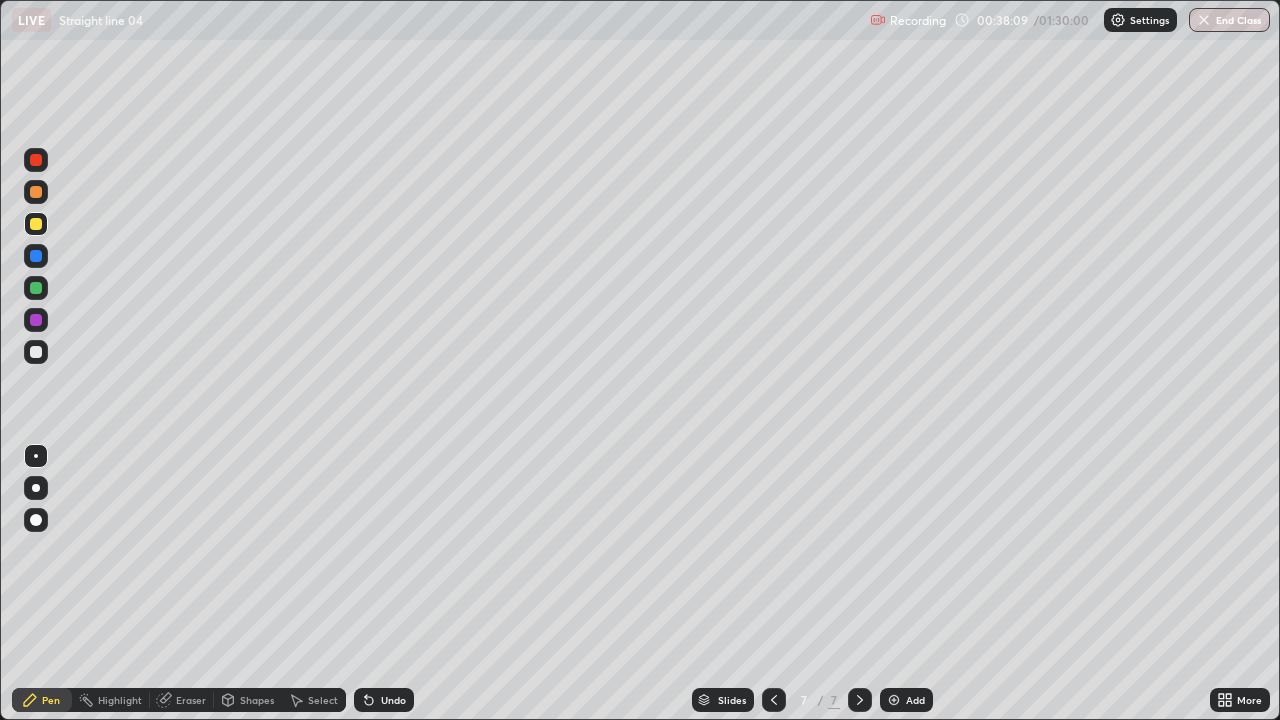 click at bounding box center [36, 256] 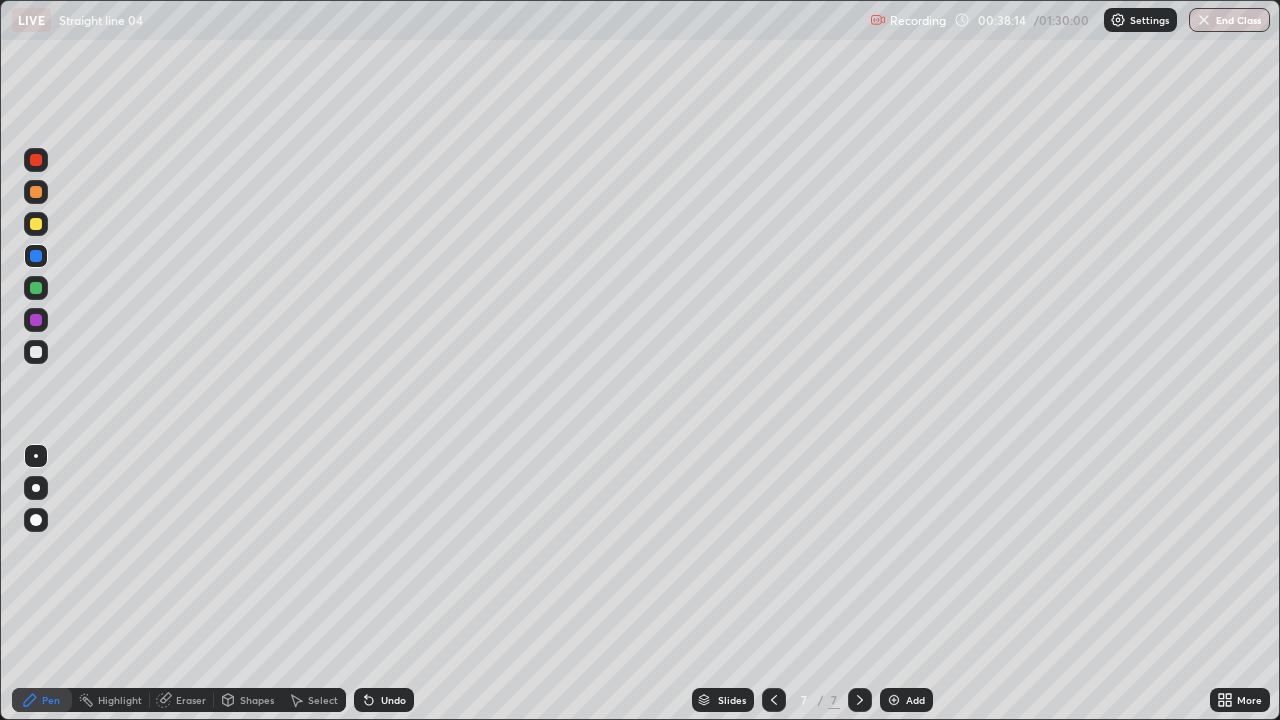 click at bounding box center (36, 224) 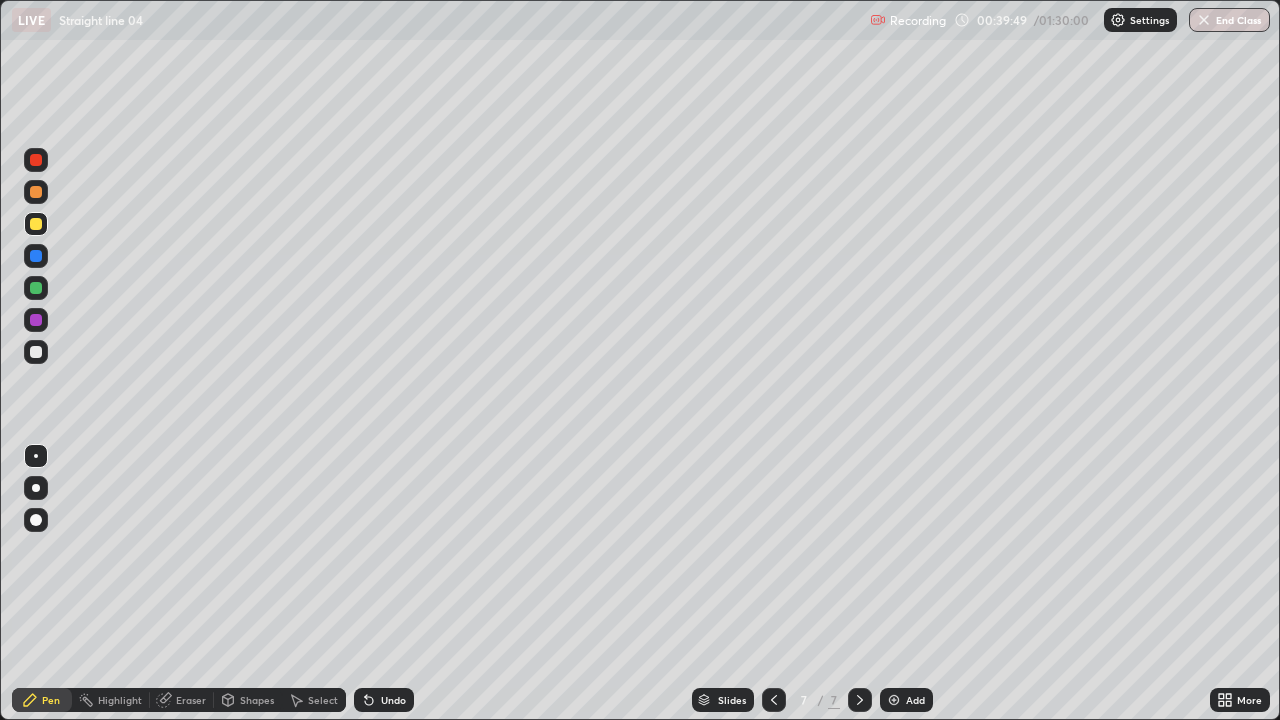 click on "Undo" at bounding box center [393, 700] 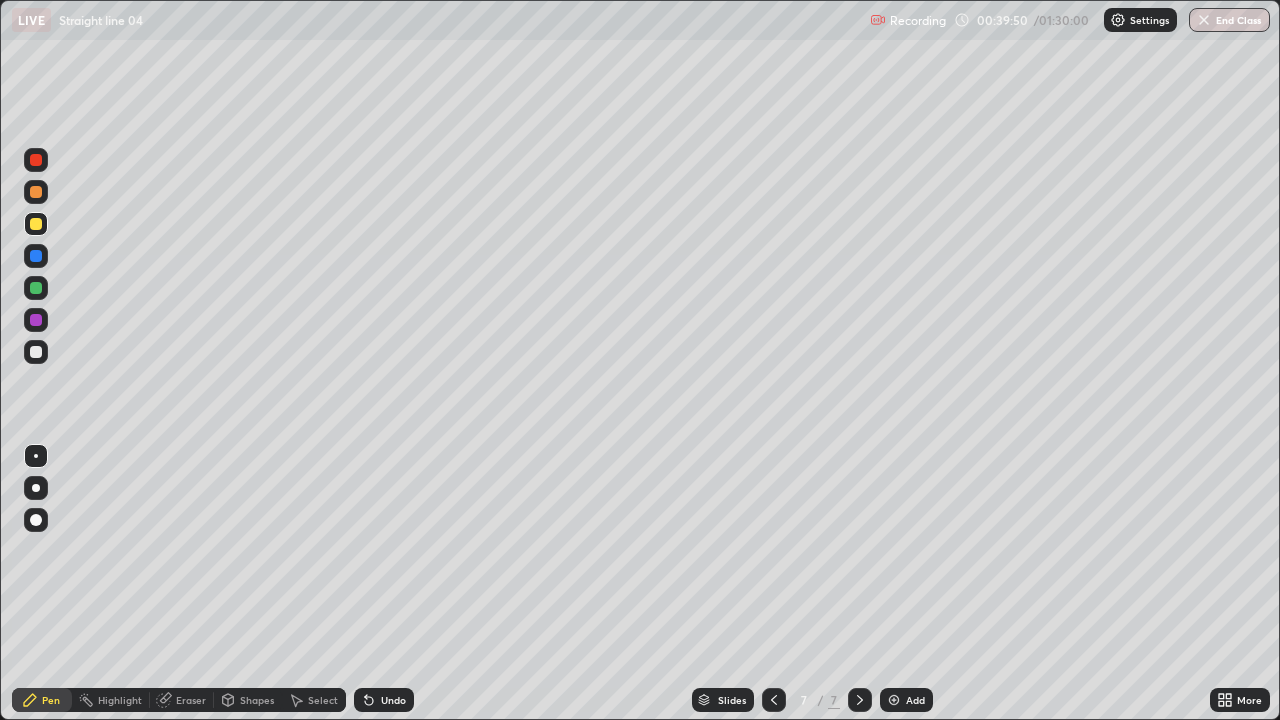 click on "Undo" at bounding box center [393, 700] 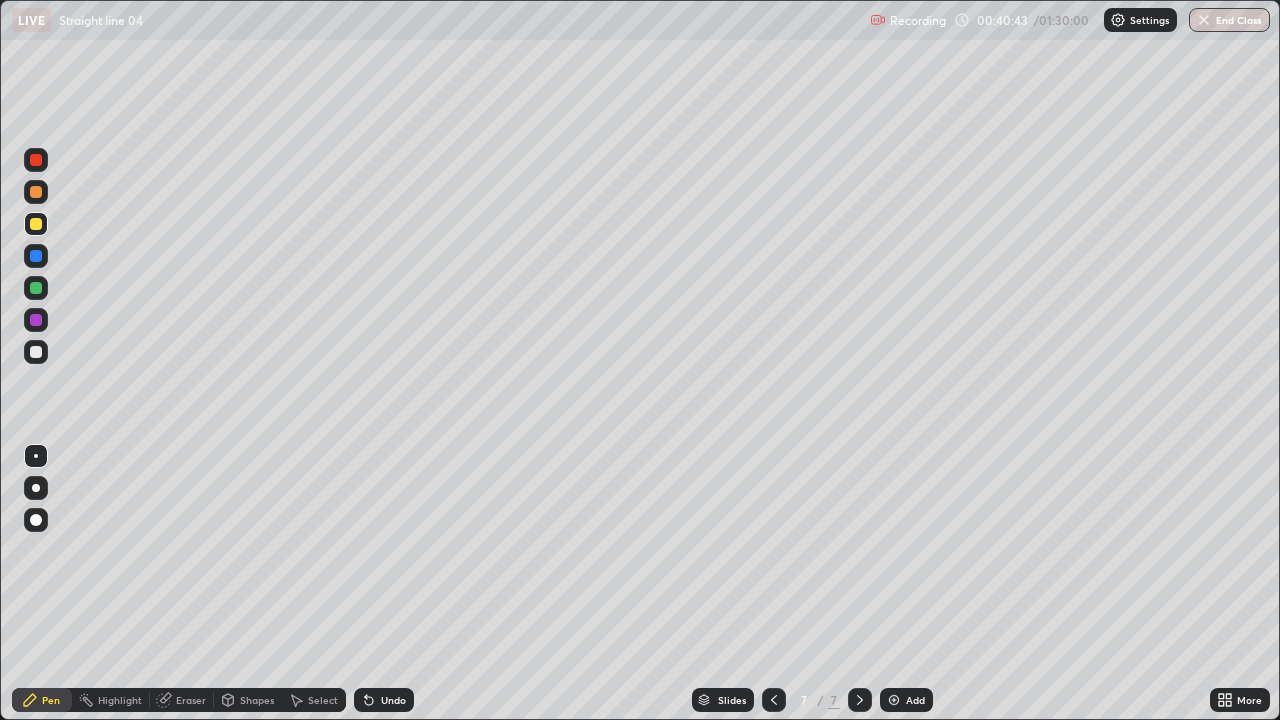 click 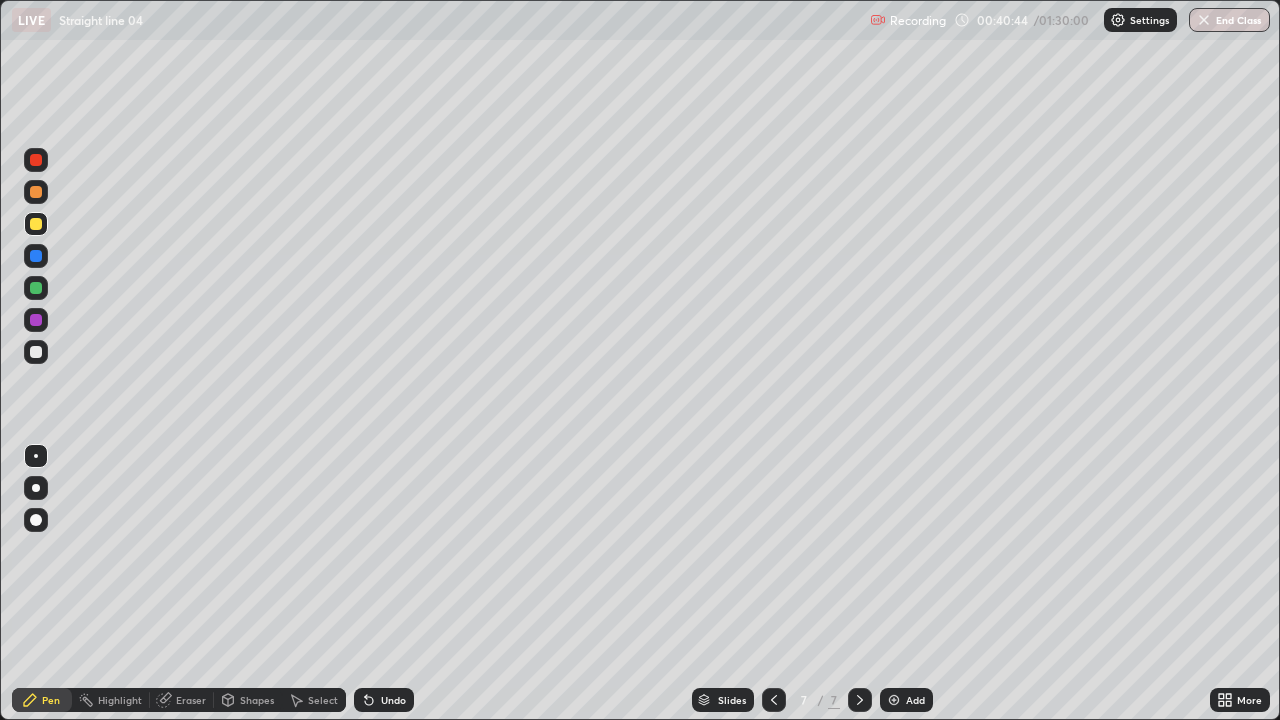 click 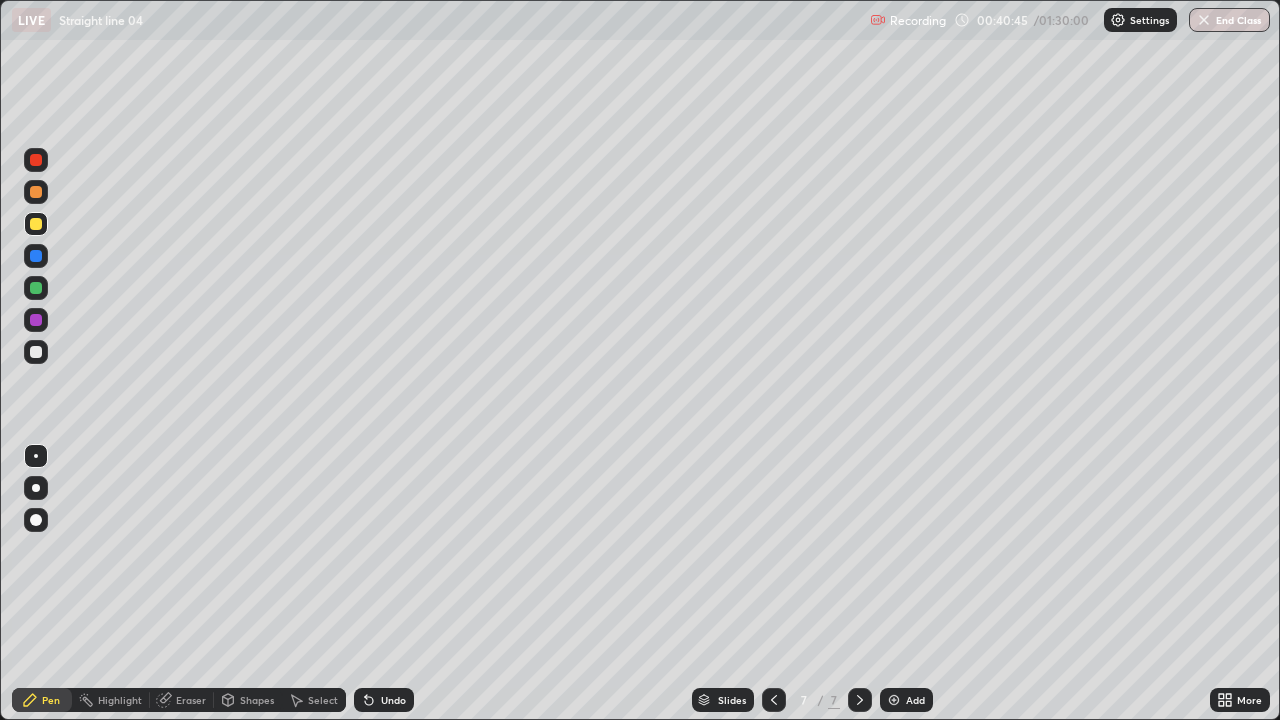 click on "Undo" at bounding box center (384, 700) 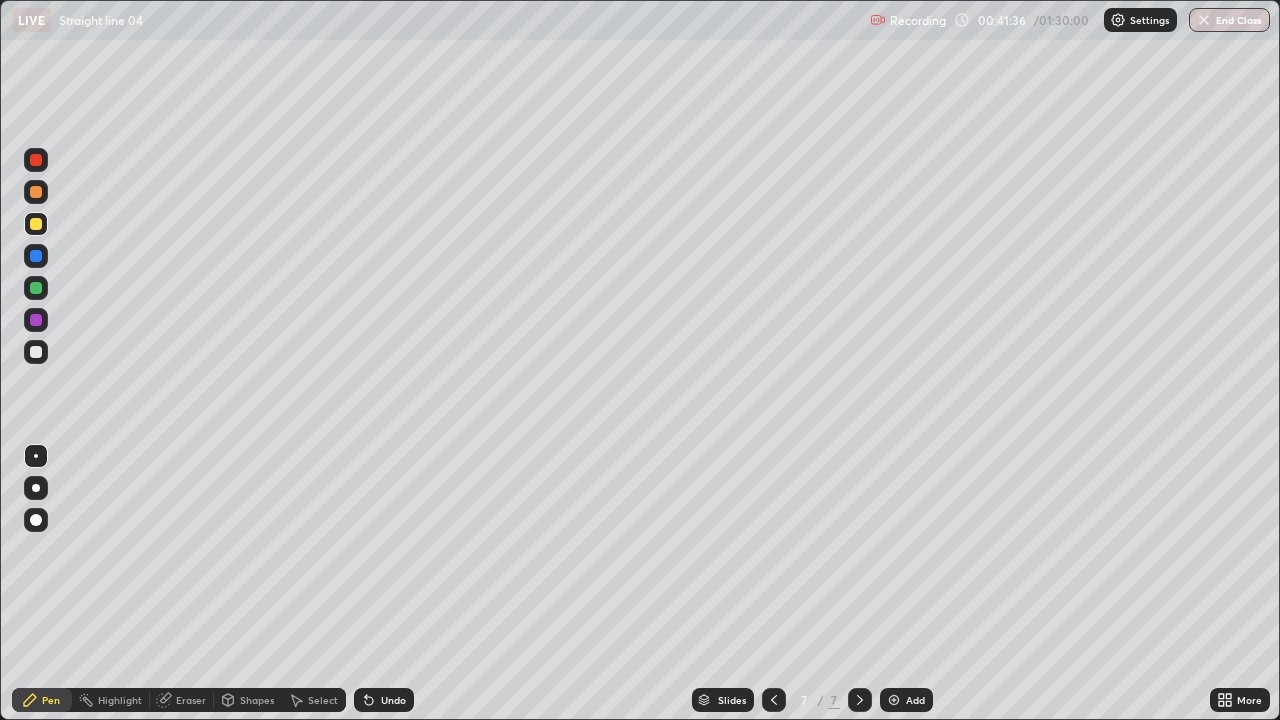 click at bounding box center [36, 320] 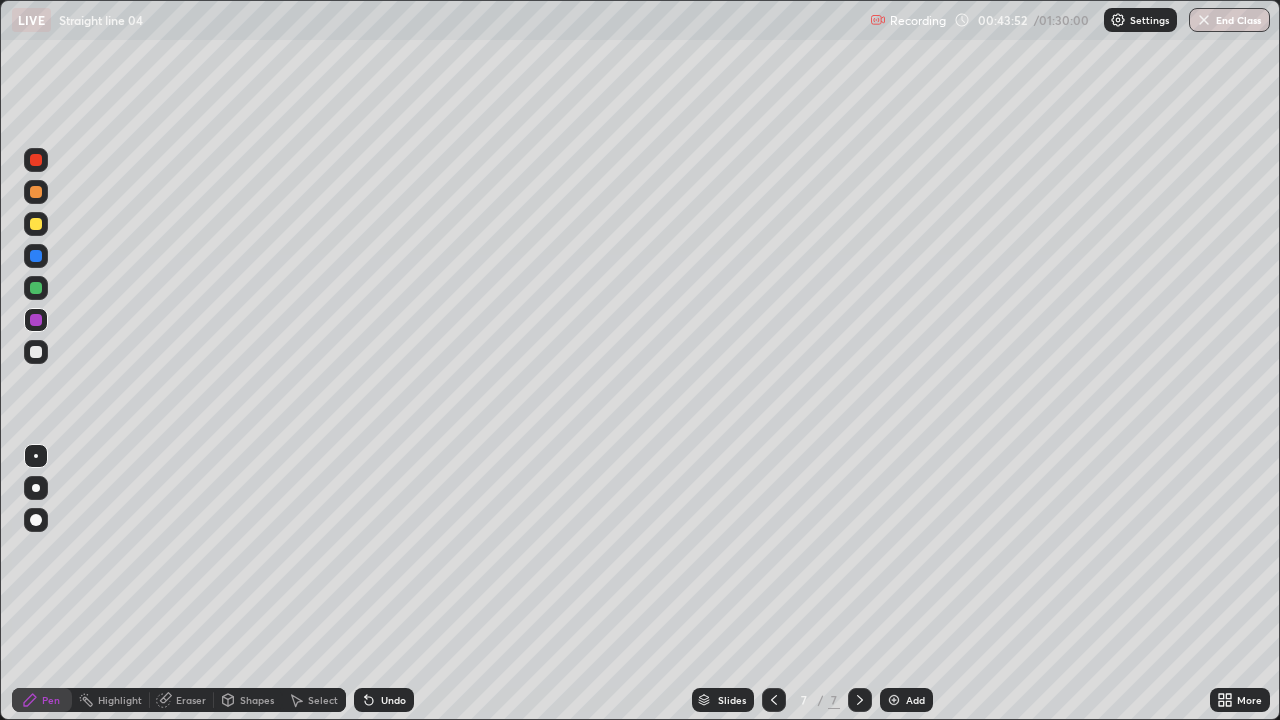 click at bounding box center [894, 700] 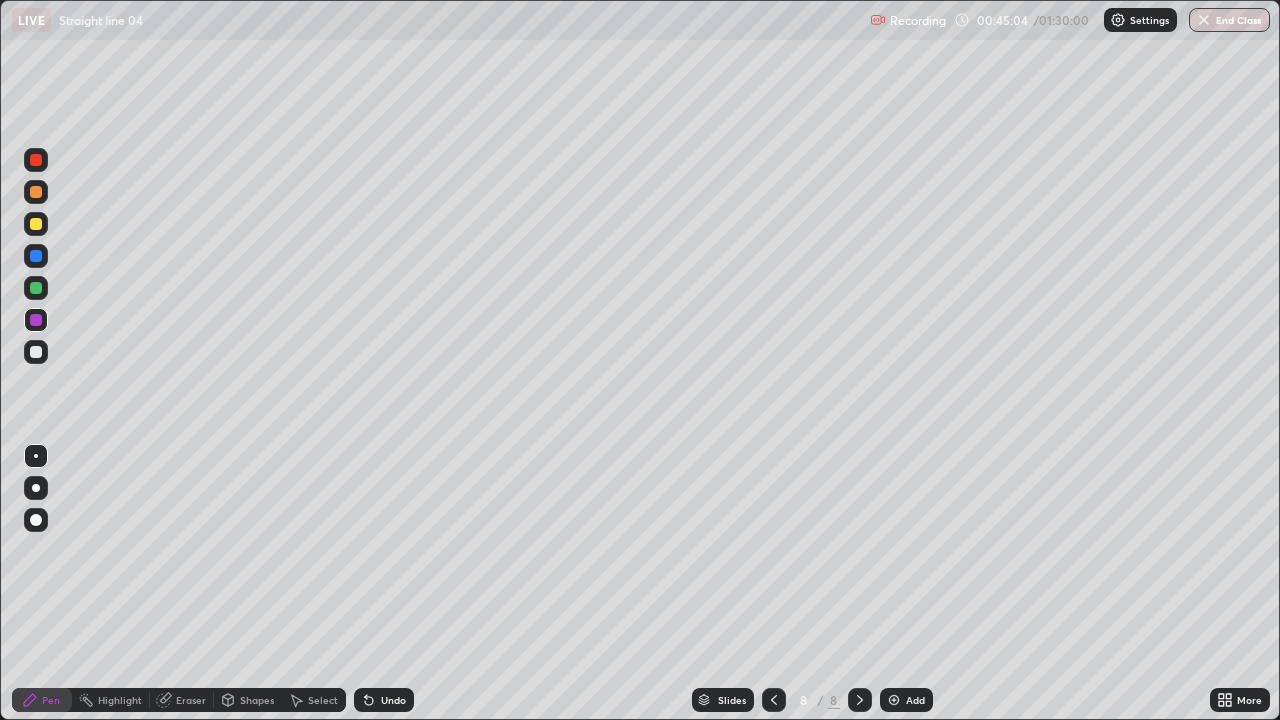 click 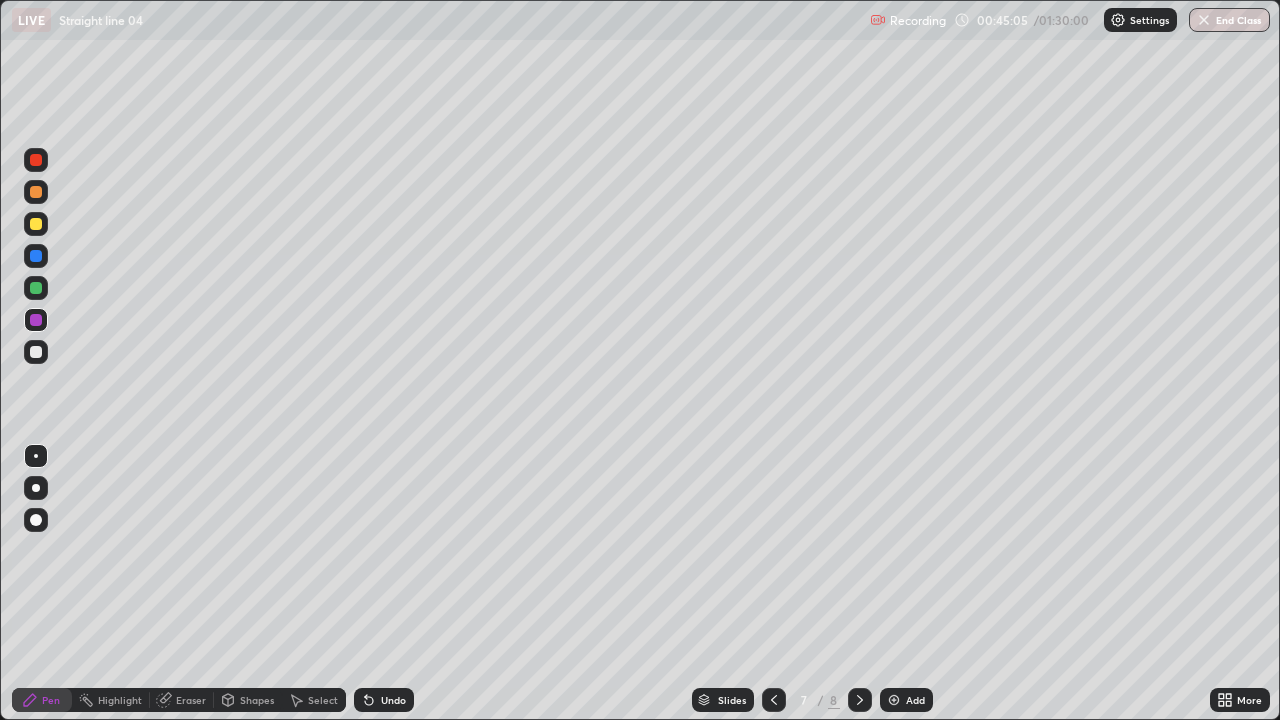 click 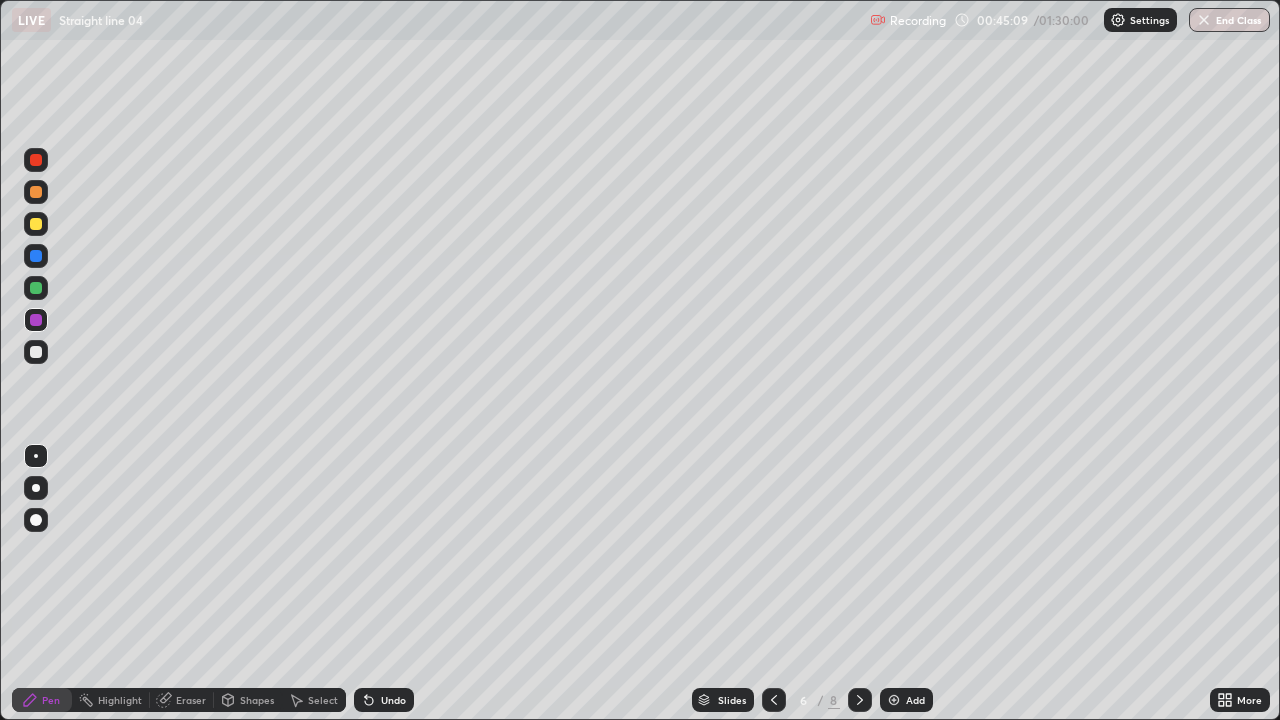 click 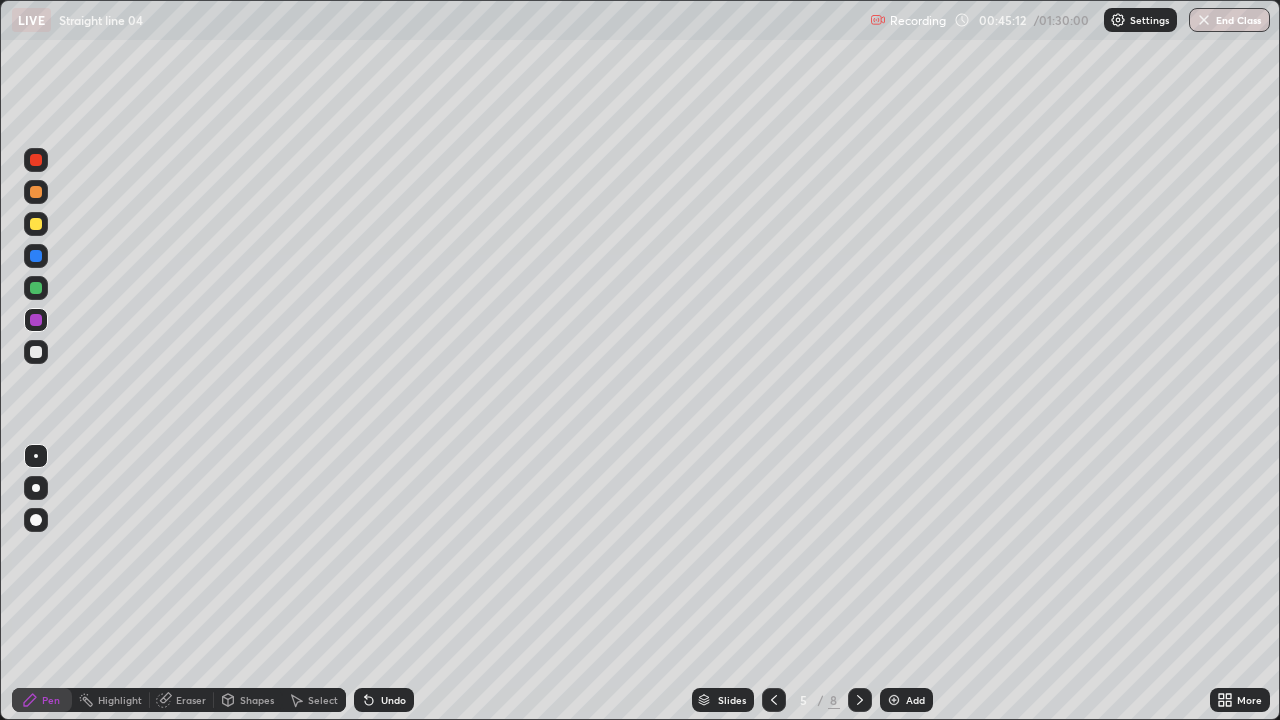click at bounding box center (860, 700) 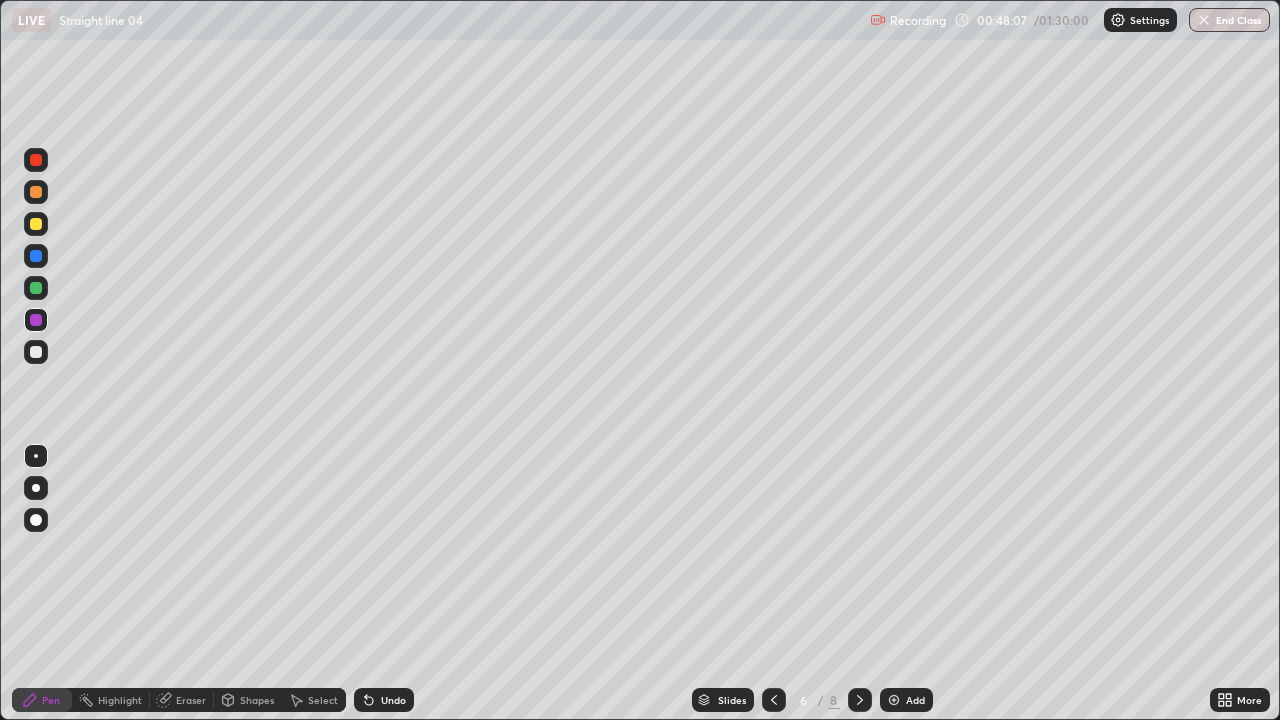 click 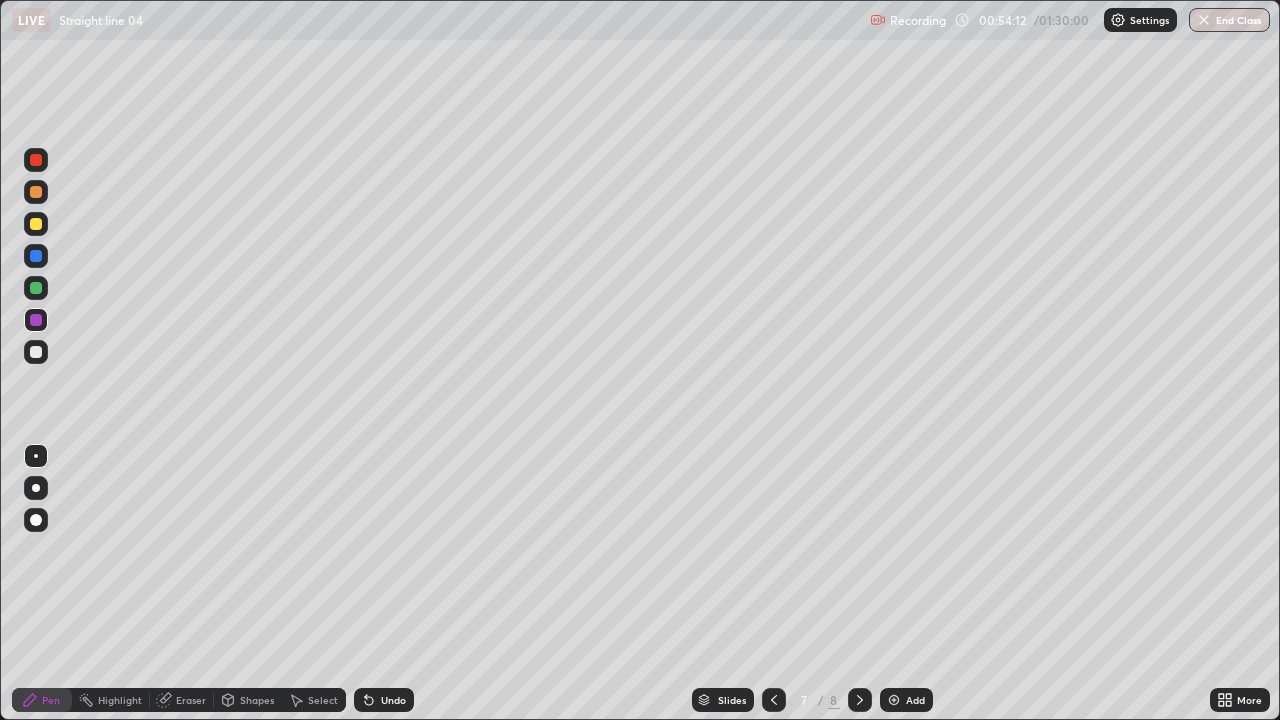 click at bounding box center [860, 700] 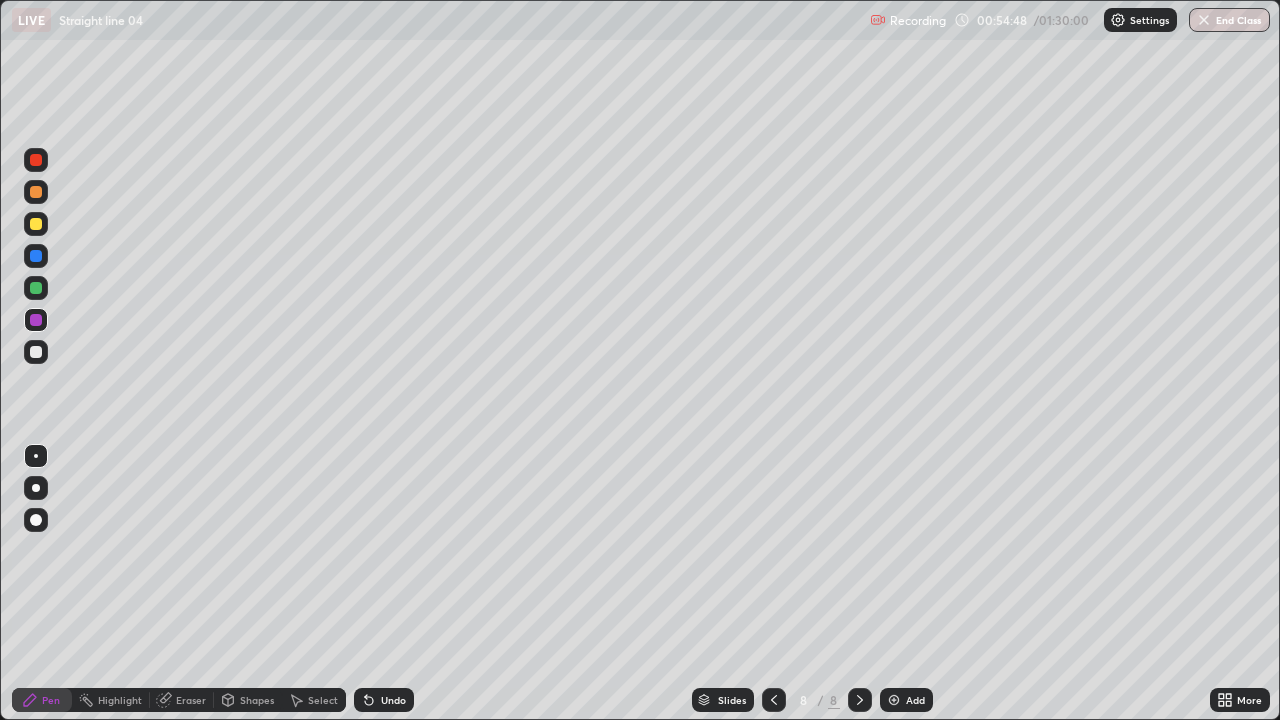 click on "Add" at bounding box center (915, 700) 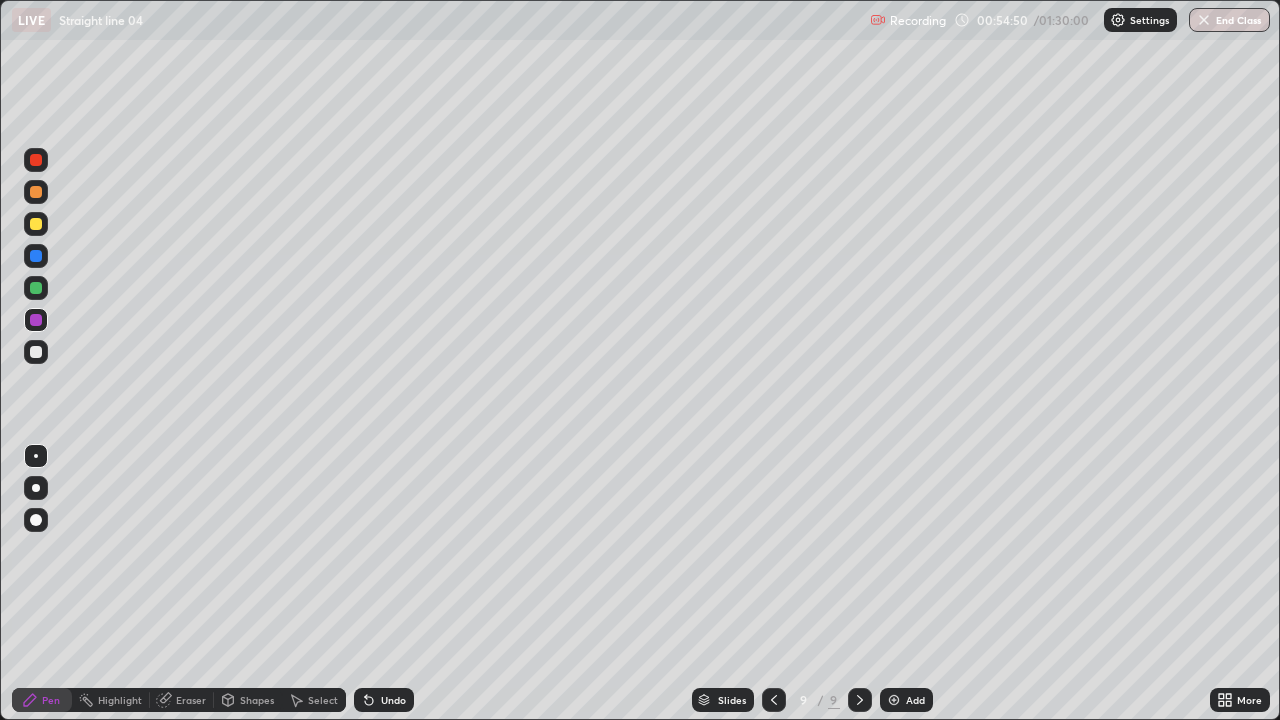 click at bounding box center (36, 160) 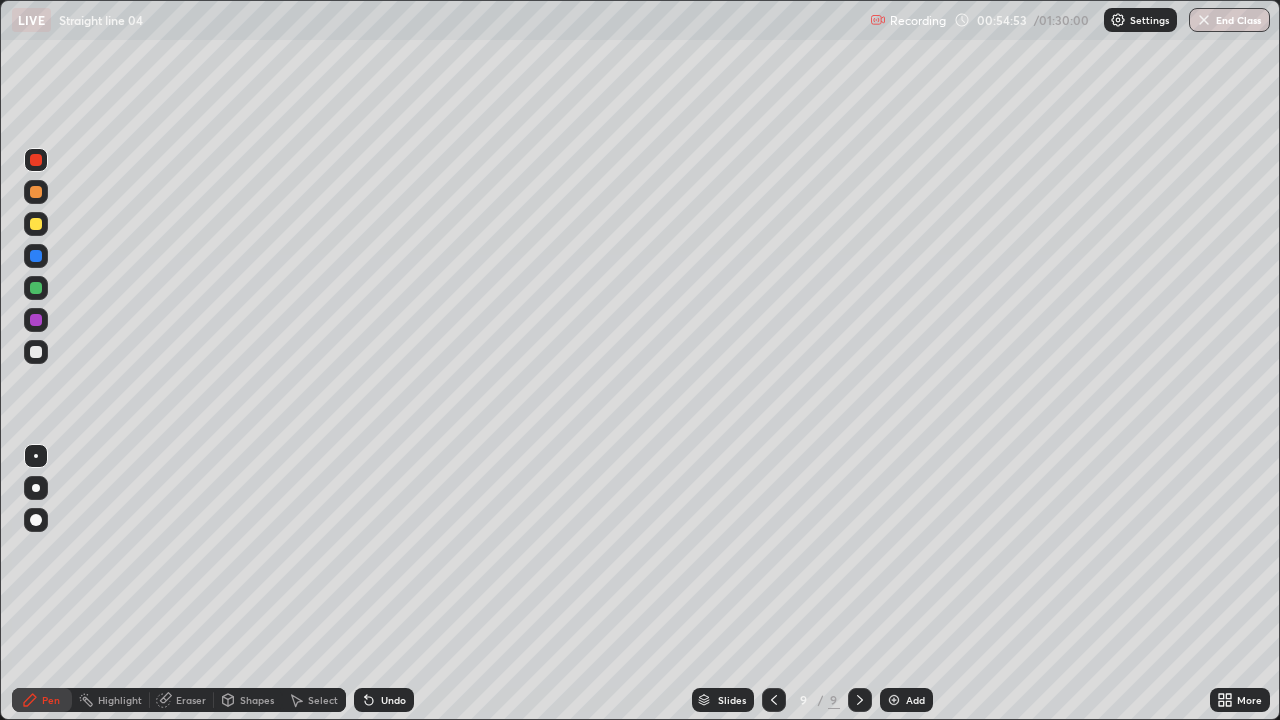 click on "Undo" at bounding box center [384, 700] 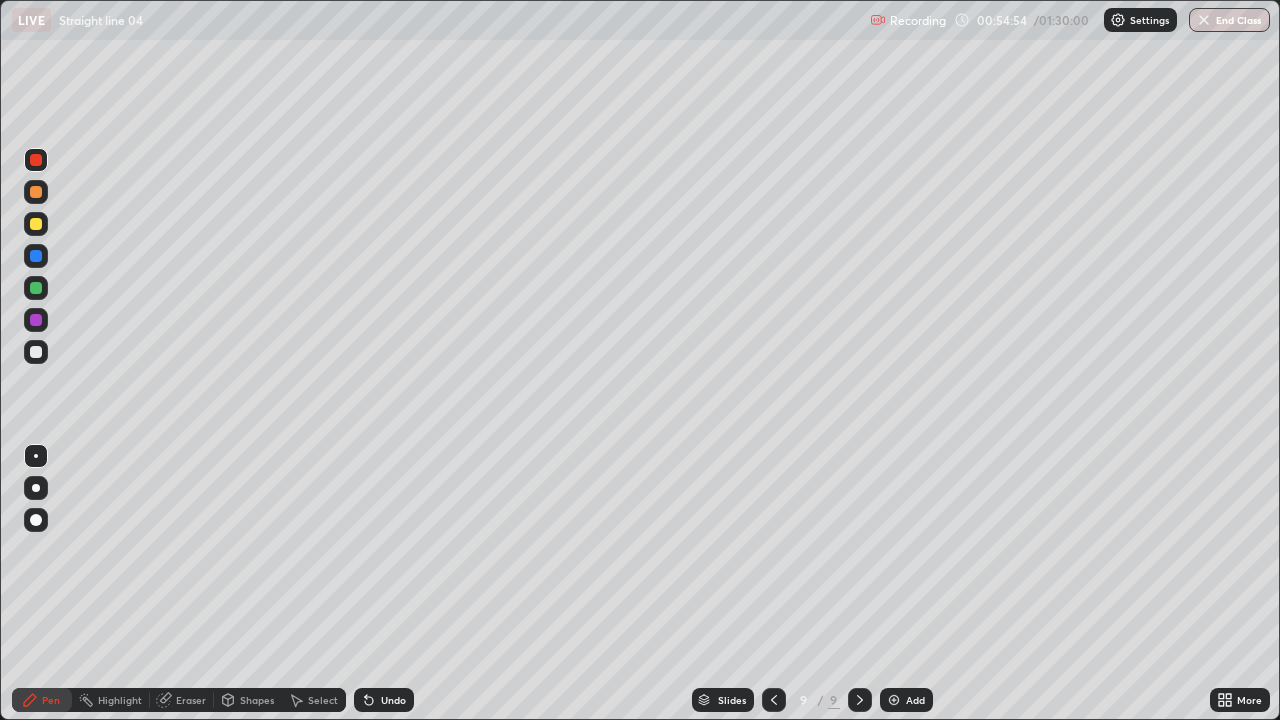 click 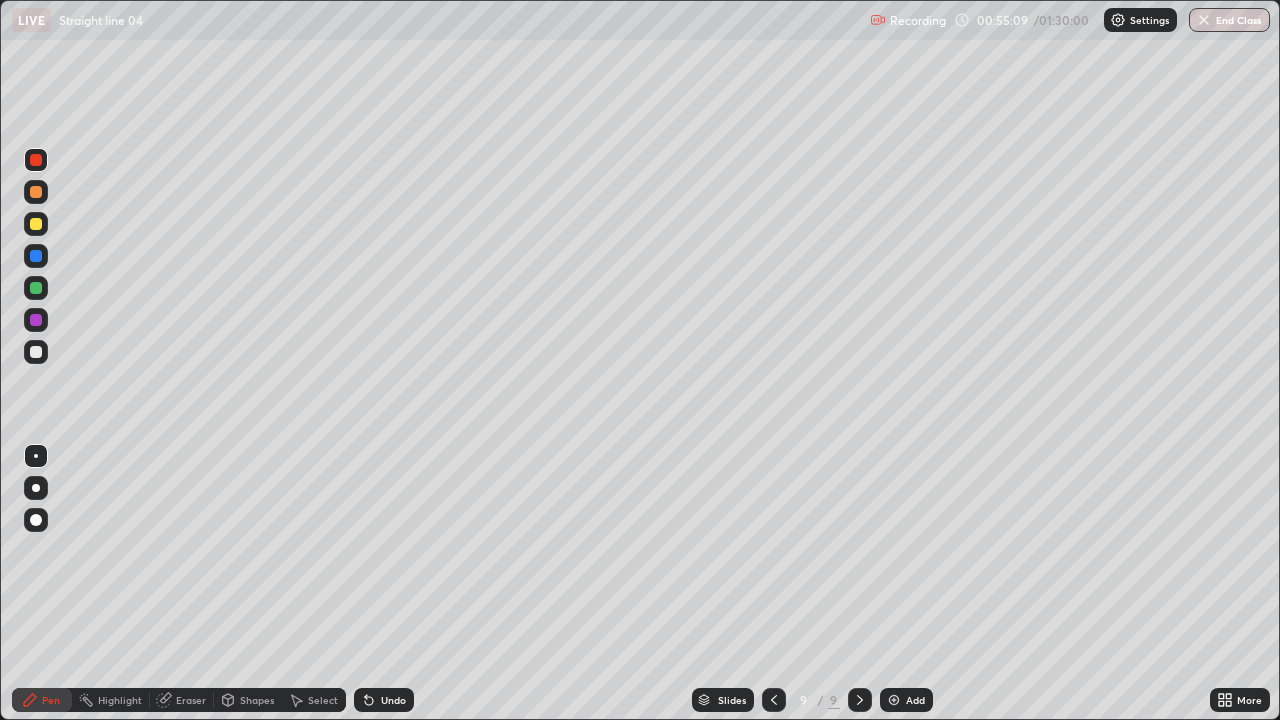 click at bounding box center (36, 352) 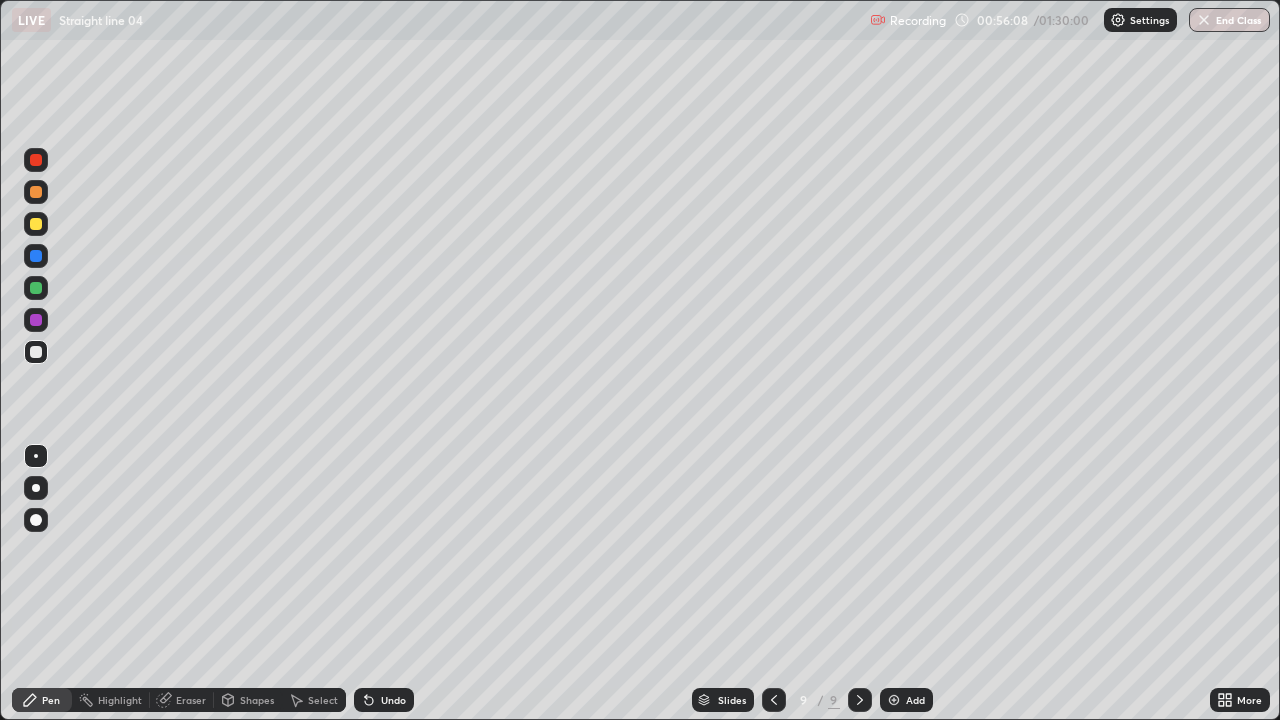 click on "Undo" at bounding box center [393, 700] 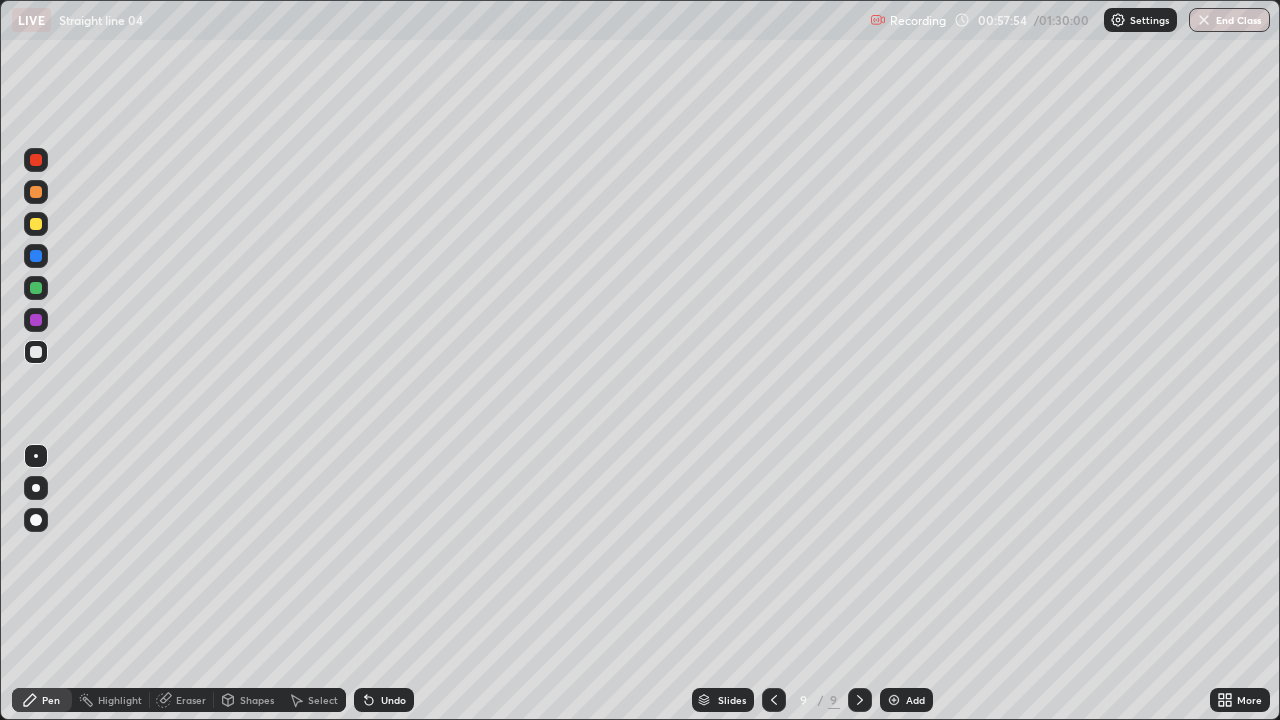 click on "Add" at bounding box center [915, 700] 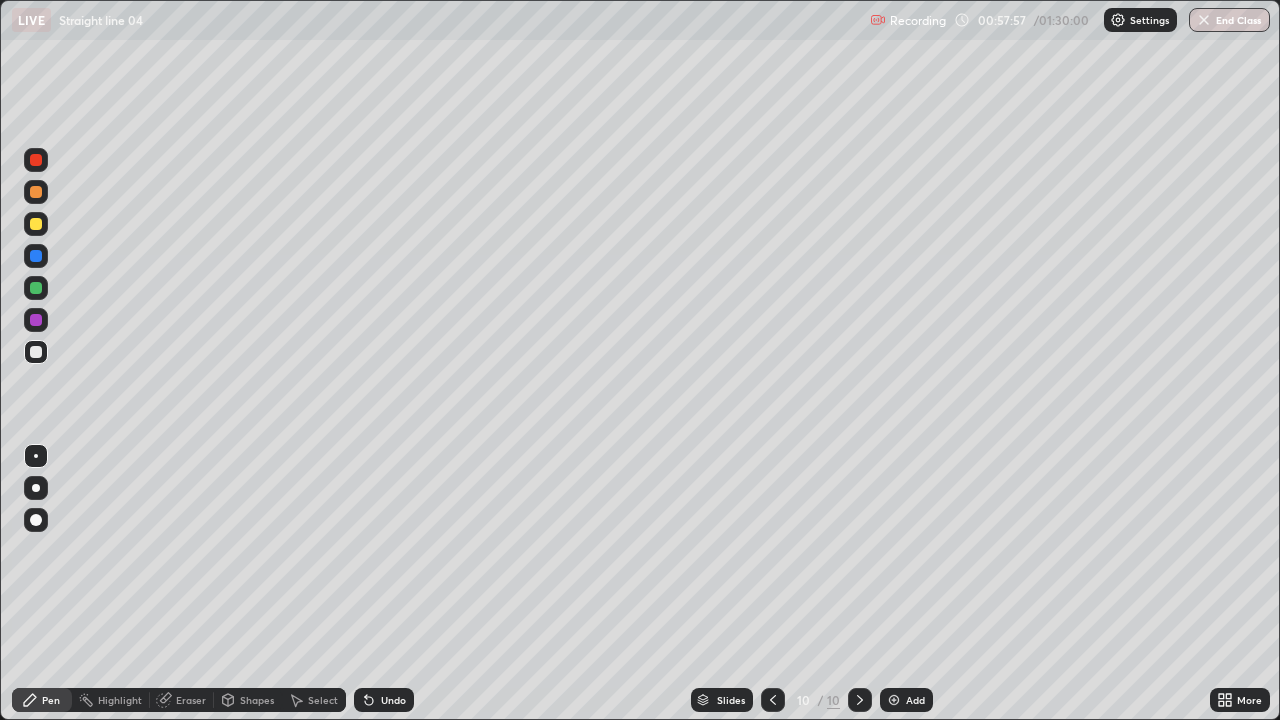 click at bounding box center [36, 288] 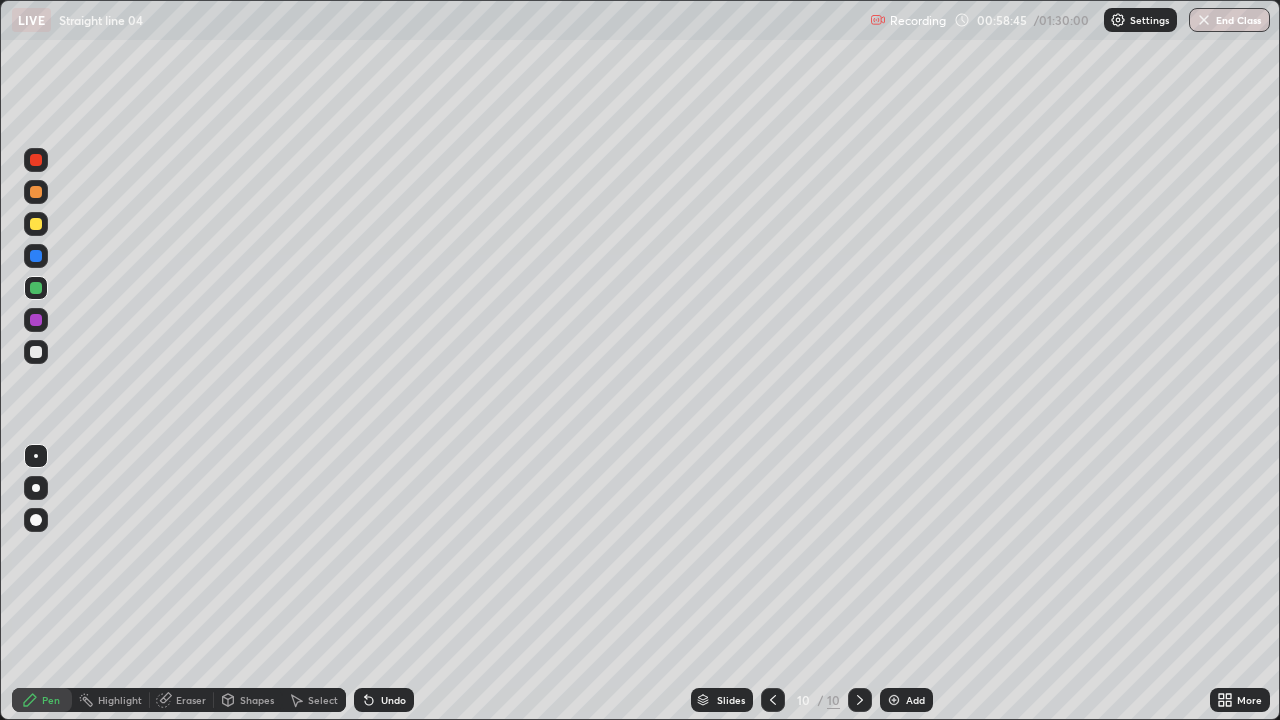 click 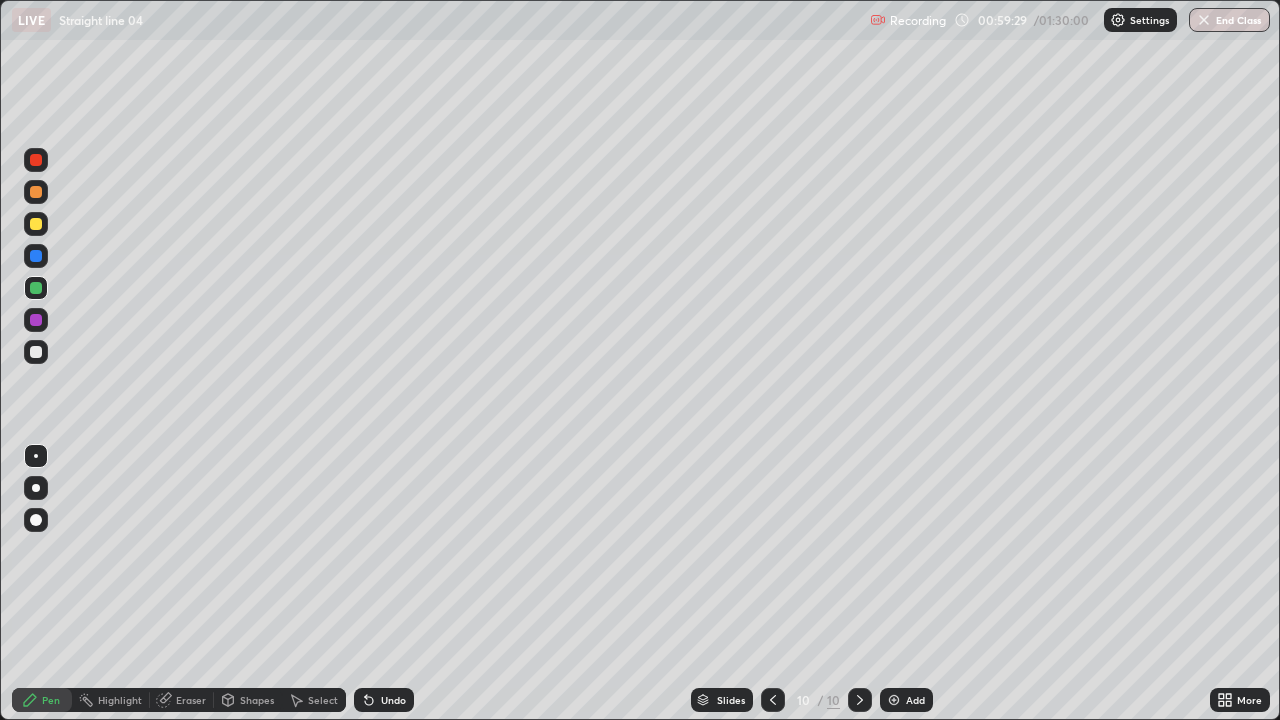 click at bounding box center (36, 160) 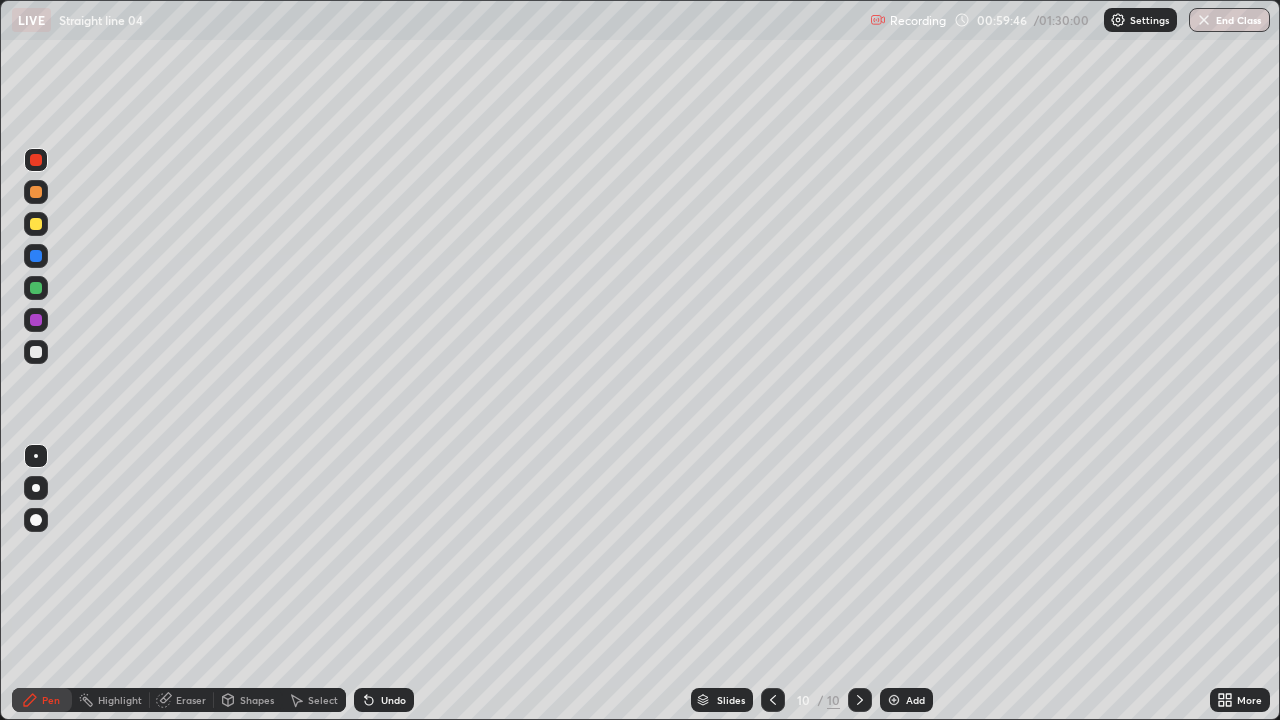 click at bounding box center (36, 352) 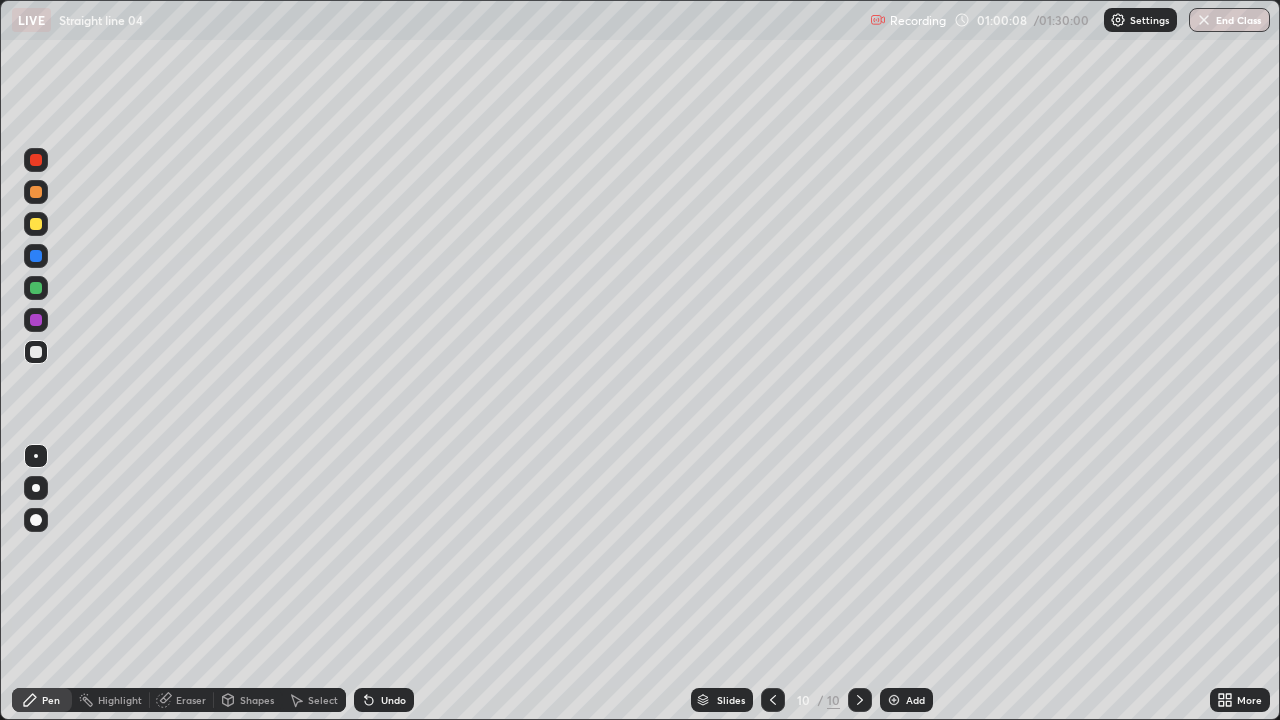 click at bounding box center [36, 320] 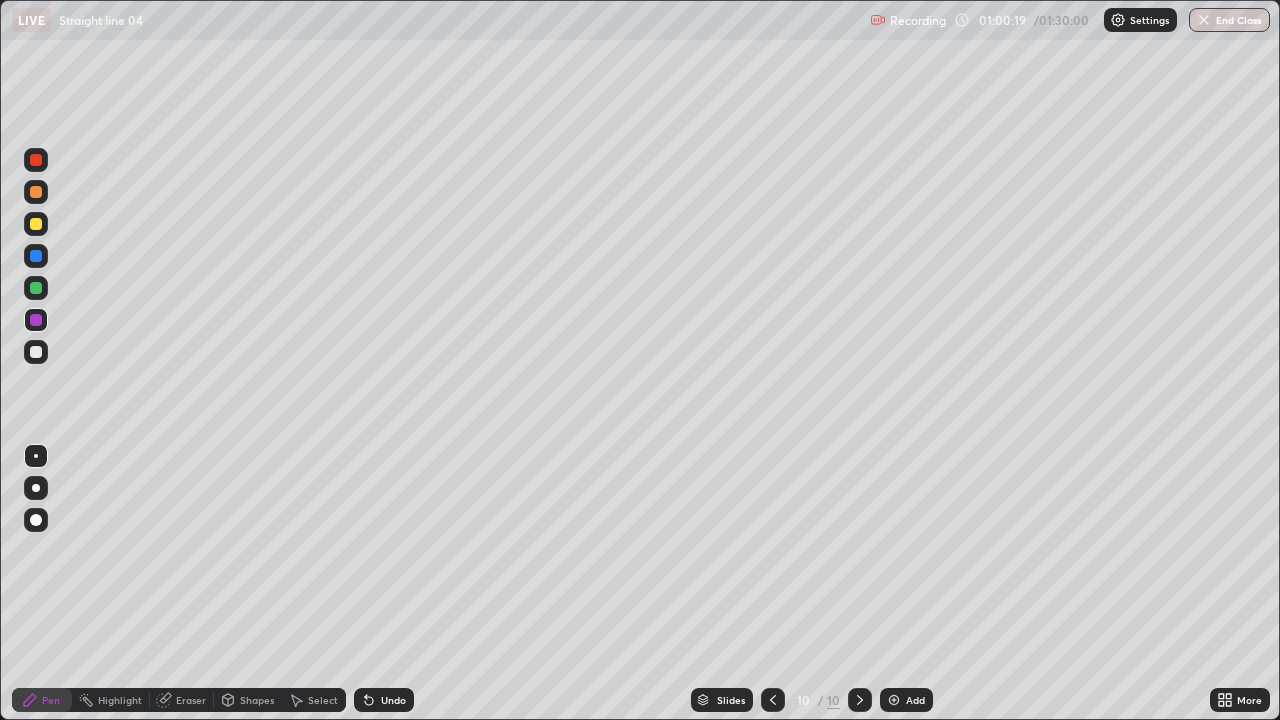 click at bounding box center [36, 352] 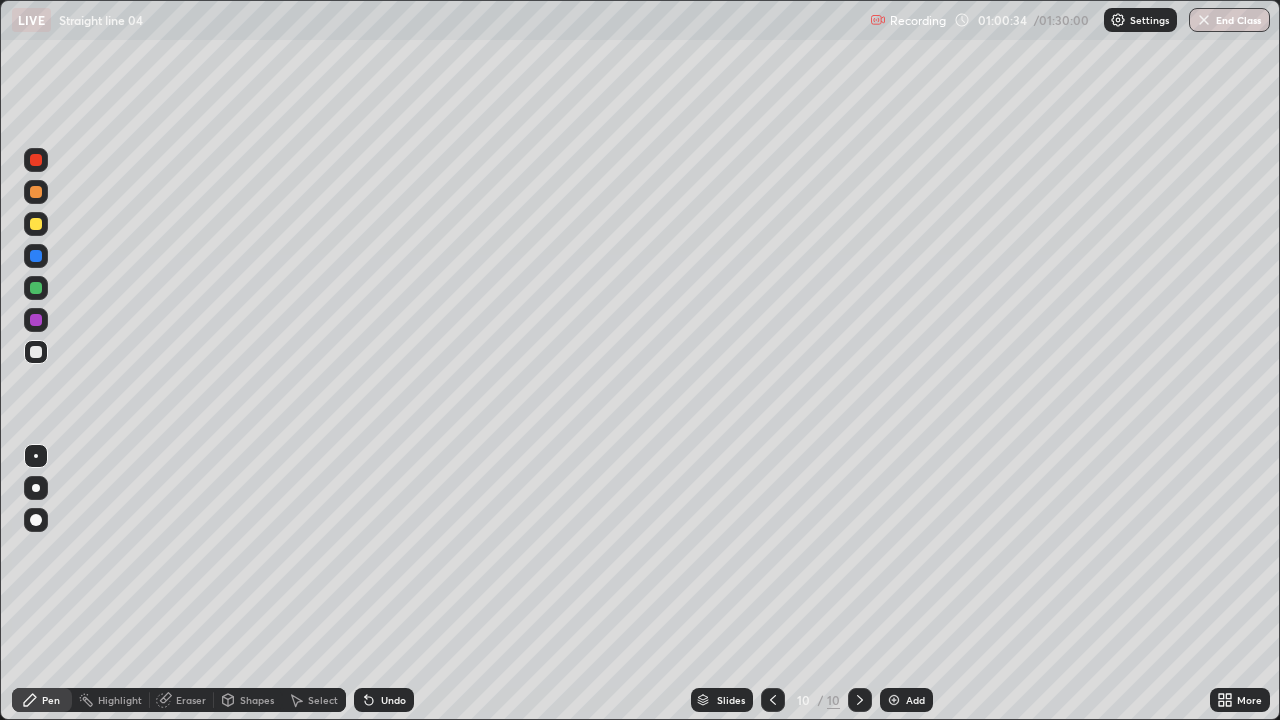 click 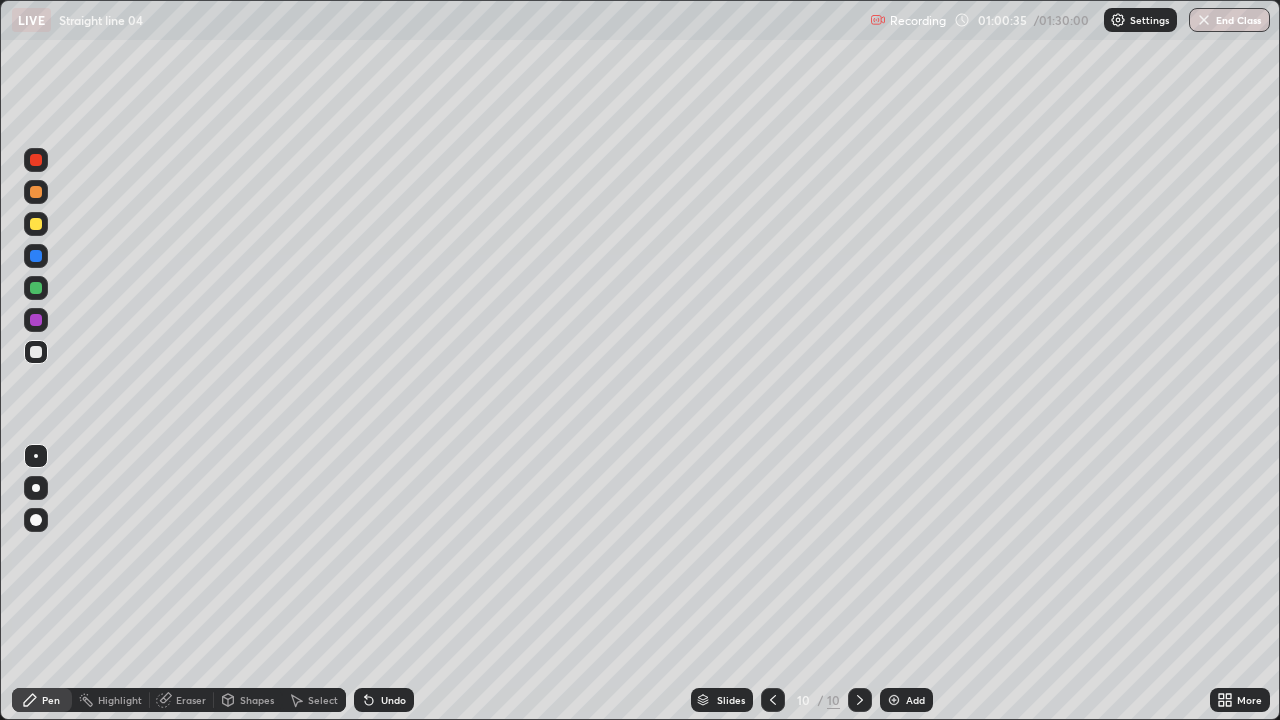 click on "Undo" at bounding box center (384, 700) 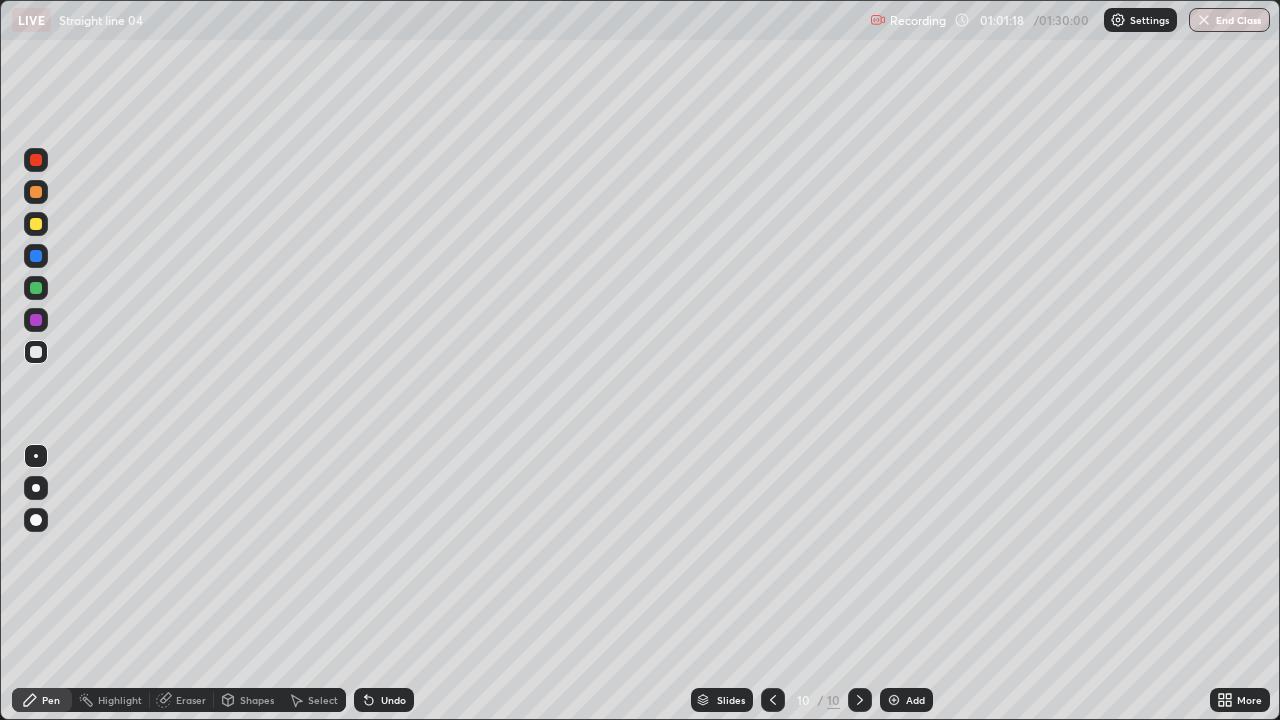 click on "Undo" at bounding box center [393, 700] 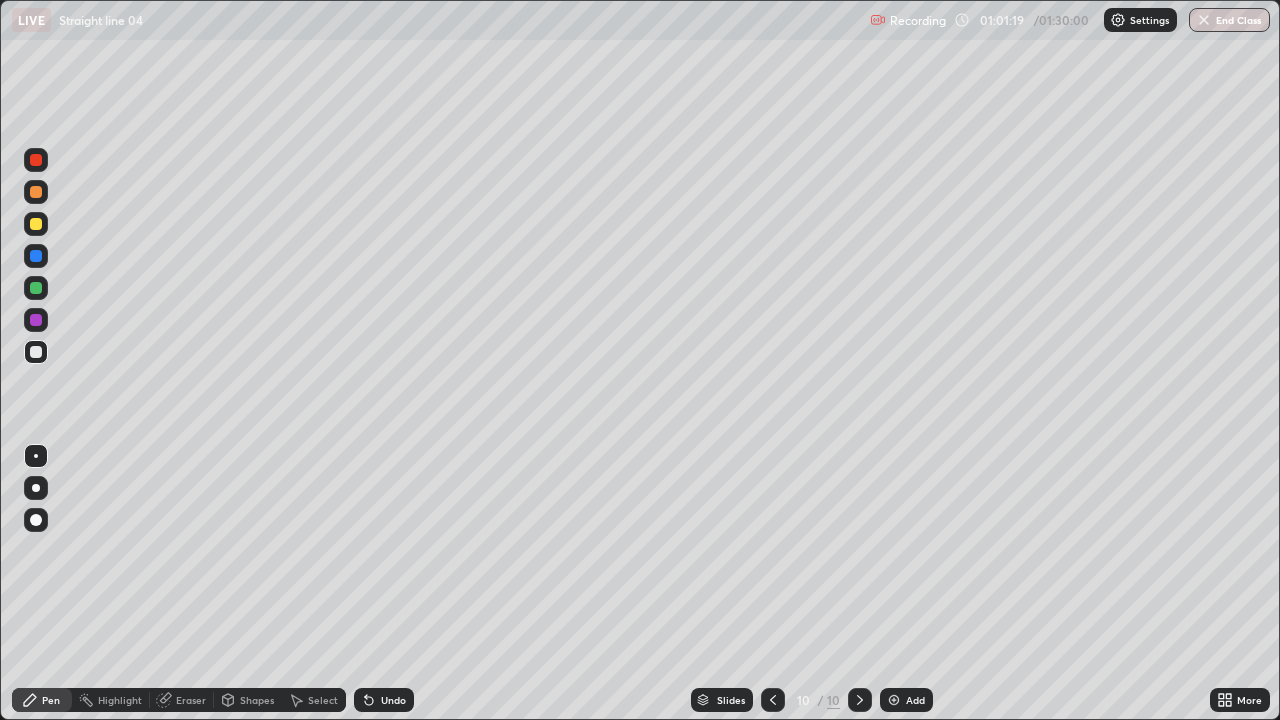 click on "Undo" at bounding box center [393, 700] 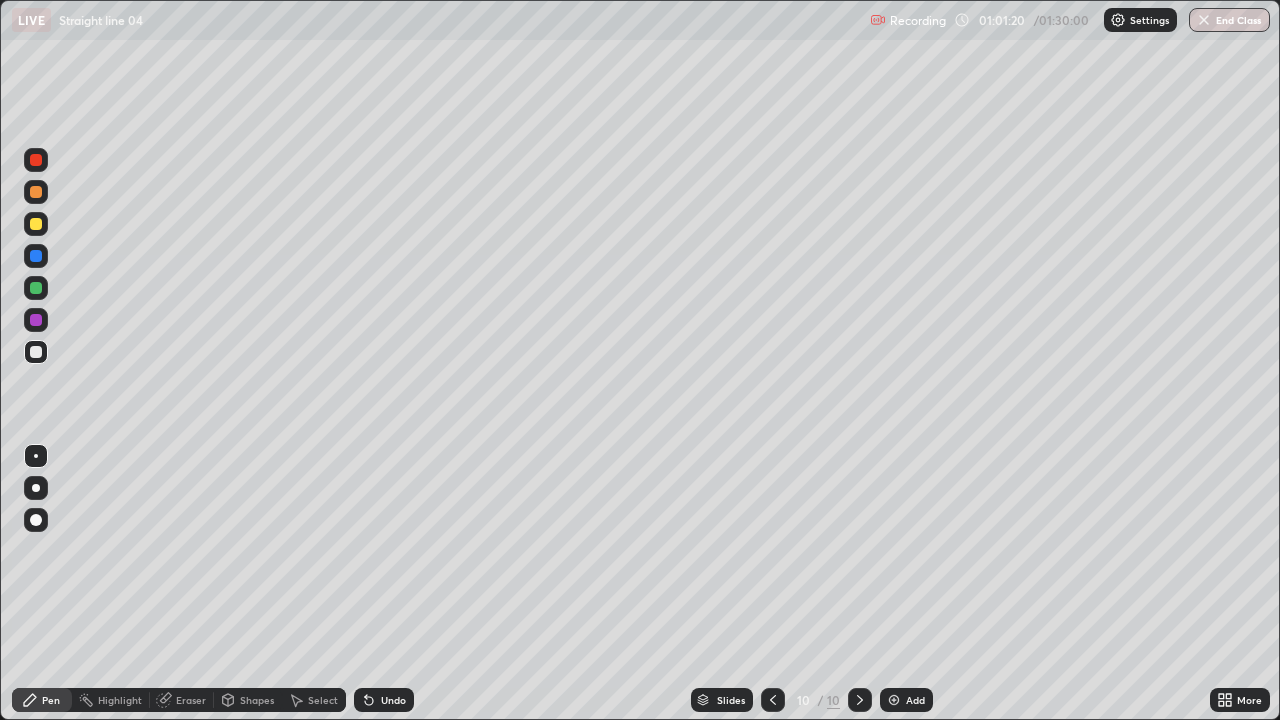 click on "Undo" at bounding box center (384, 700) 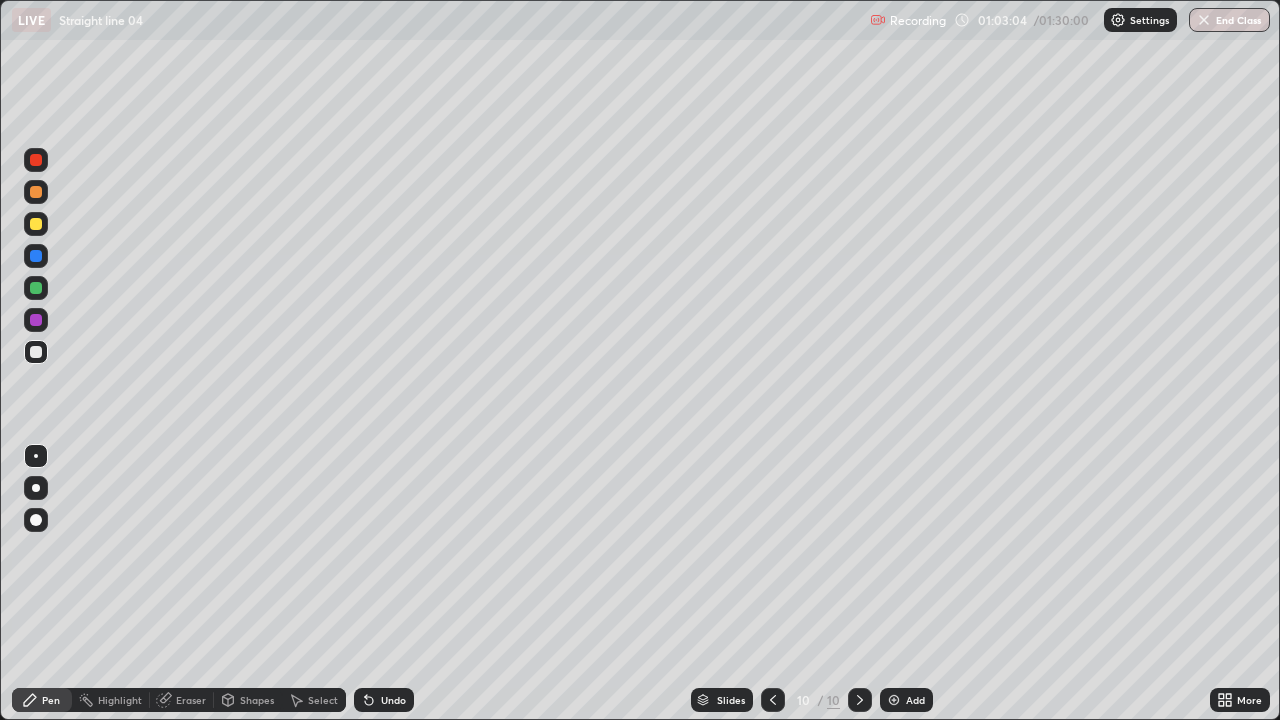 click 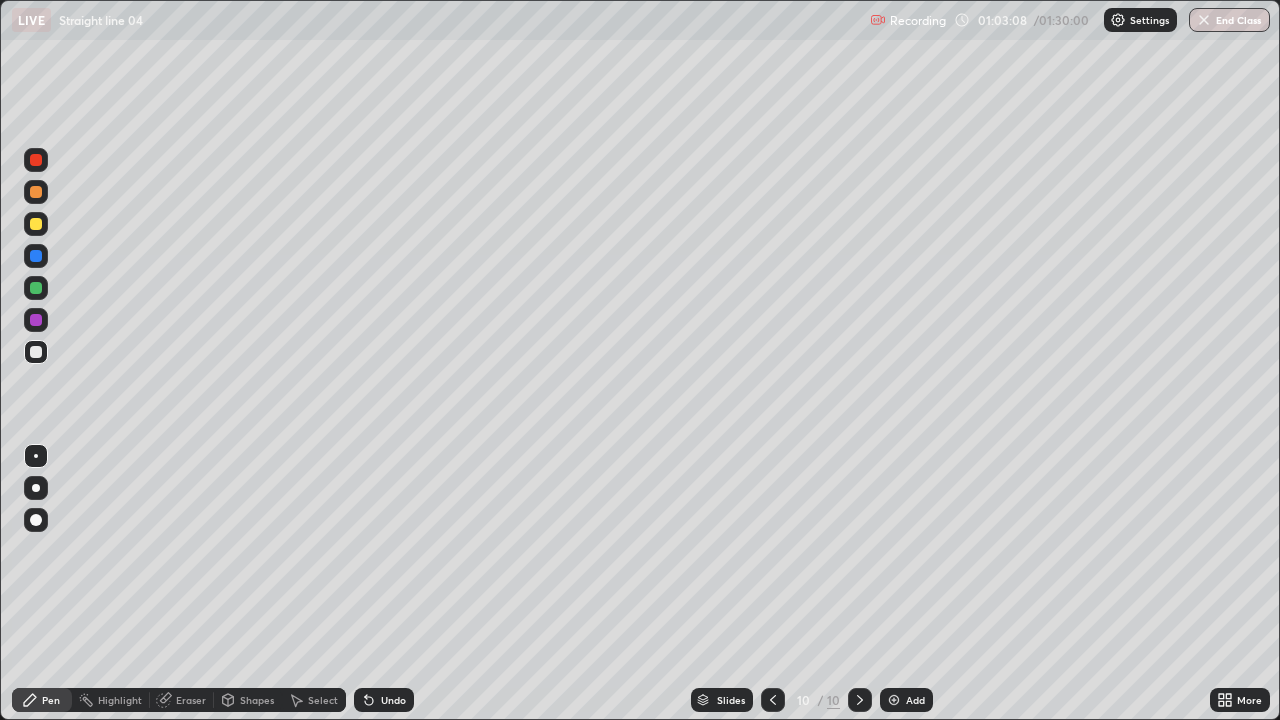 click at bounding box center (894, 700) 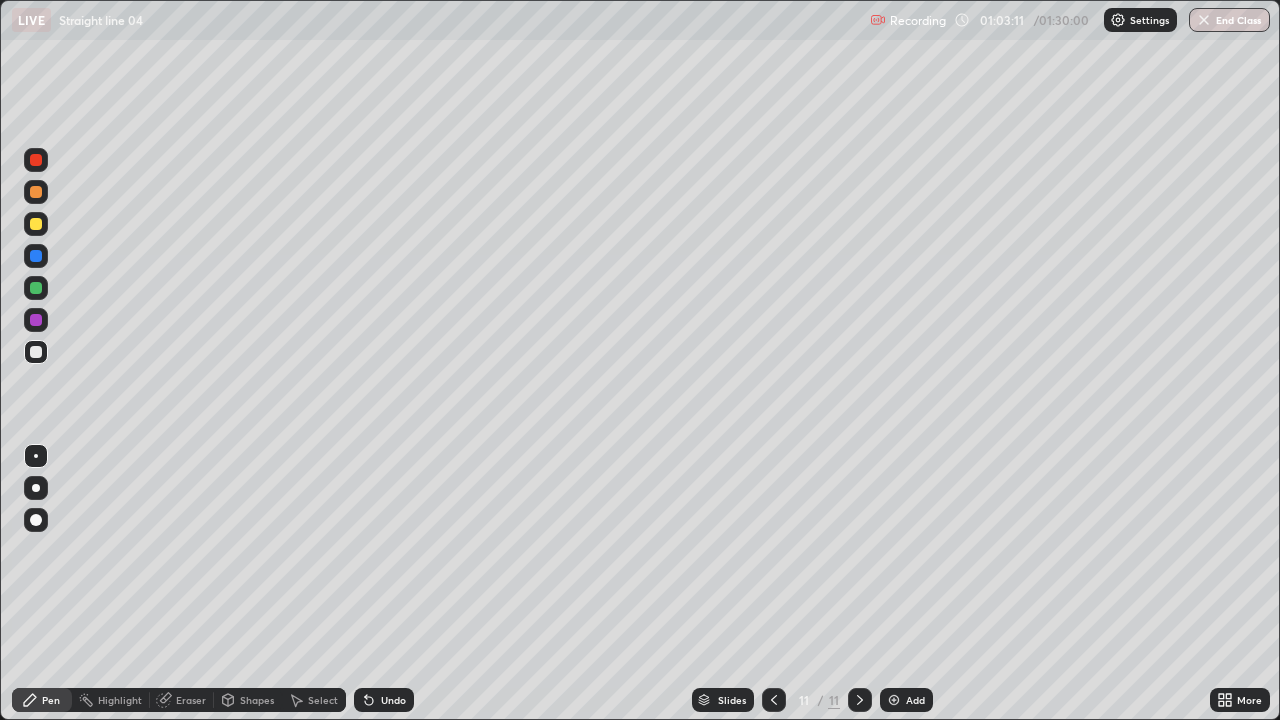 click at bounding box center [36, 288] 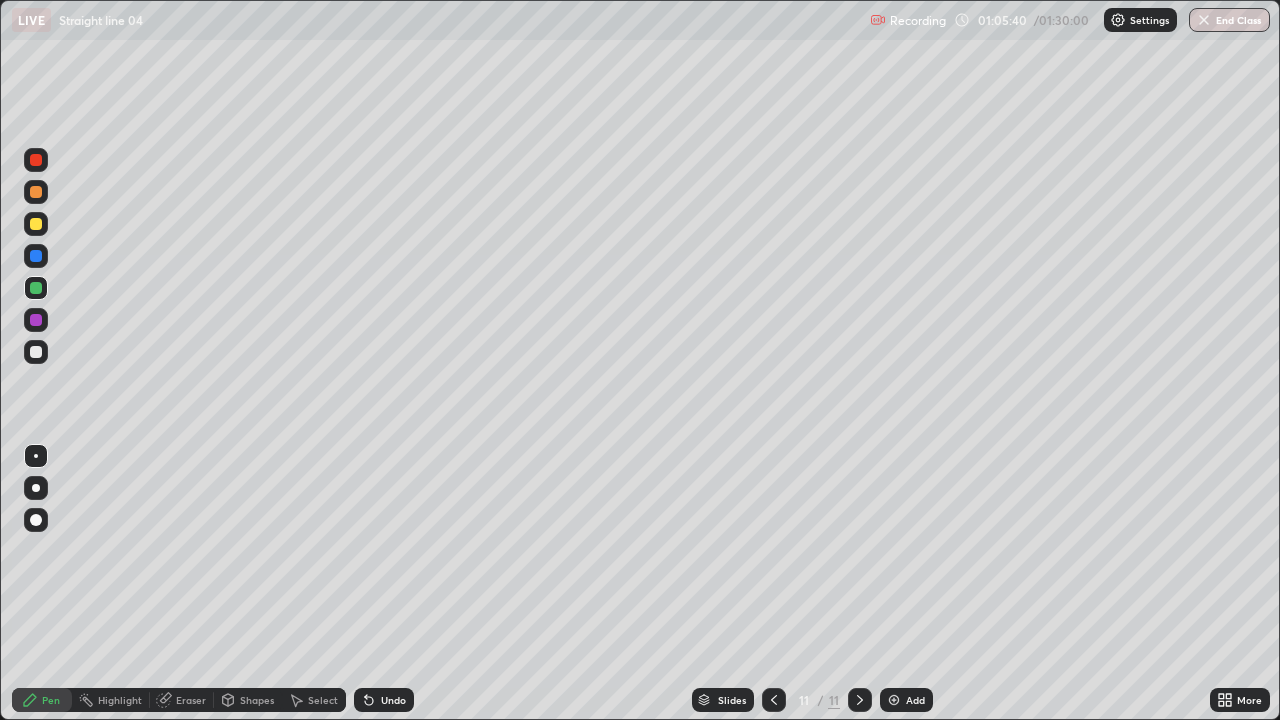 click at bounding box center [894, 700] 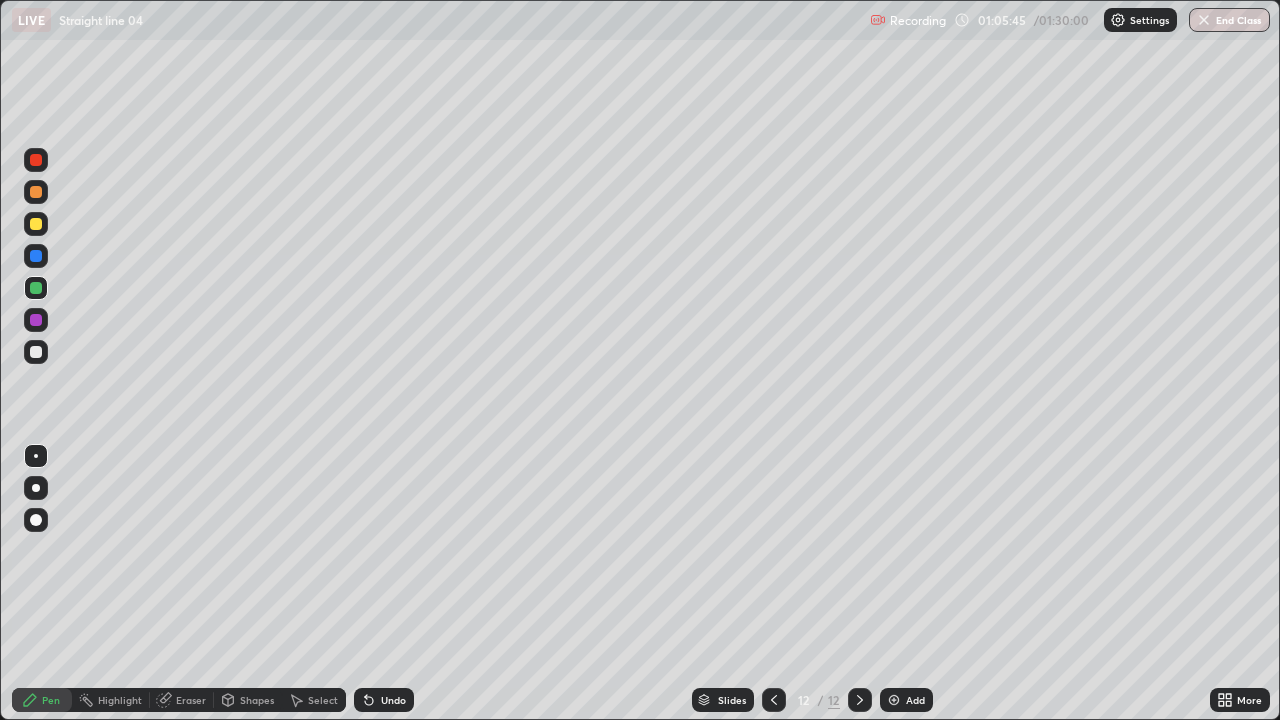 click at bounding box center (36, 256) 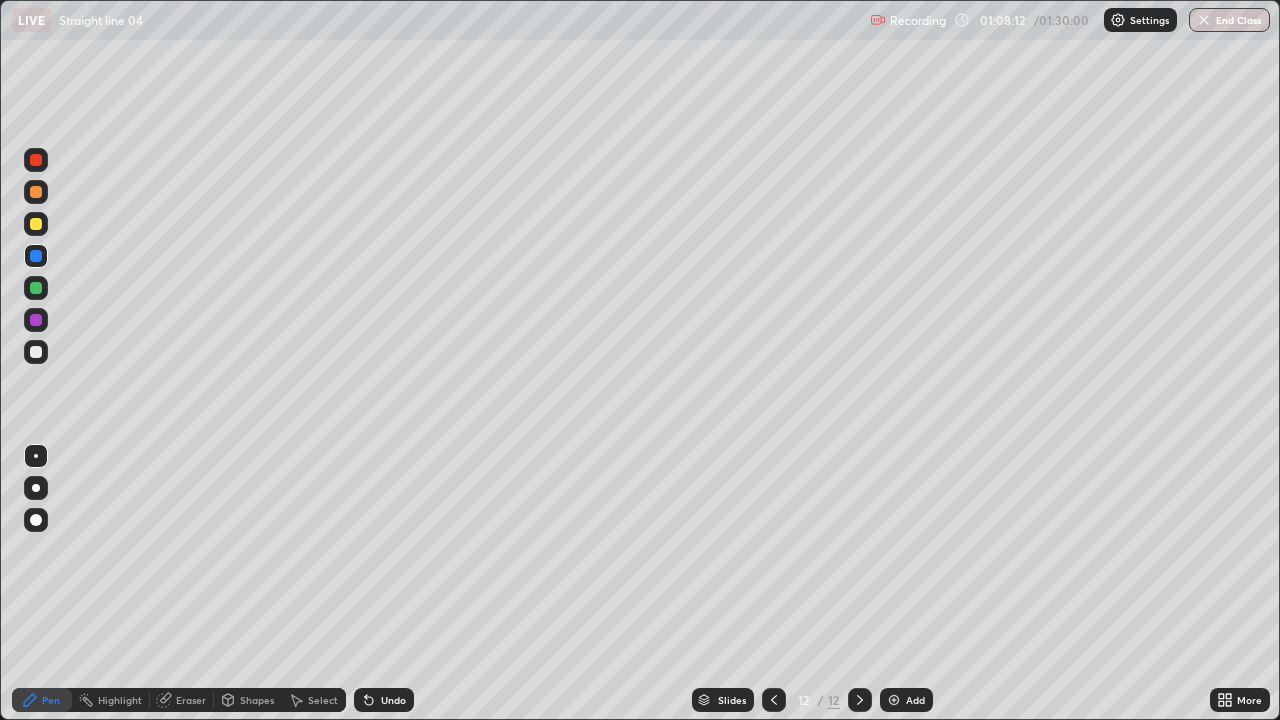 click on "Eraser" at bounding box center (191, 700) 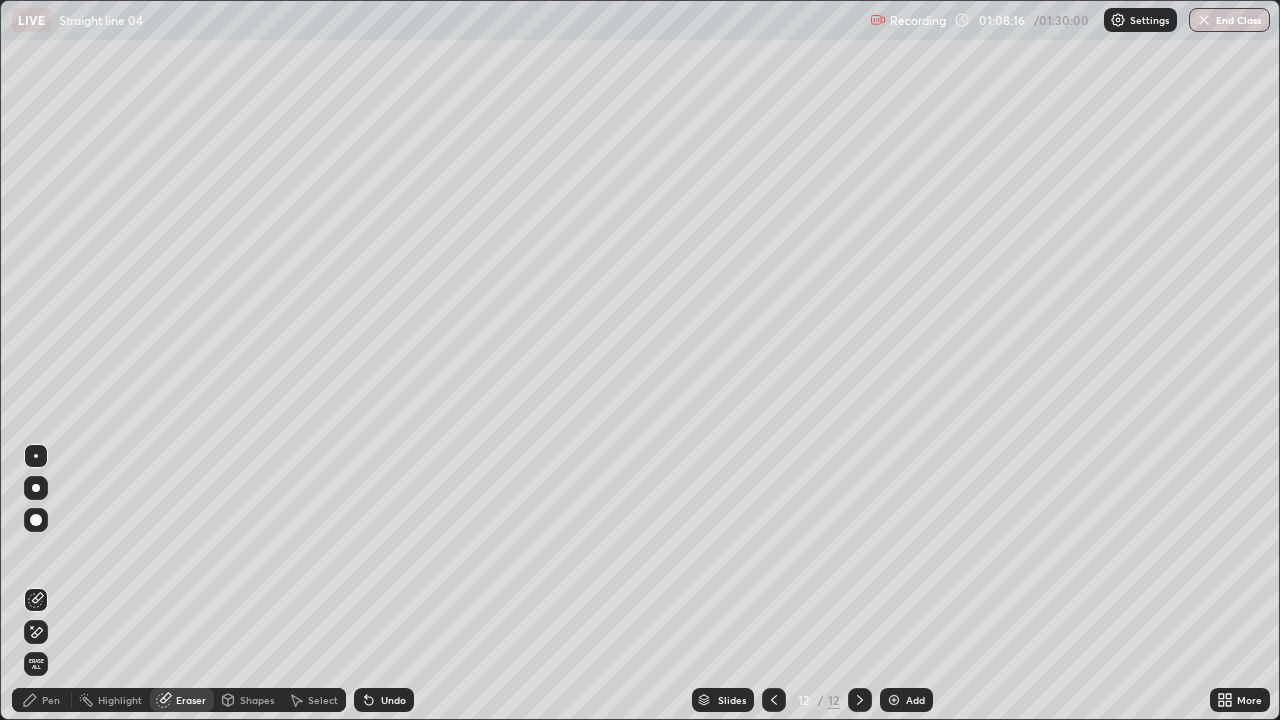 click 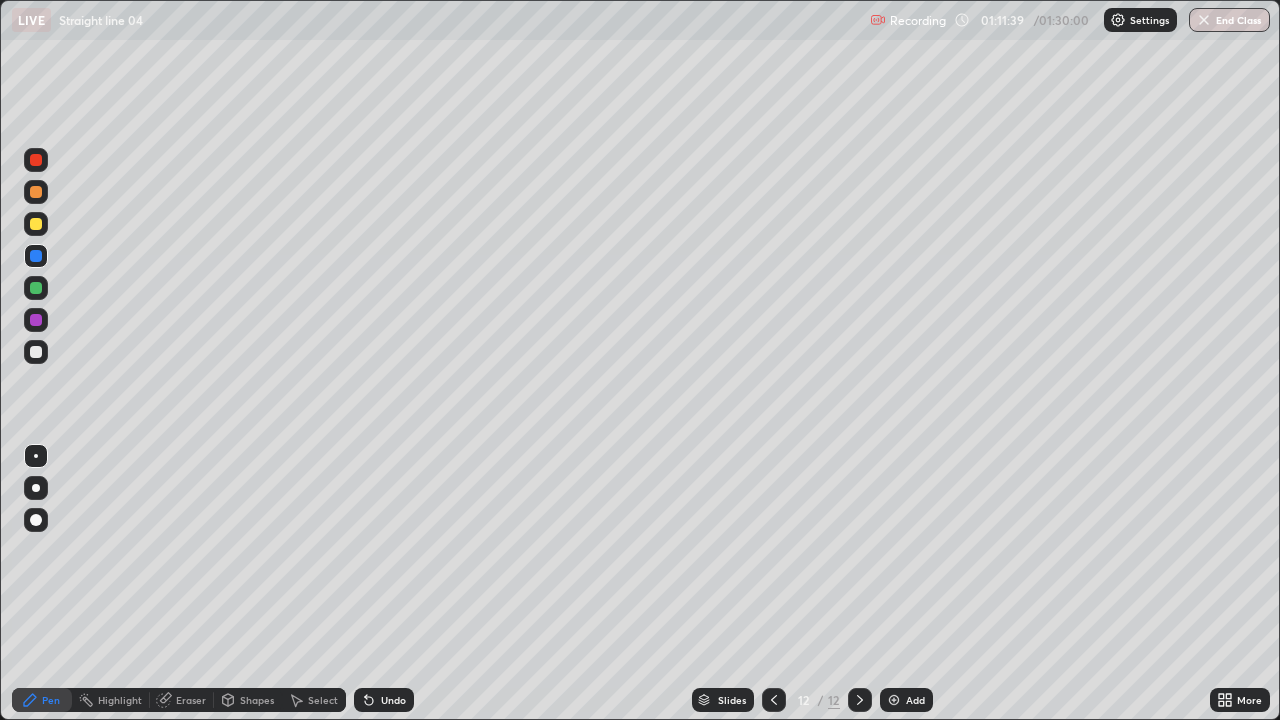 click on "Shapes" at bounding box center [257, 700] 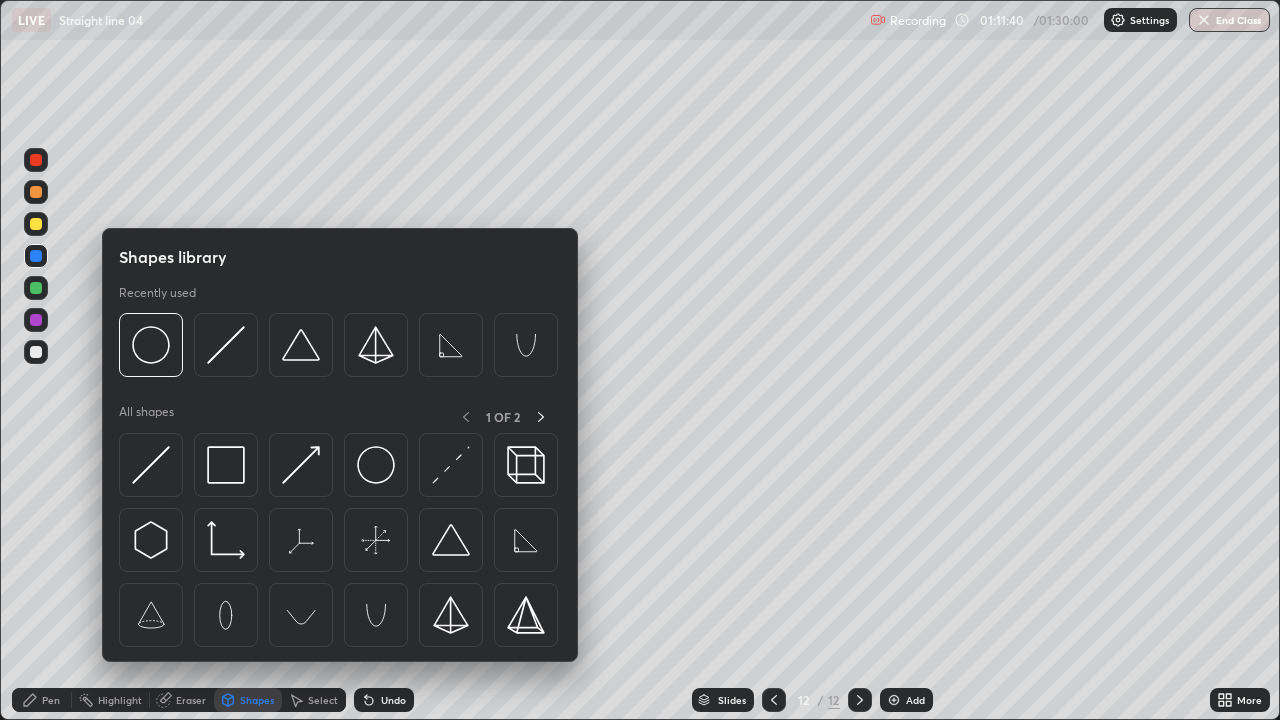 click at bounding box center (36, 224) 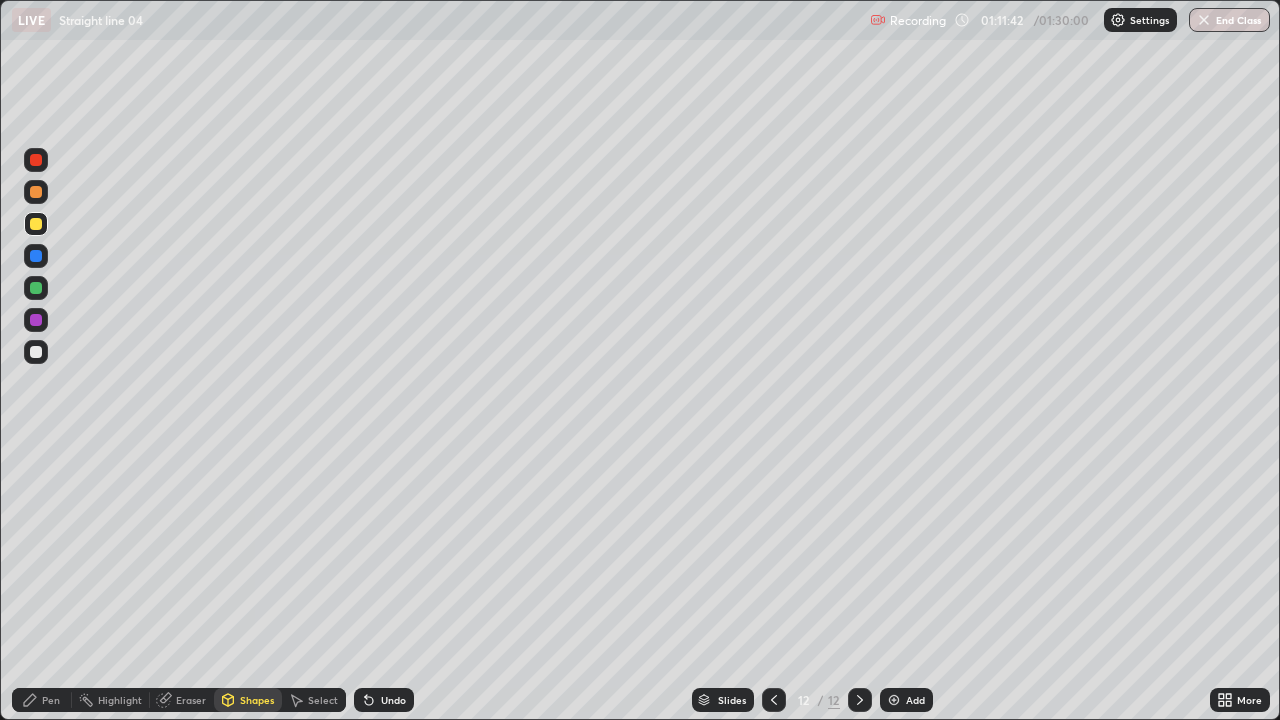 click on "Shapes" at bounding box center (257, 700) 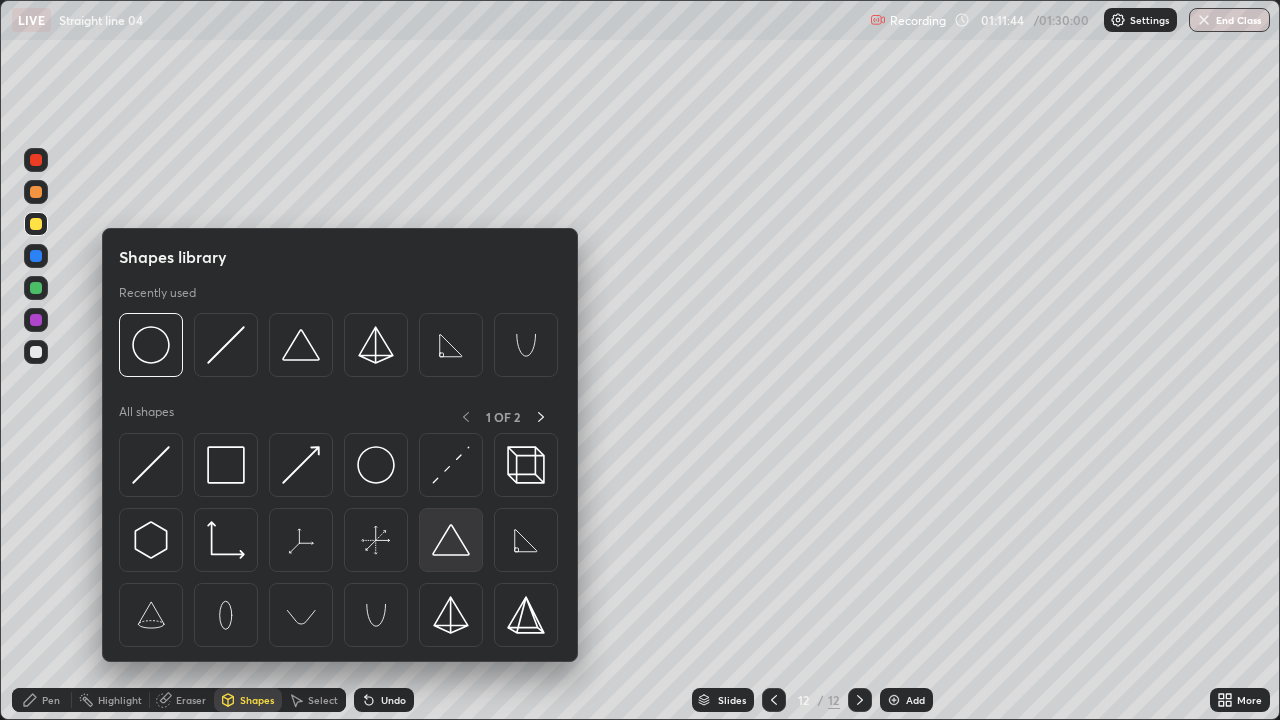 click at bounding box center (451, 540) 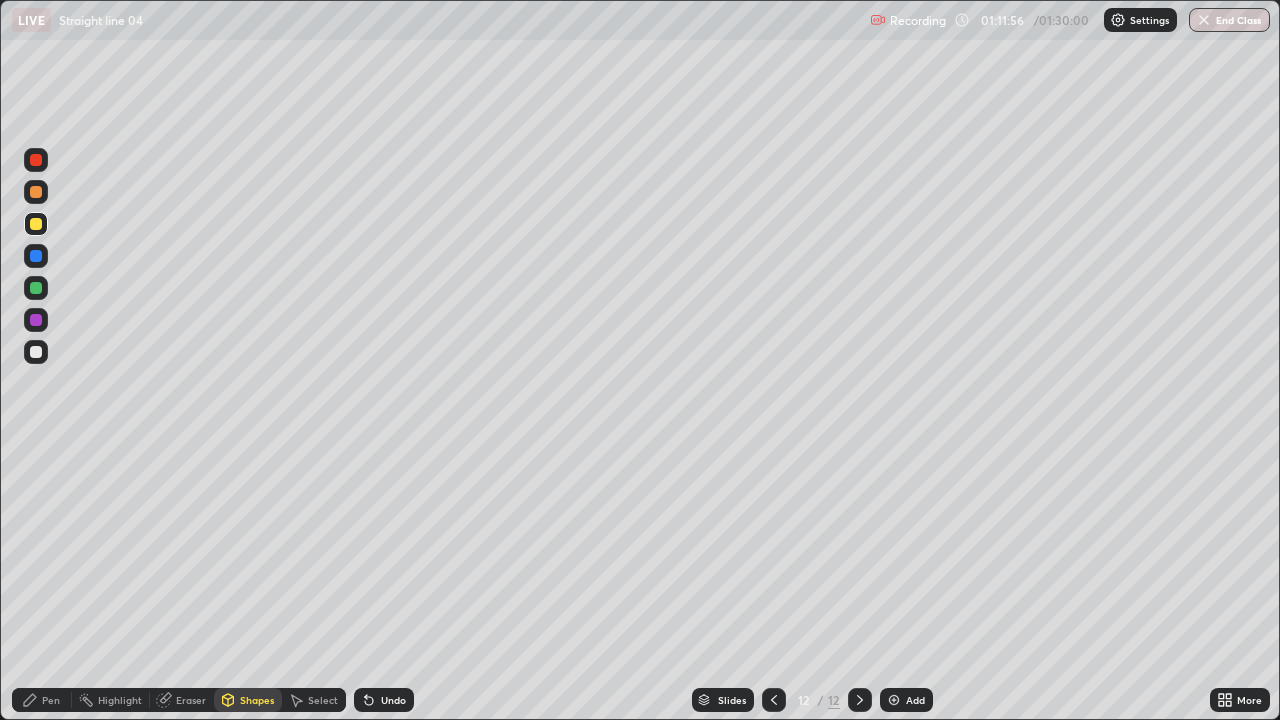 click 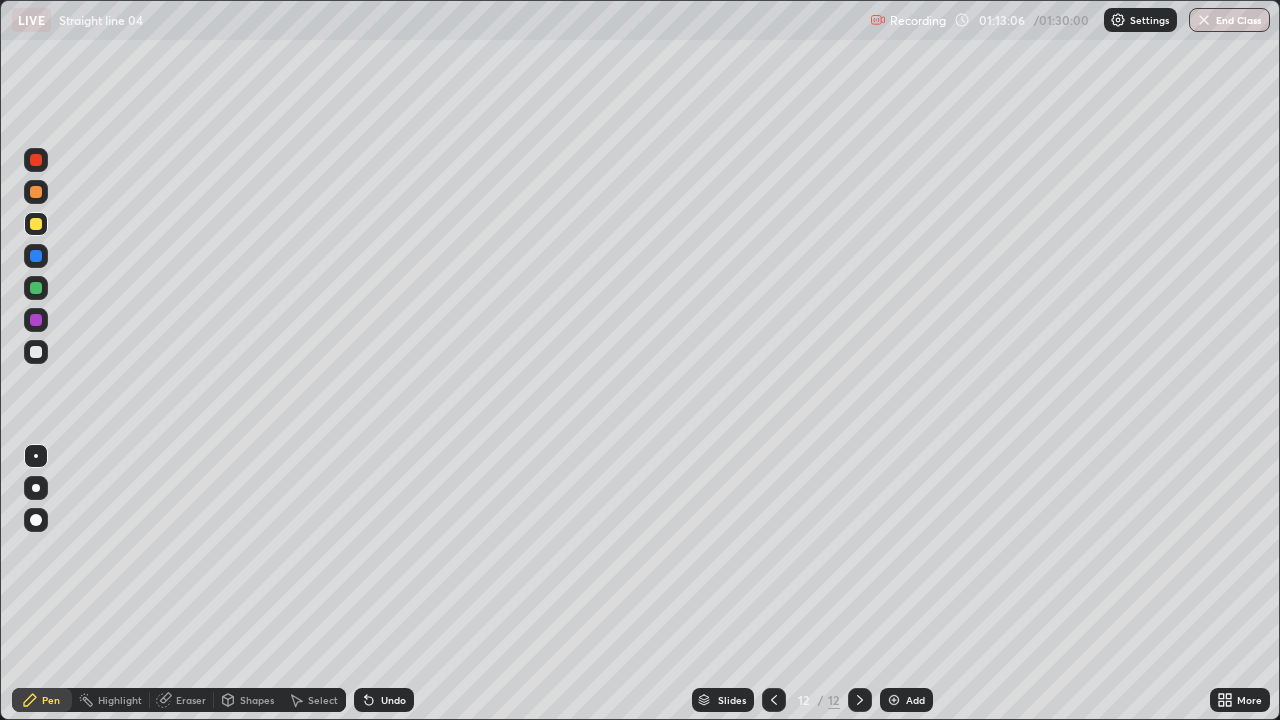 click on "Undo" at bounding box center [393, 700] 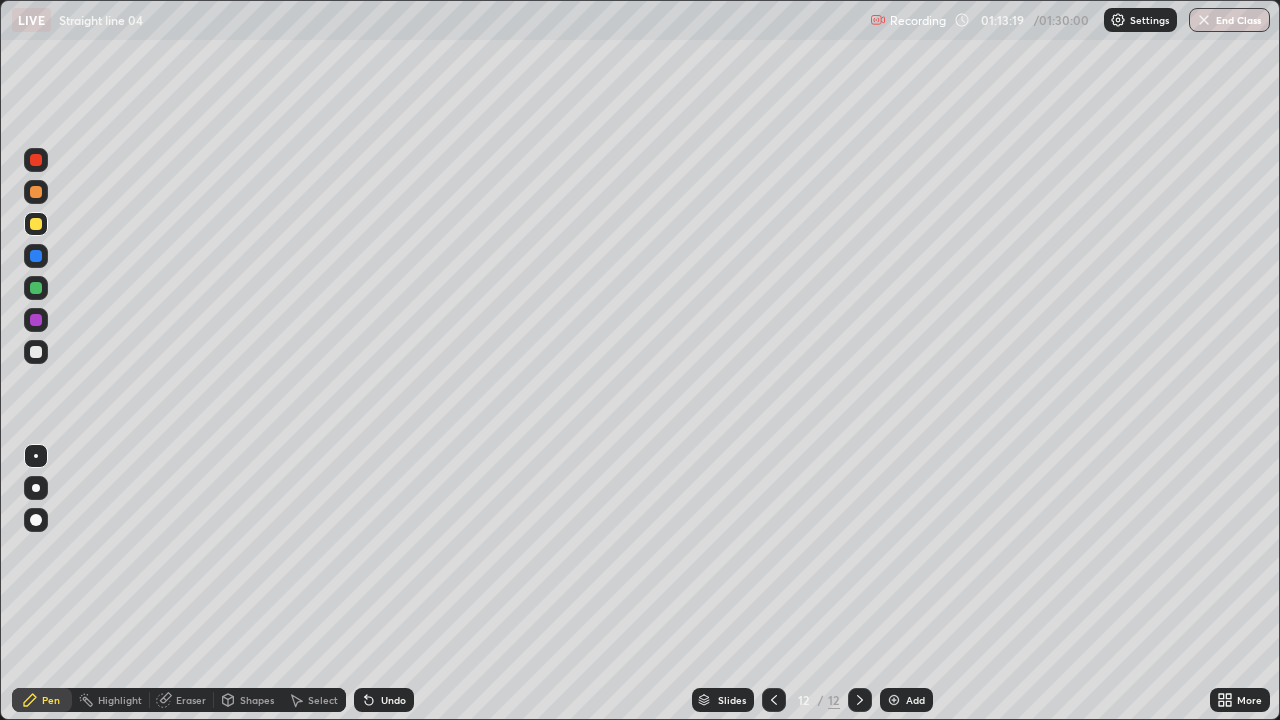 click at bounding box center [36, 320] 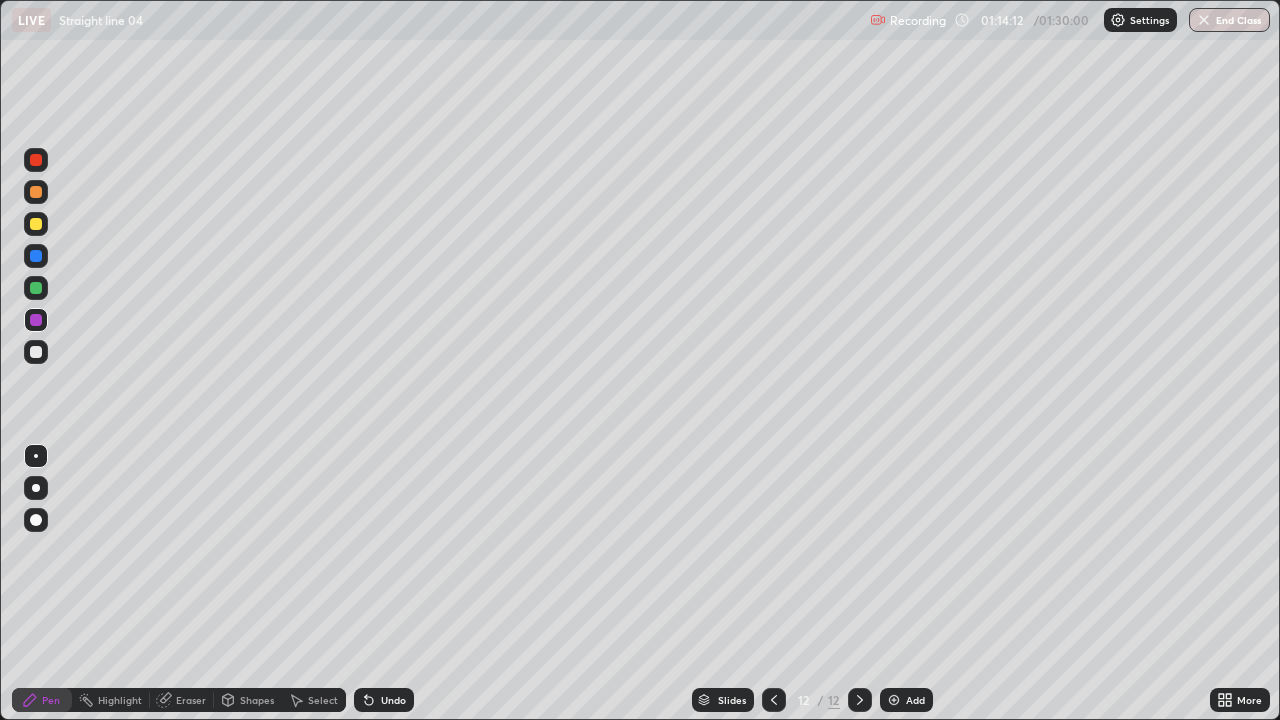 click at bounding box center [36, 224] 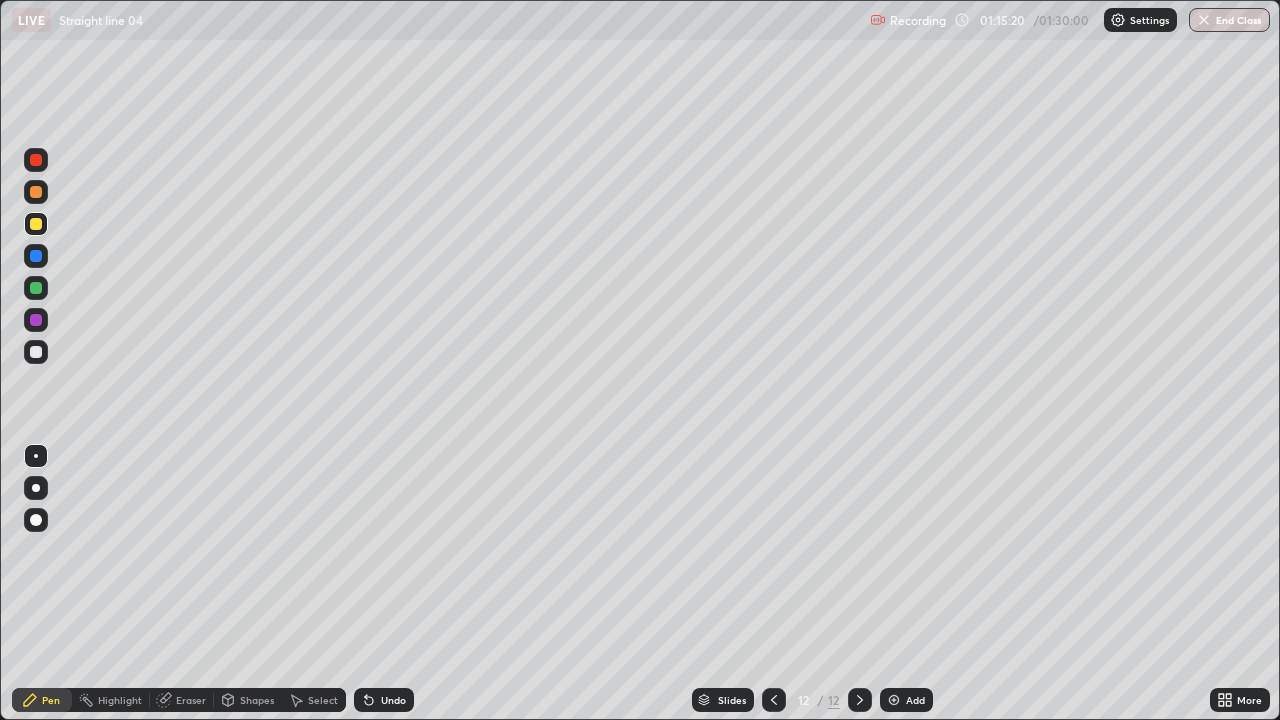 click at bounding box center (36, 256) 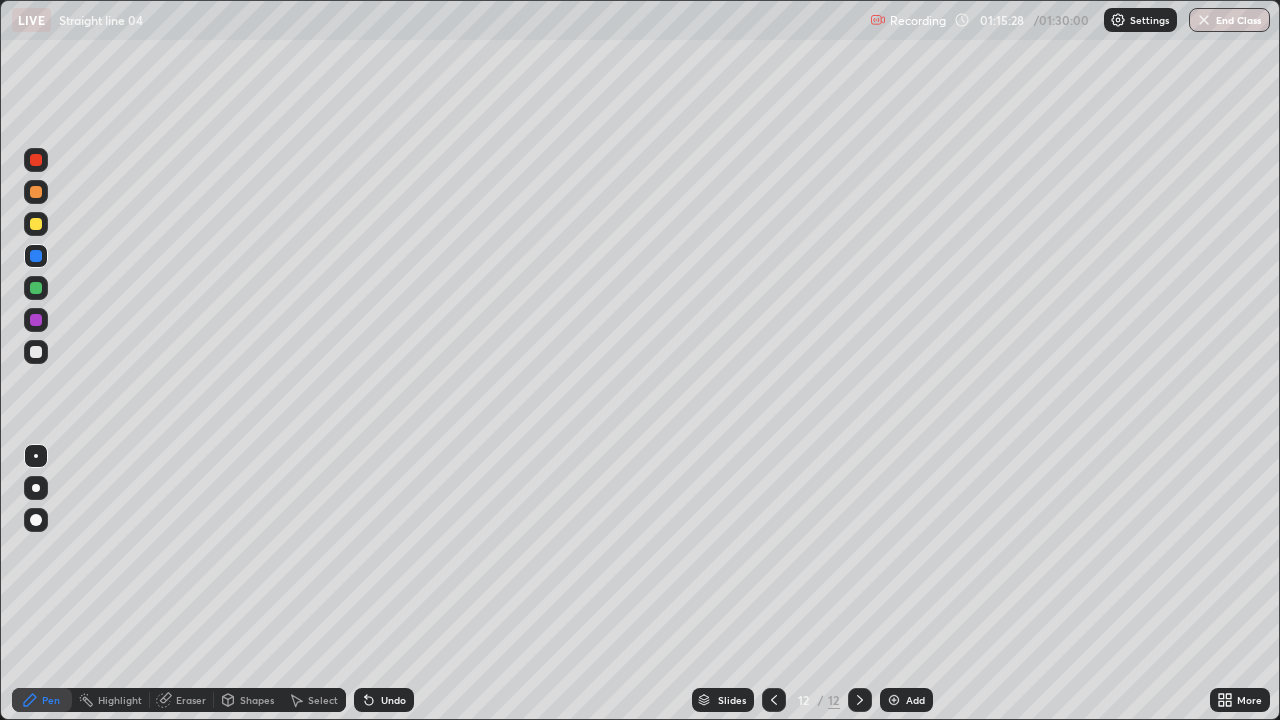 click at bounding box center (36, 320) 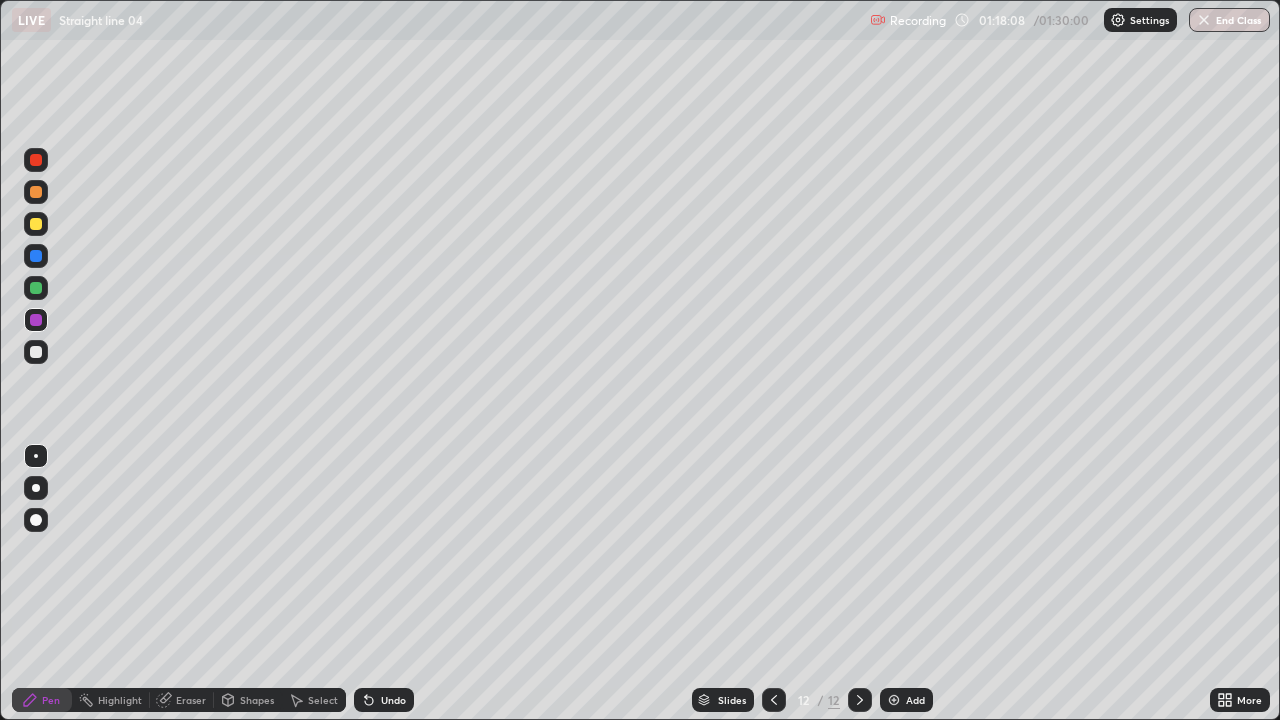click on "Undo" at bounding box center [384, 700] 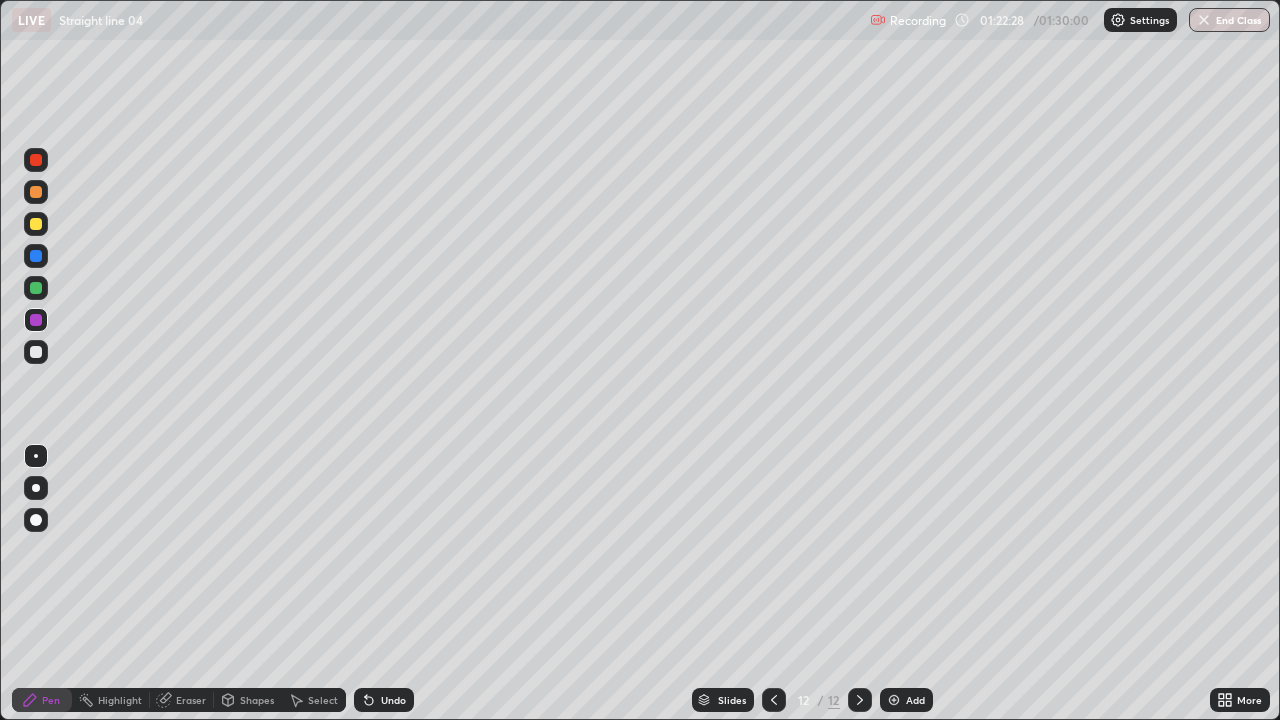 click 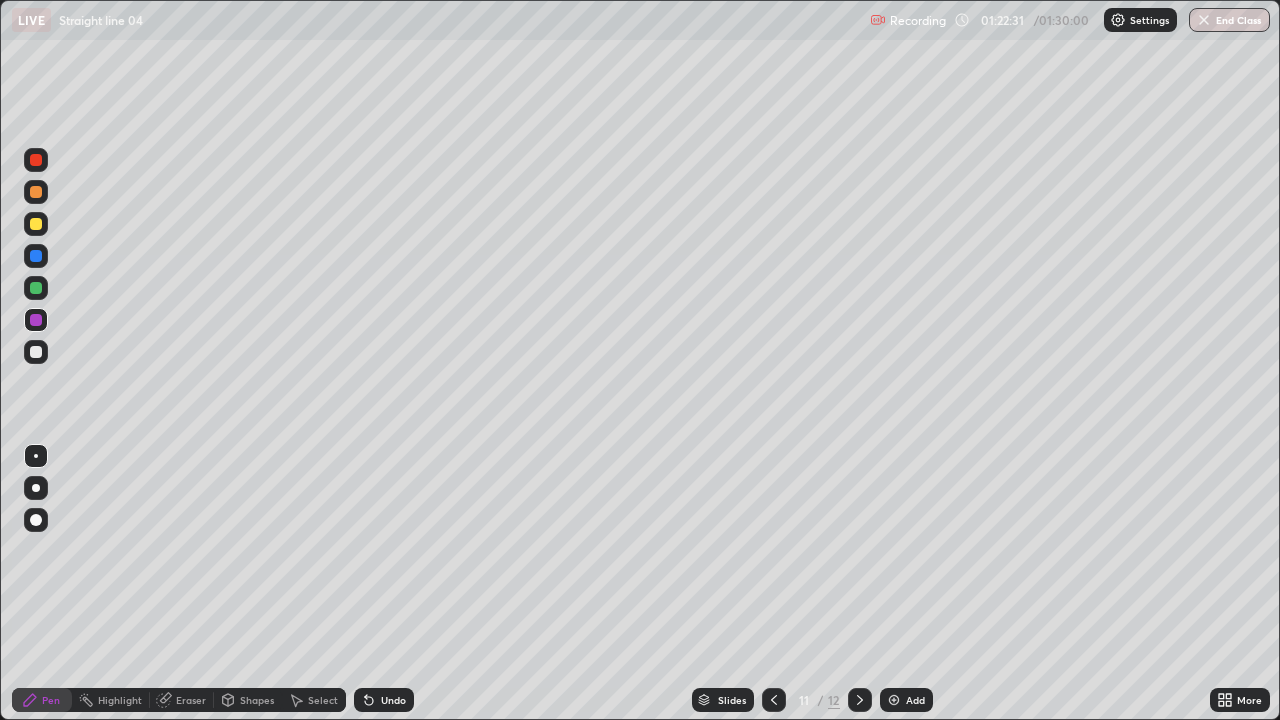 click 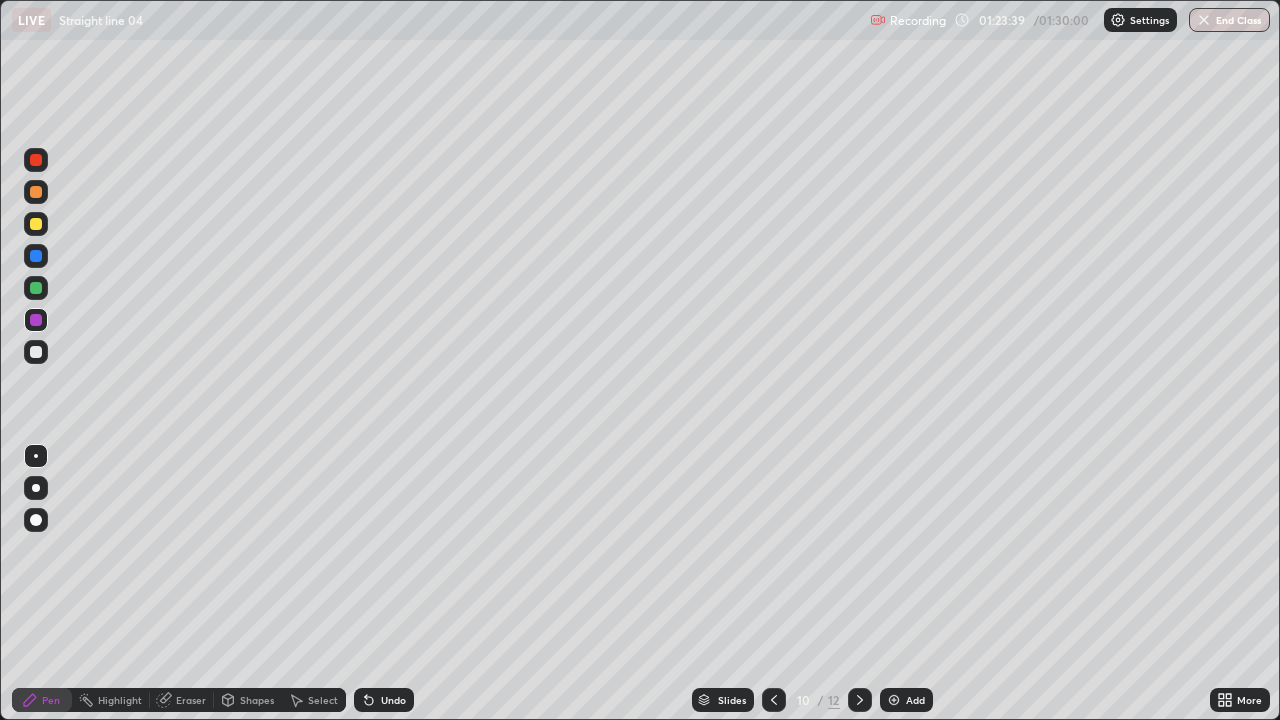 click on "Undo" at bounding box center (393, 700) 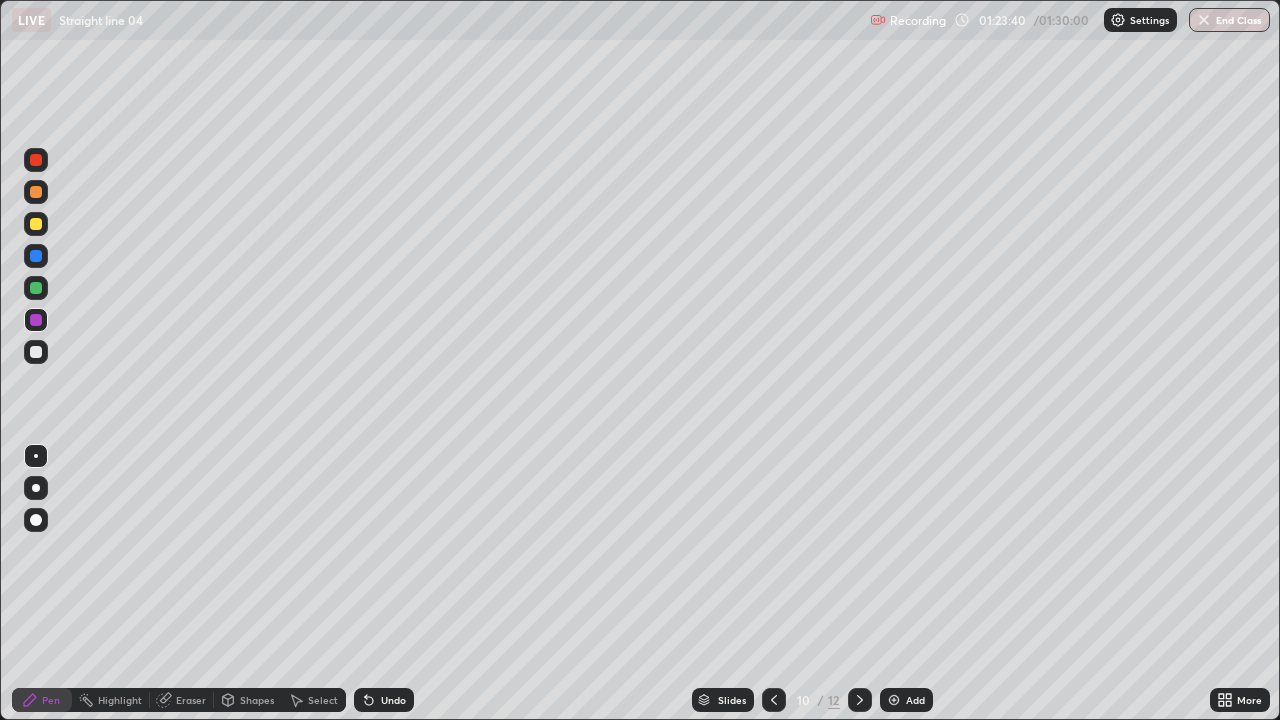click 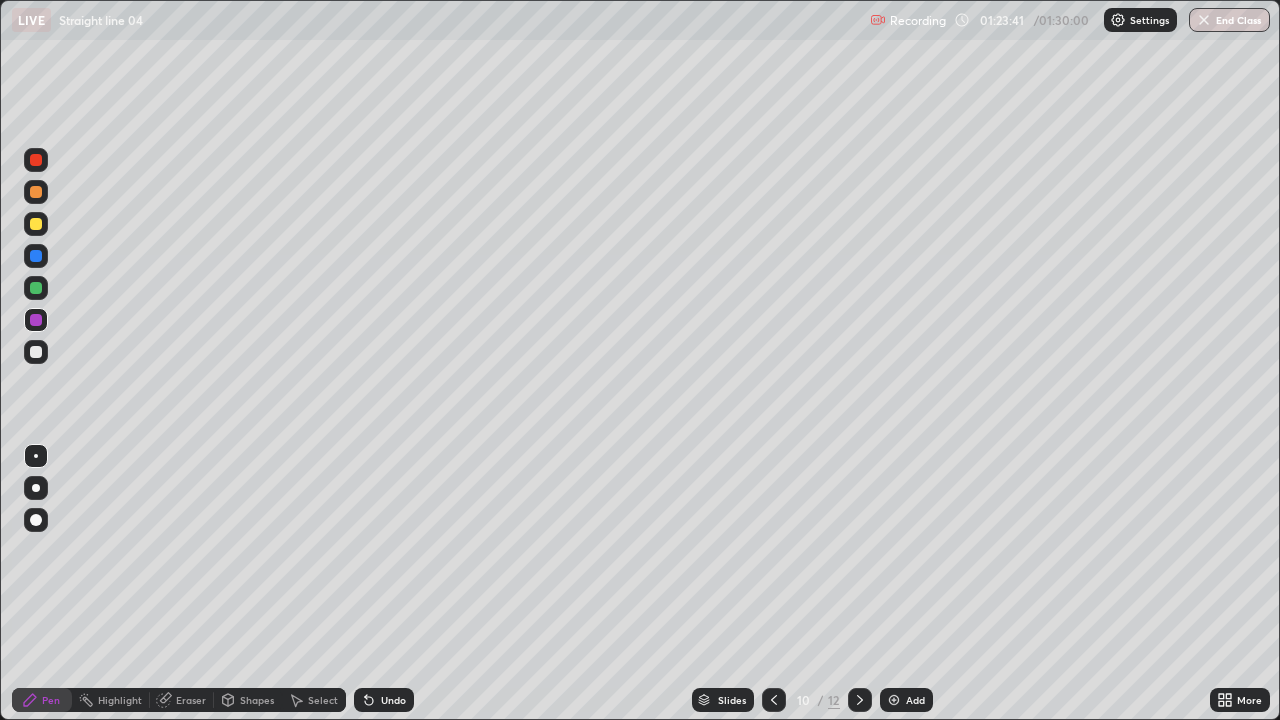 click 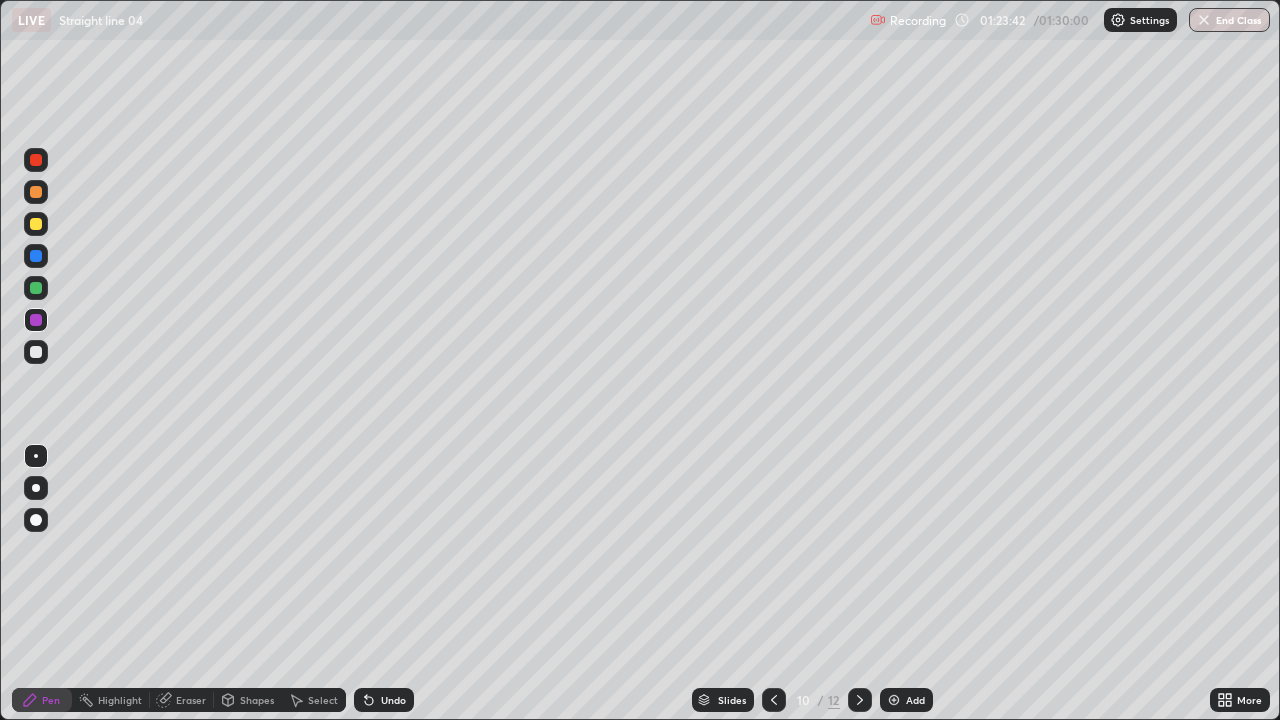 click 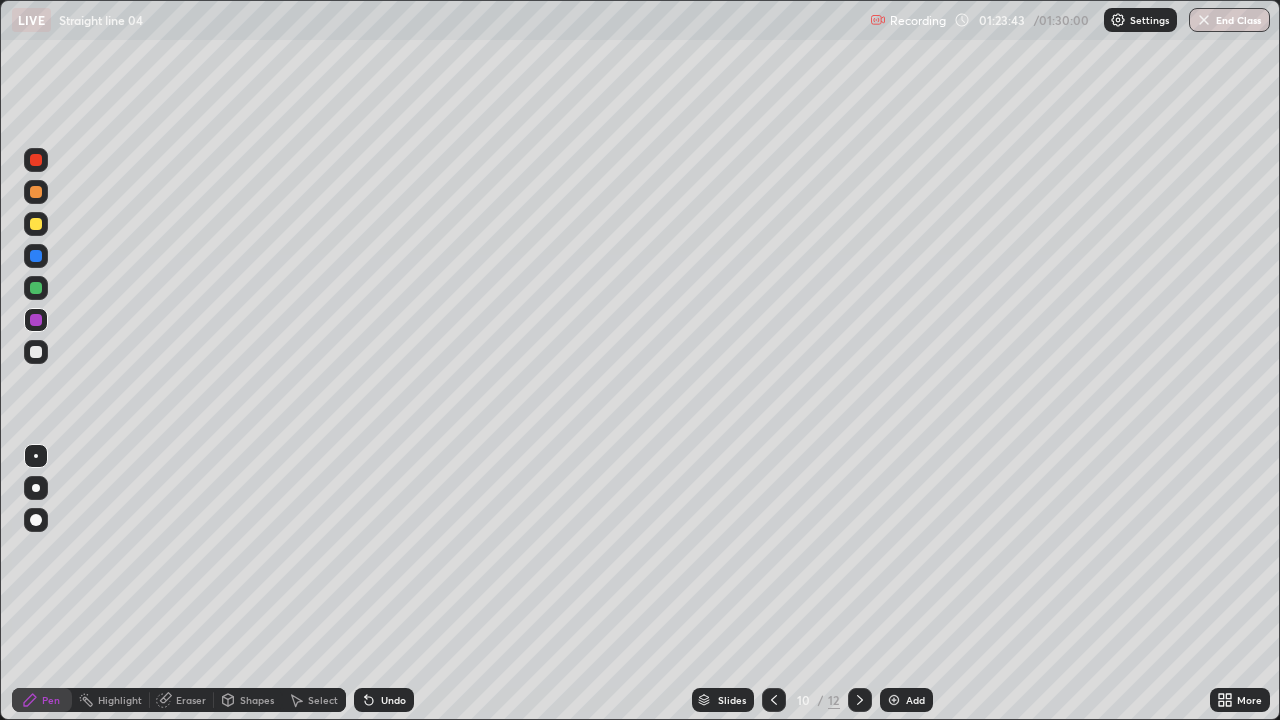 click on "Undo" at bounding box center [384, 700] 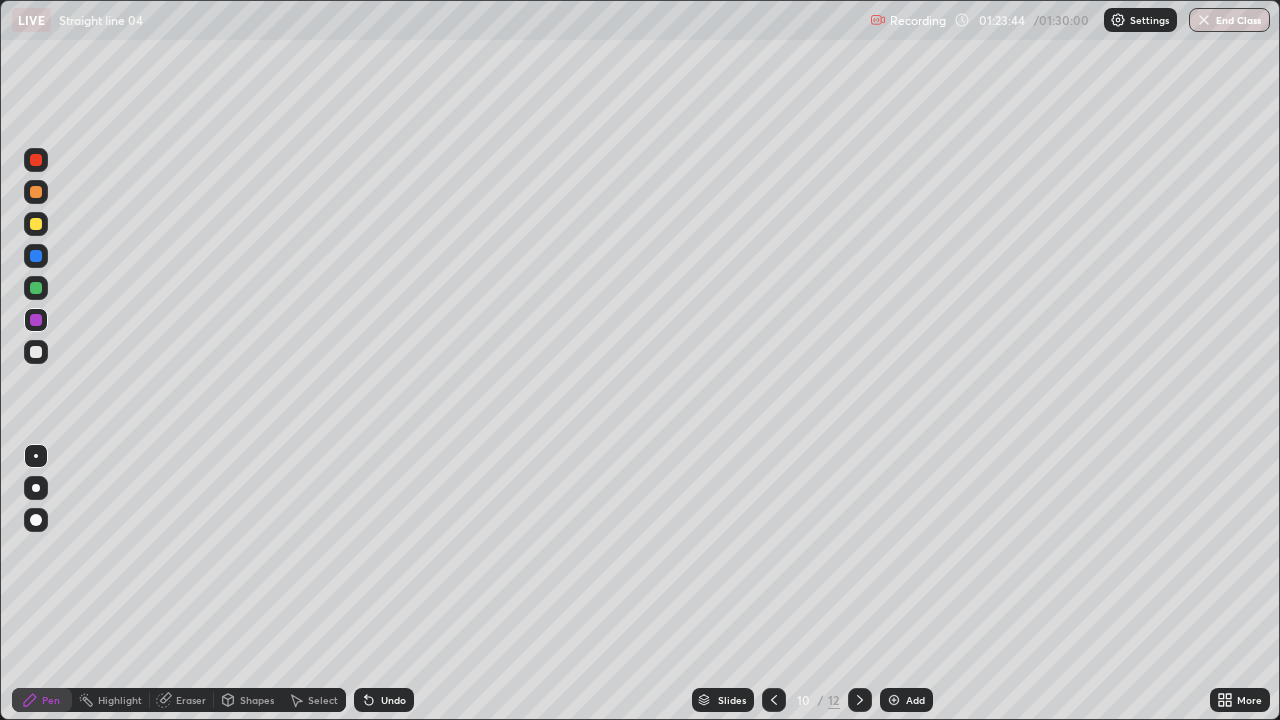 click on "Undo" at bounding box center (384, 700) 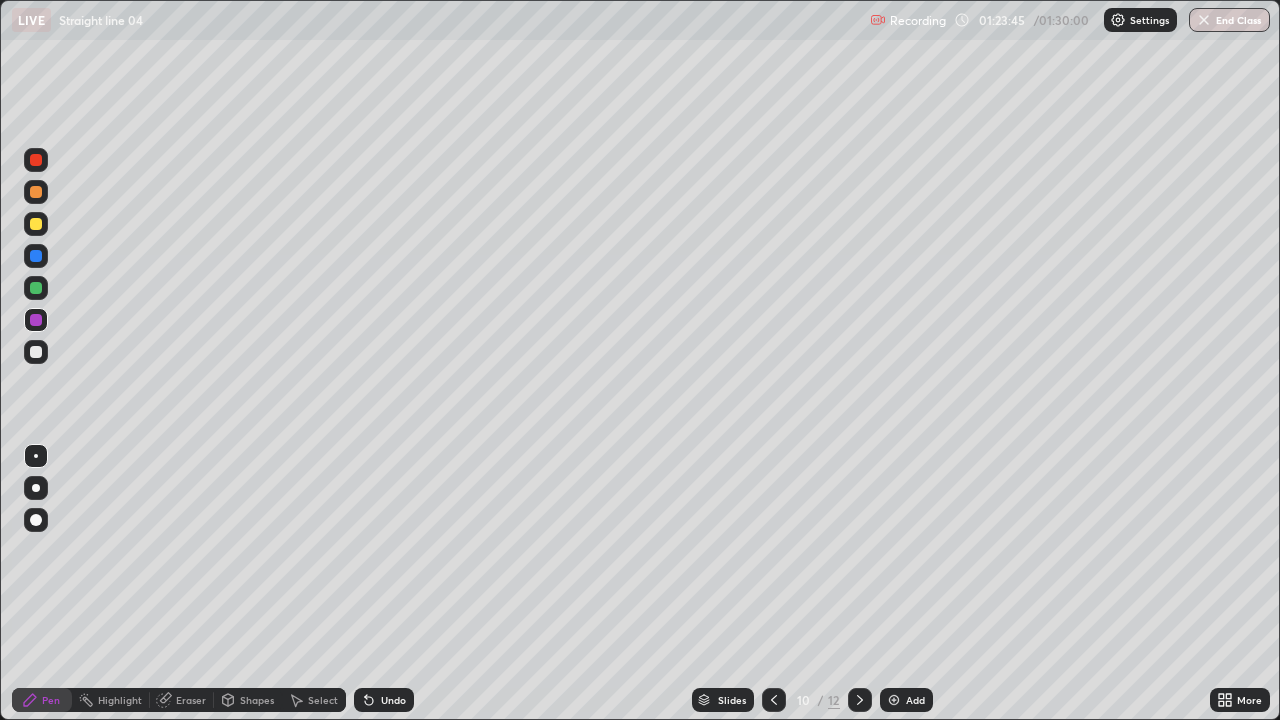 click on "Undo" at bounding box center [384, 700] 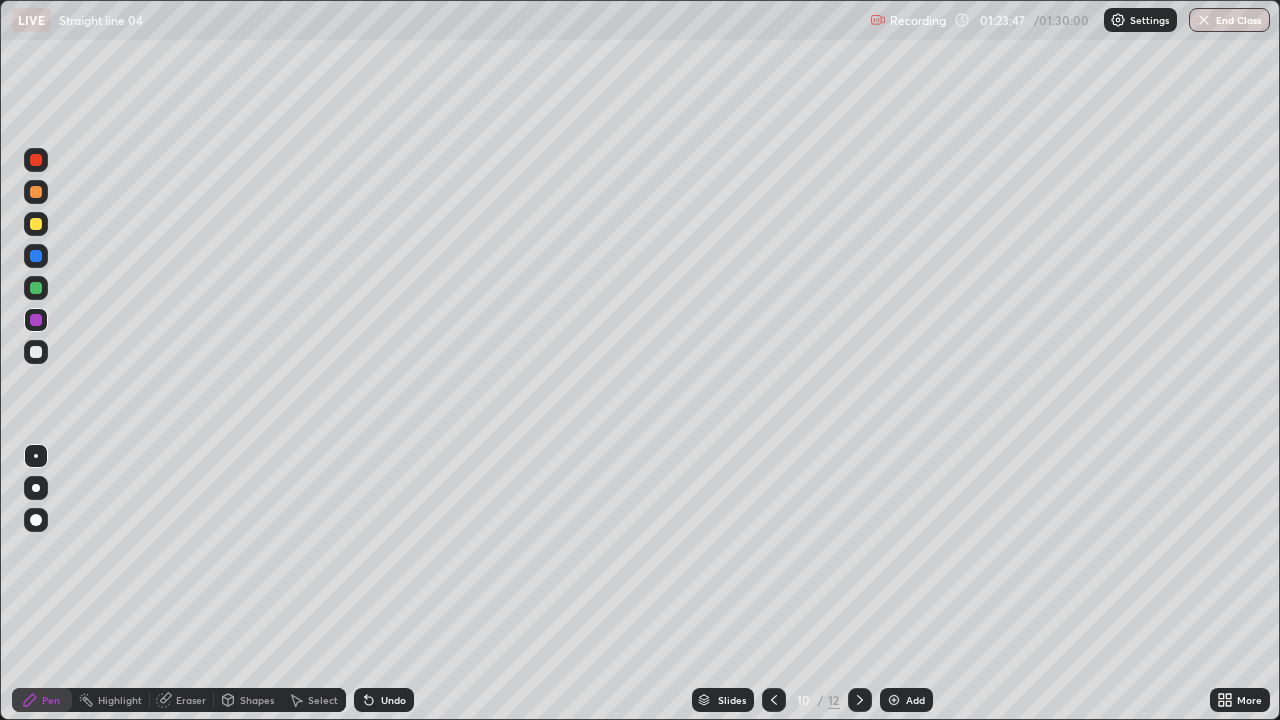 click at bounding box center [860, 700] 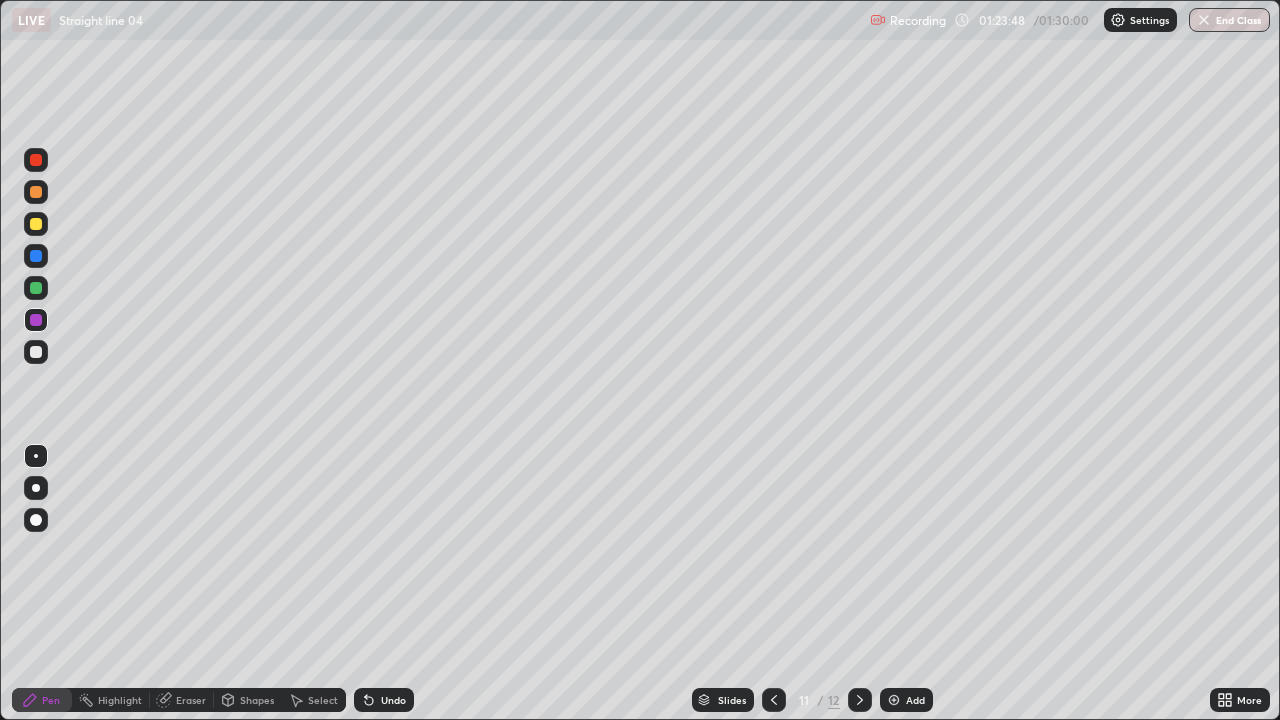 click at bounding box center [860, 700] 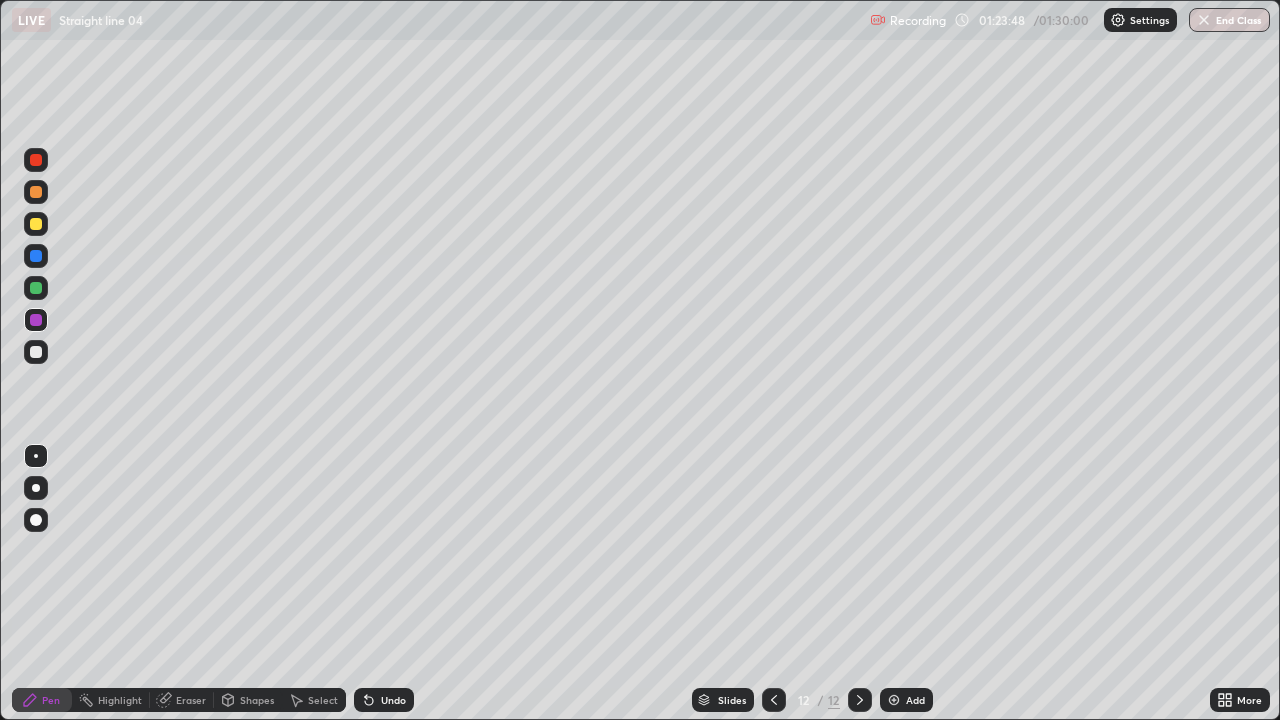 click 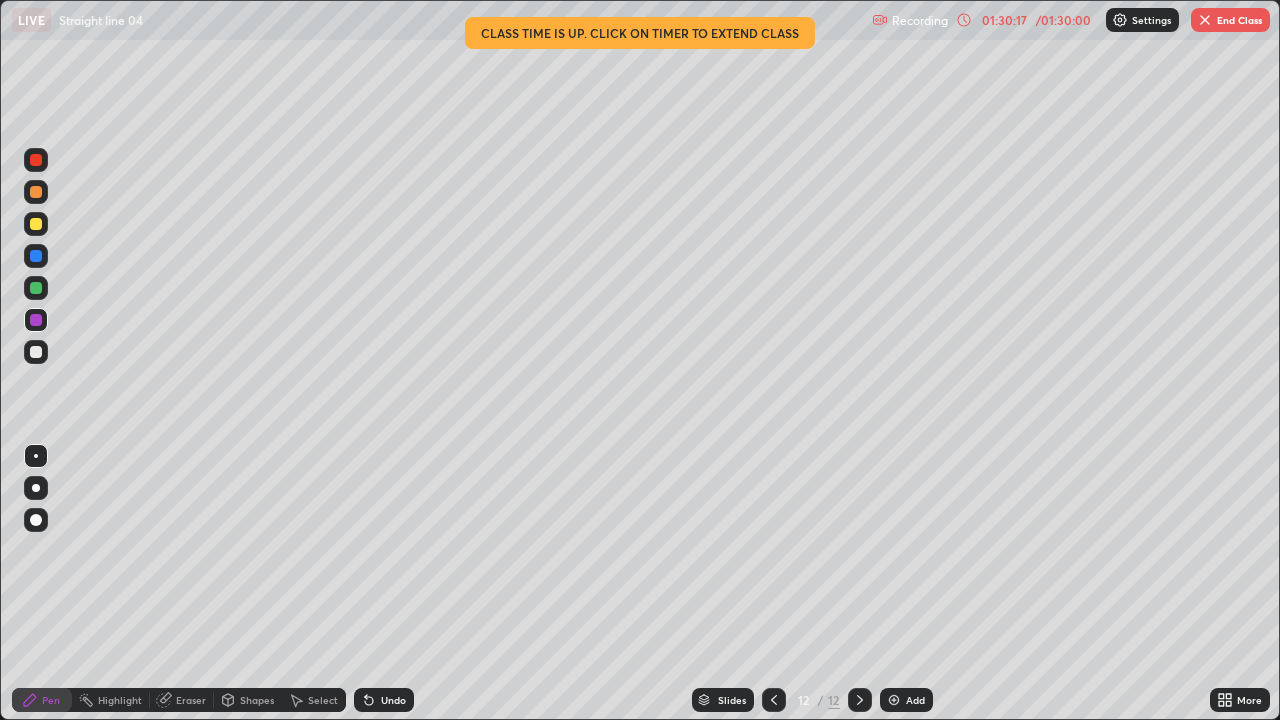click at bounding box center (1205, 20) 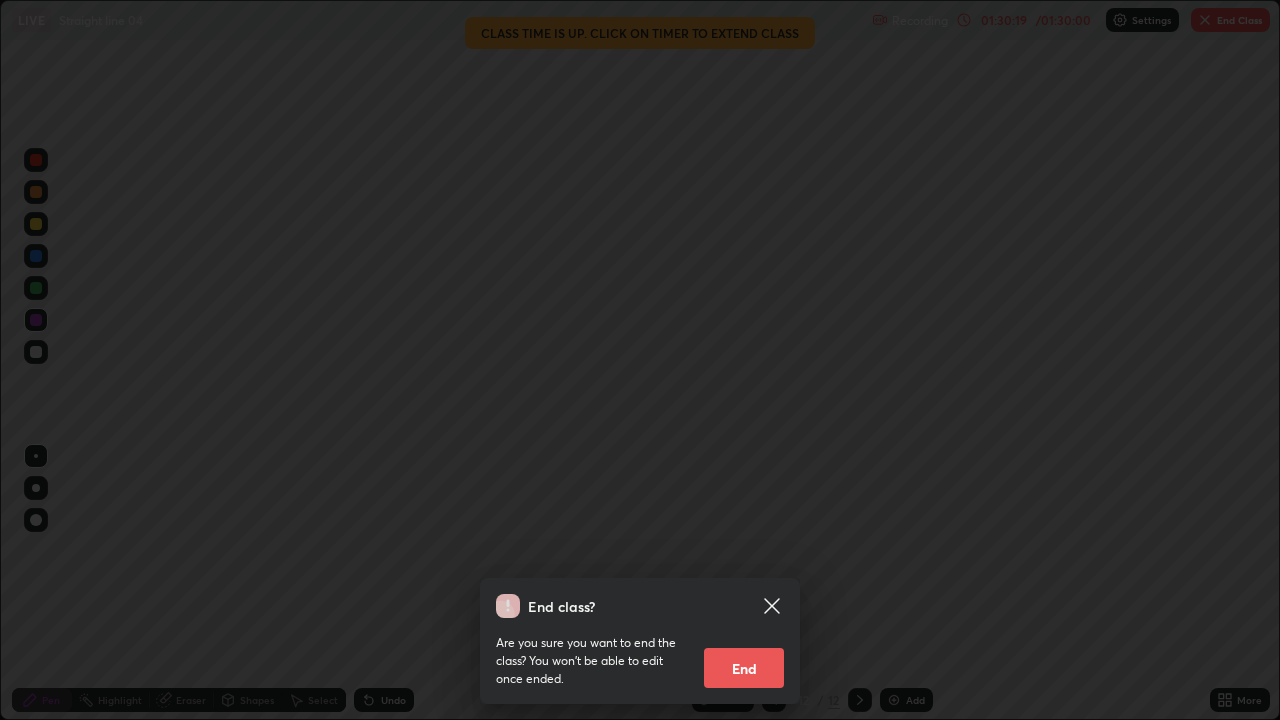 click on "End" at bounding box center [744, 668] 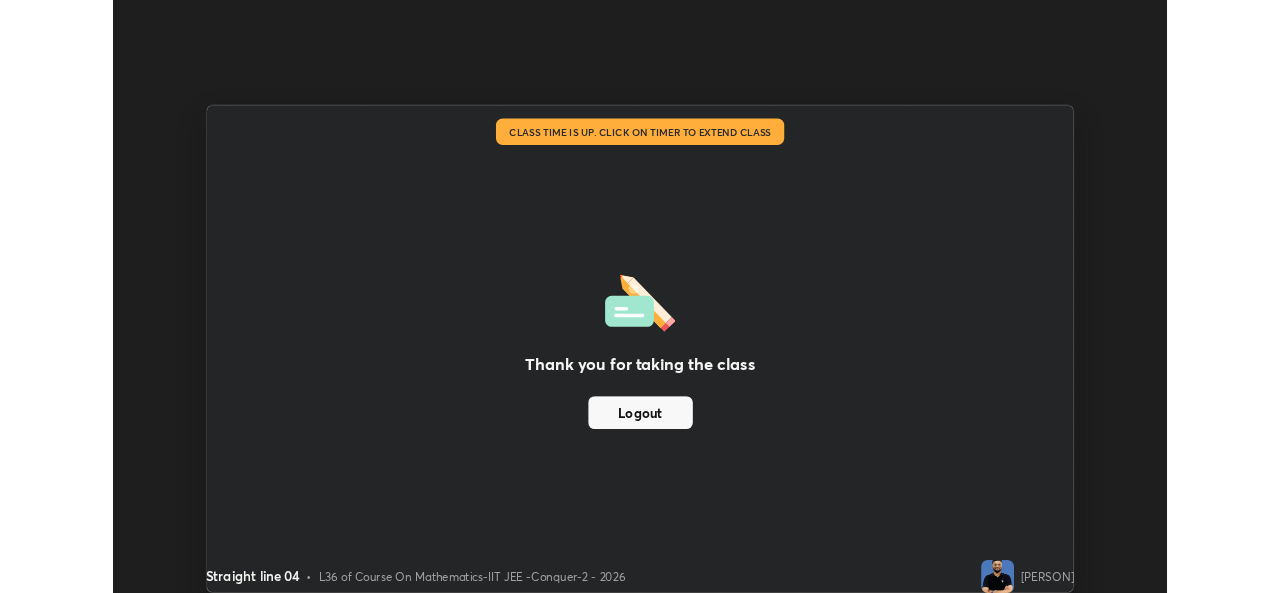 scroll, scrollTop: 593, scrollLeft: 1280, axis: both 